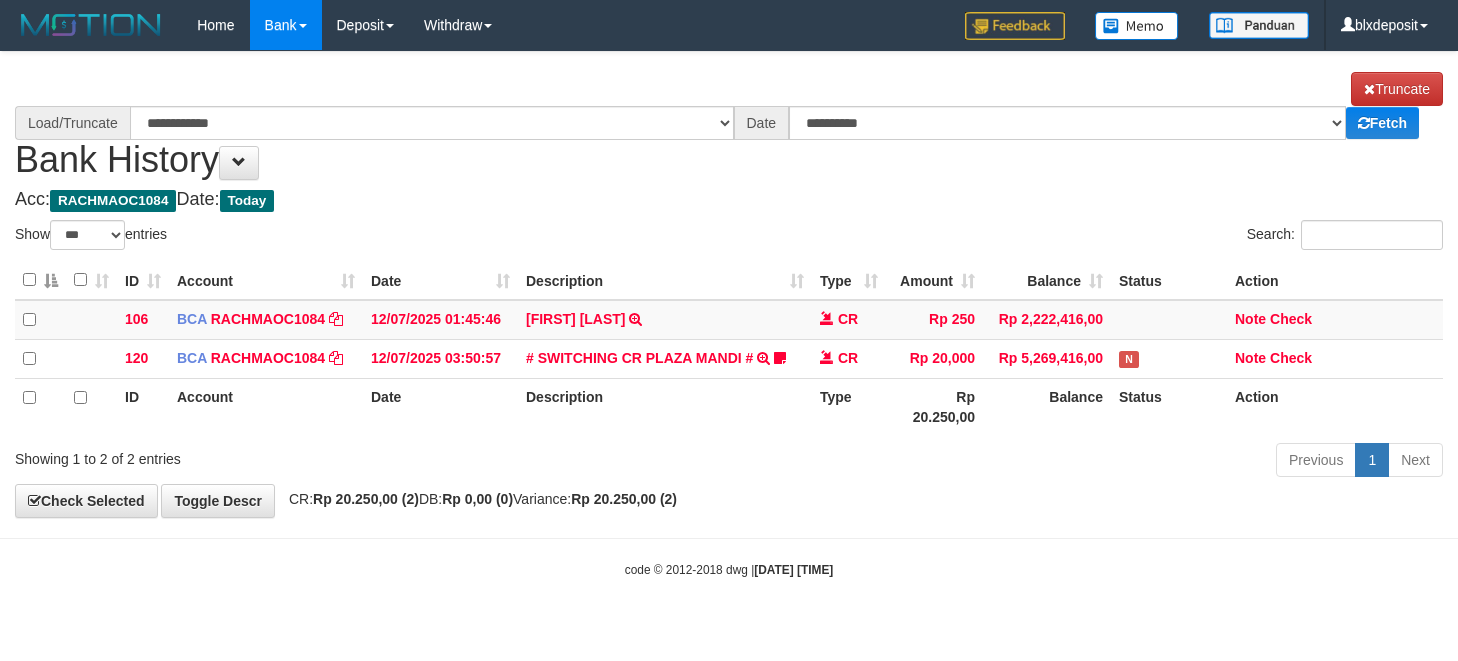 select on "***" 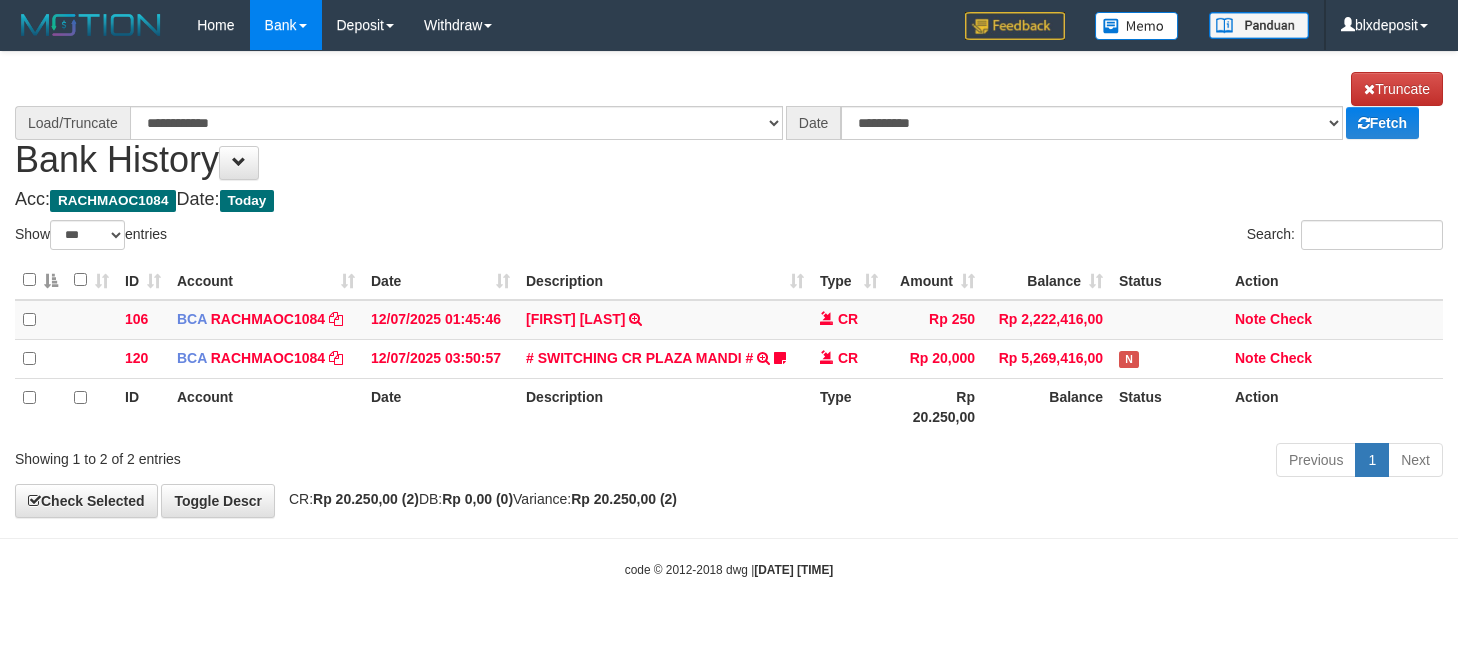 scroll, scrollTop: 0, scrollLeft: 0, axis: both 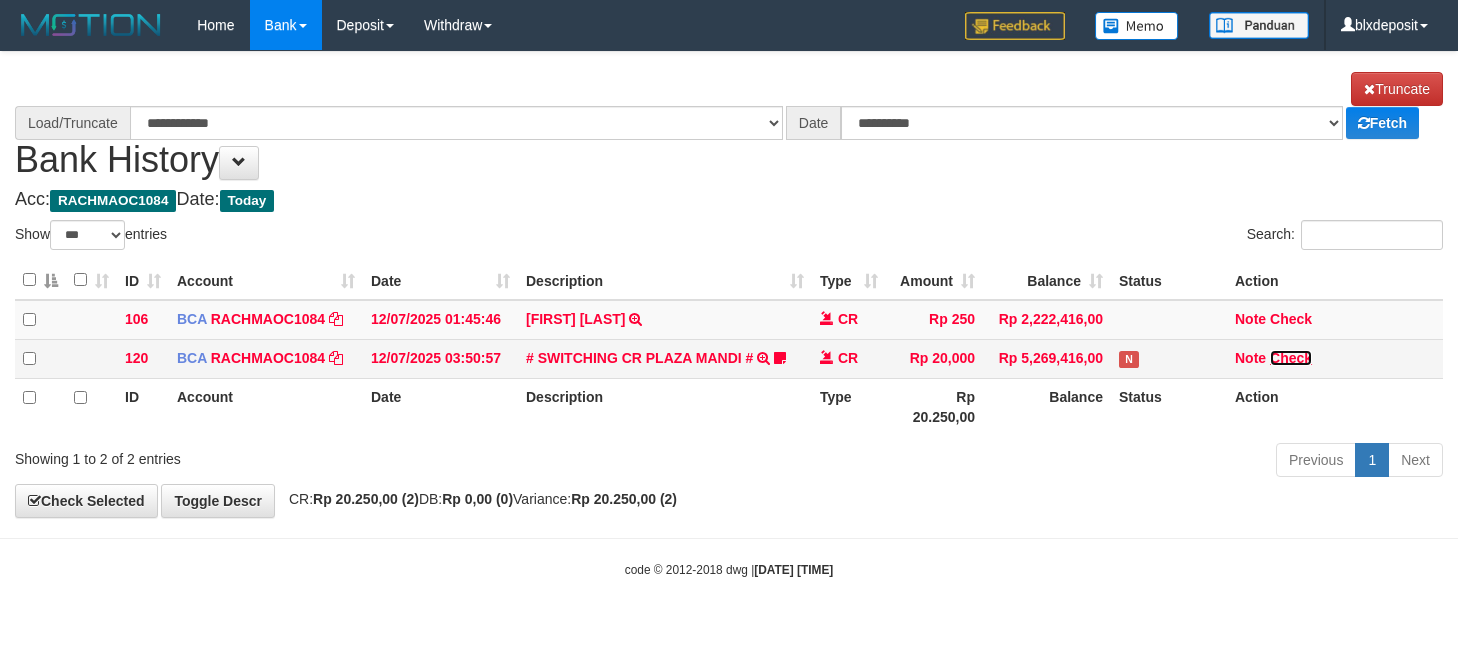 click on "Check" at bounding box center [1291, 358] 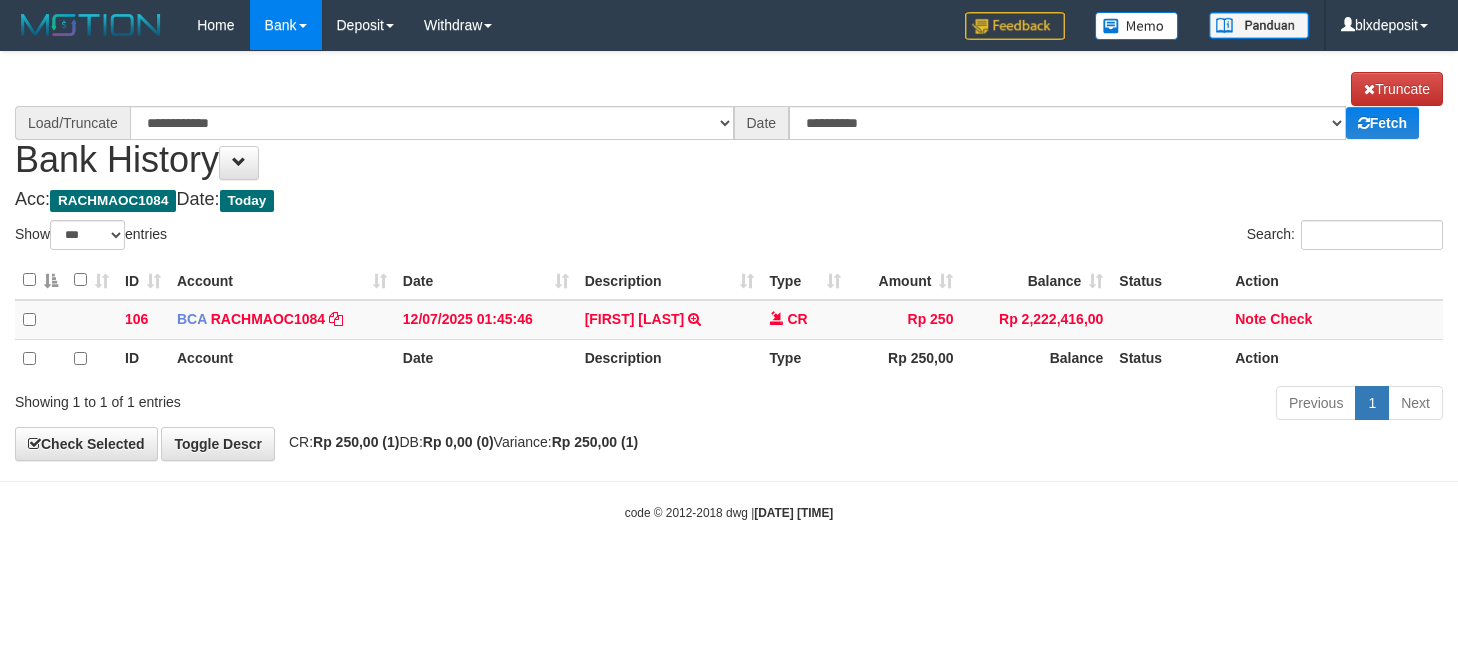 select on "***" 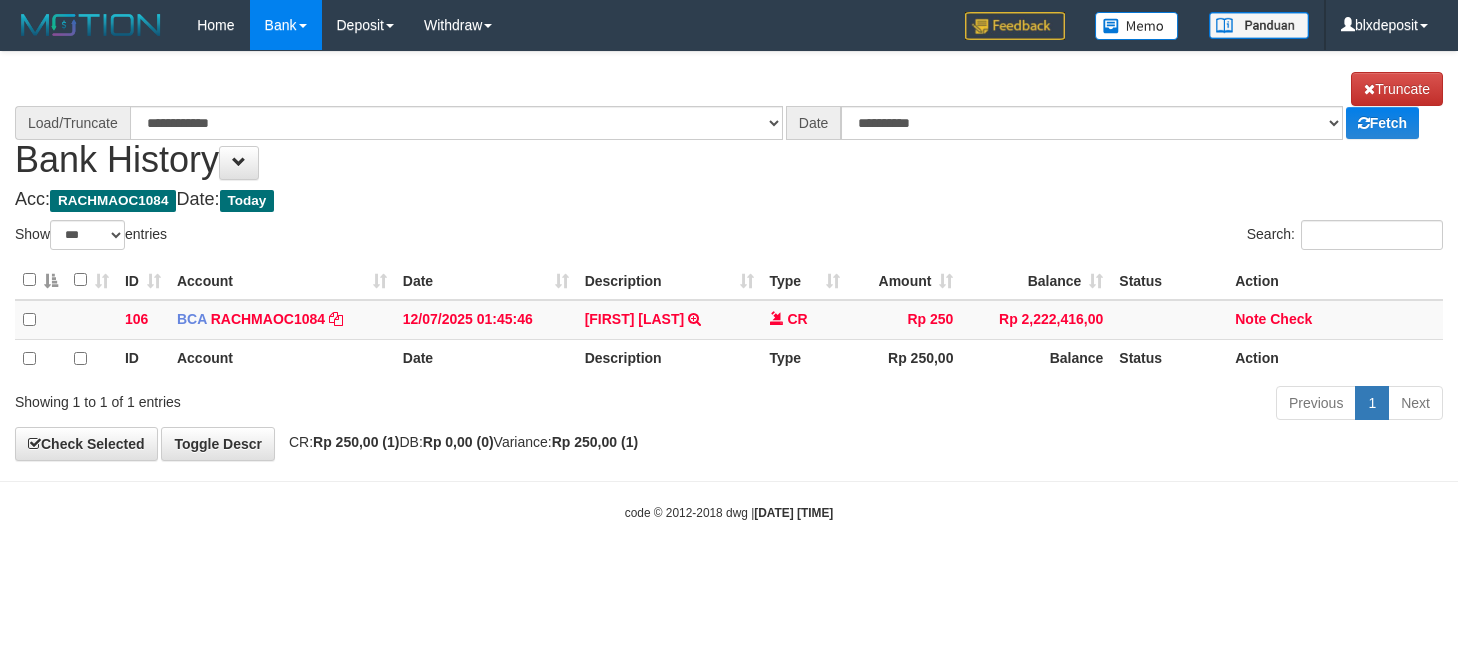 scroll, scrollTop: 0, scrollLeft: 0, axis: both 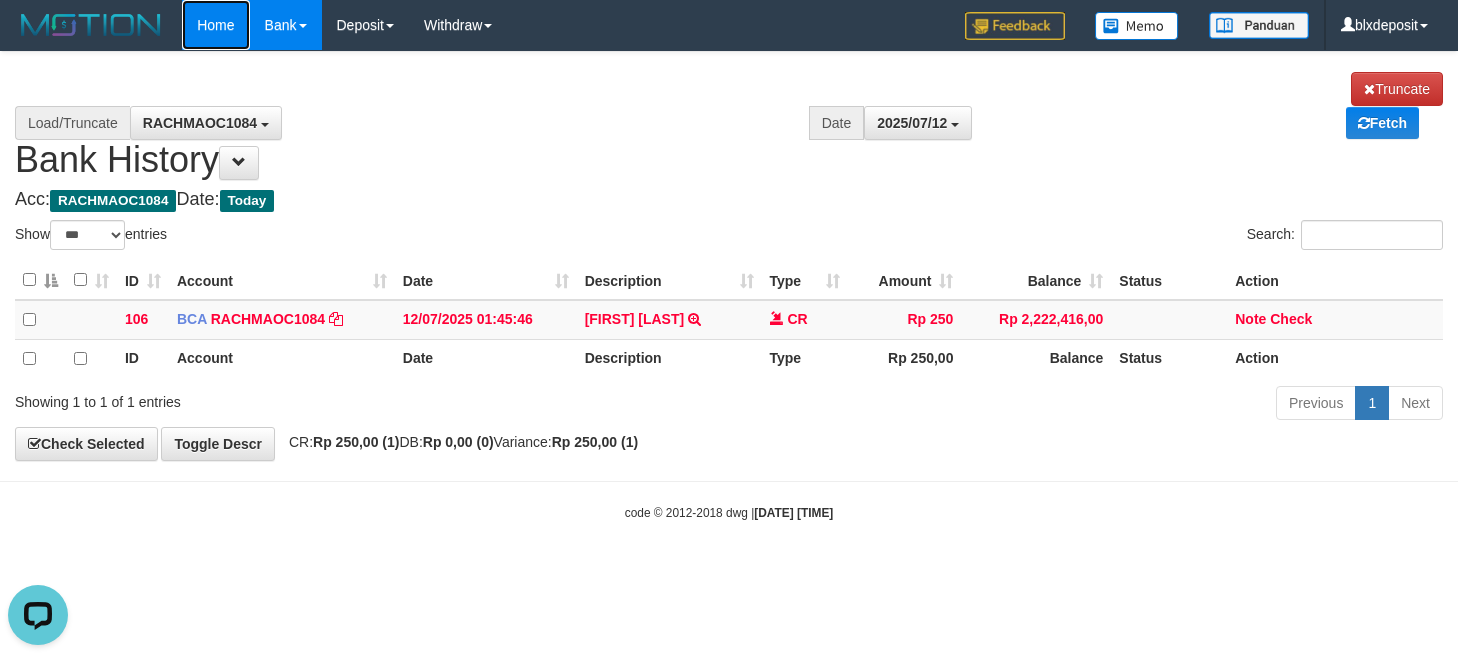 click on "Home" at bounding box center (215, 25) 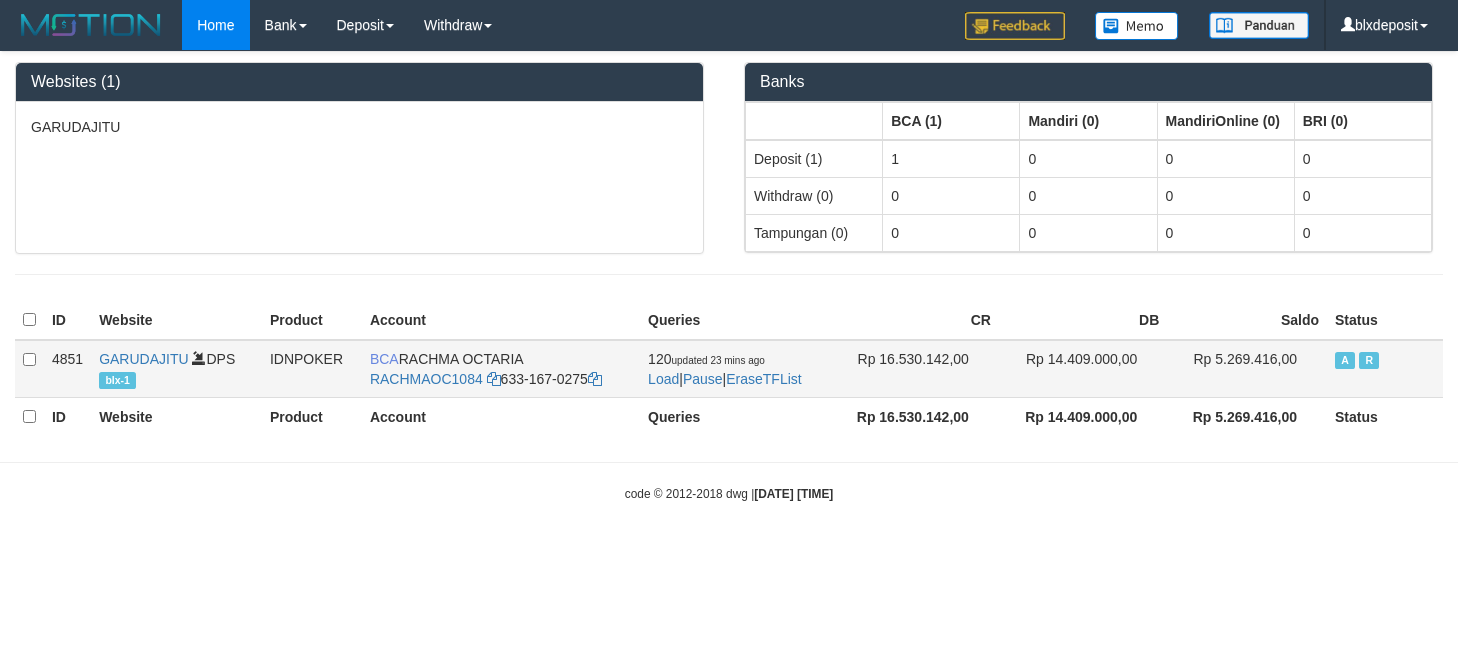 scroll, scrollTop: 0, scrollLeft: 0, axis: both 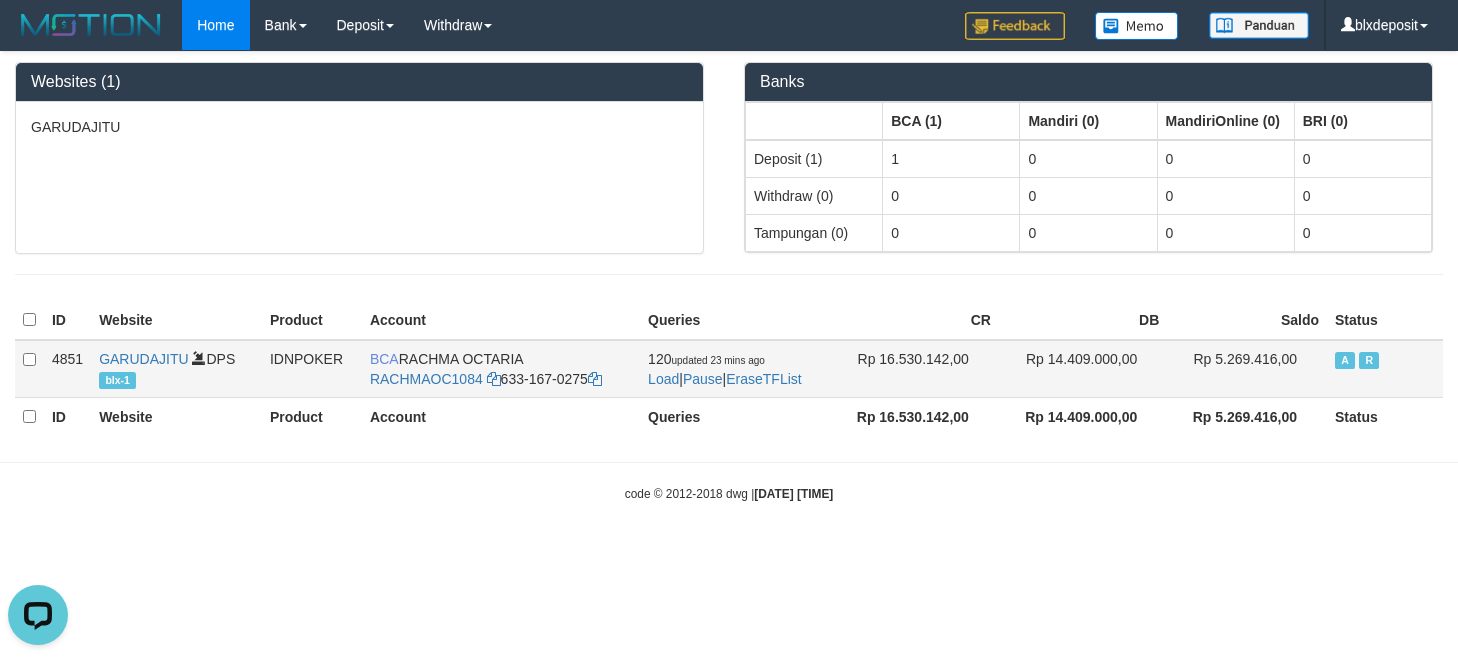 click on "BCA
RACHMA OCTARIA
RACHMAOC1084
633-167-0275" at bounding box center (501, 369) 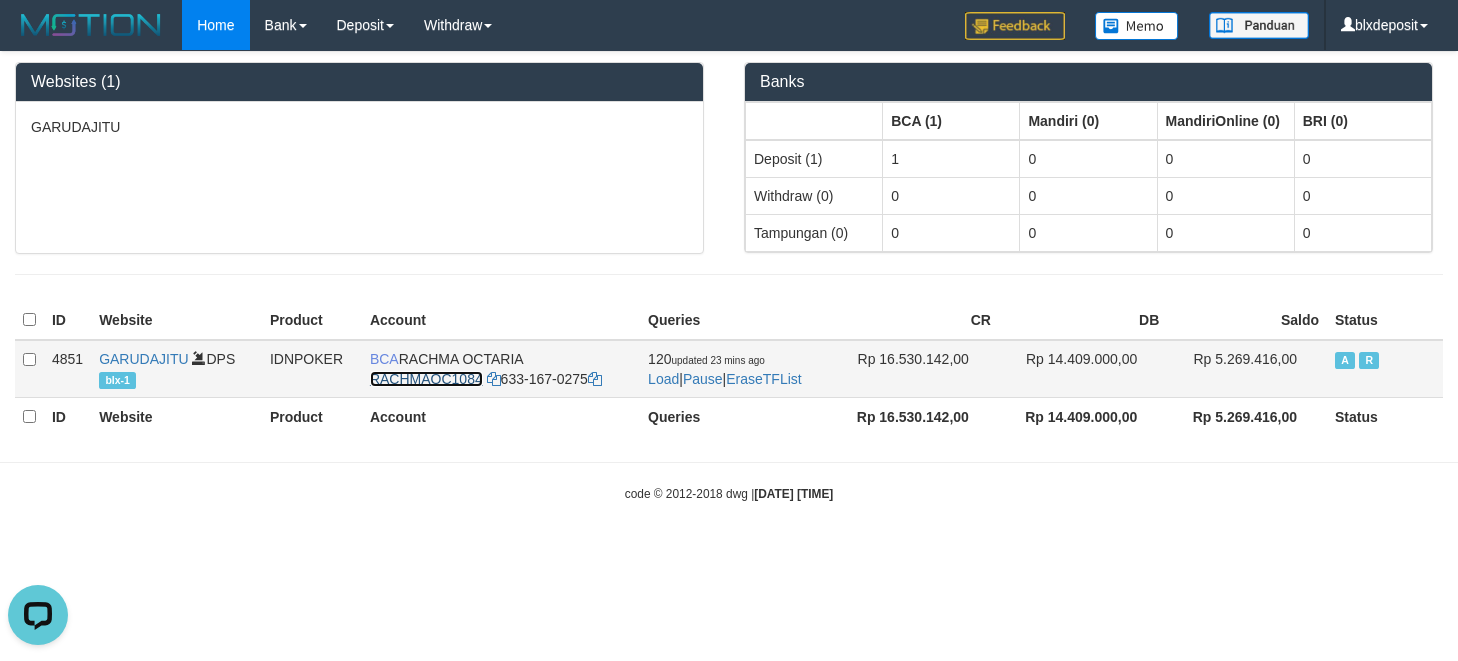 click on "RACHMAOC1084" at bounding box center (426, 379) 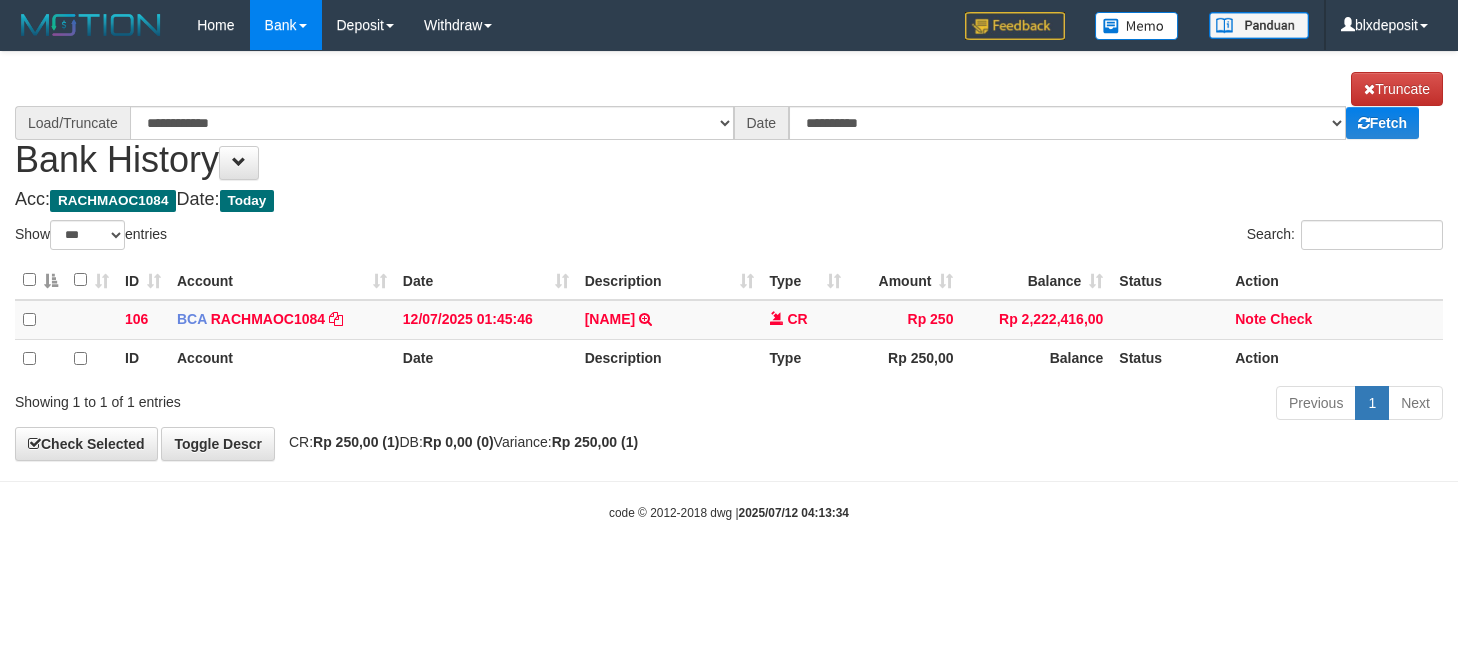 select on "***" 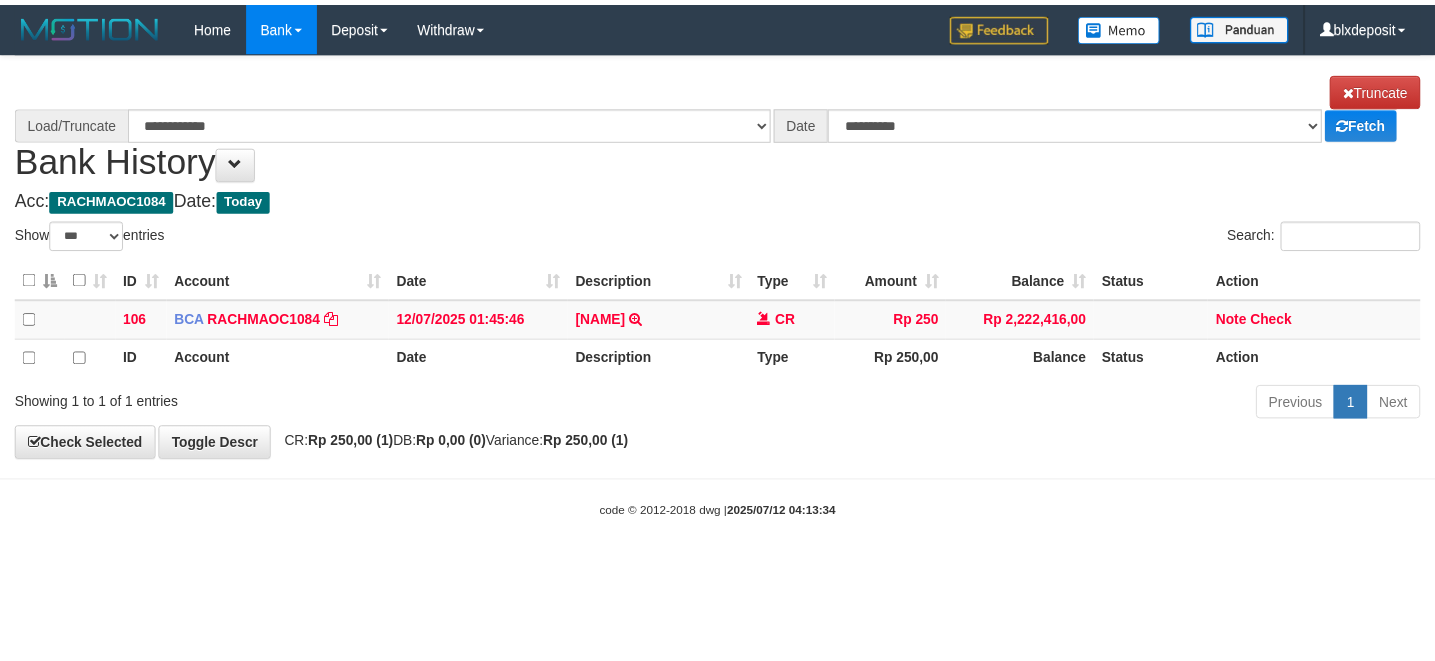 scroll, scrollTop: 0, scrollLeft: 0, axis: both 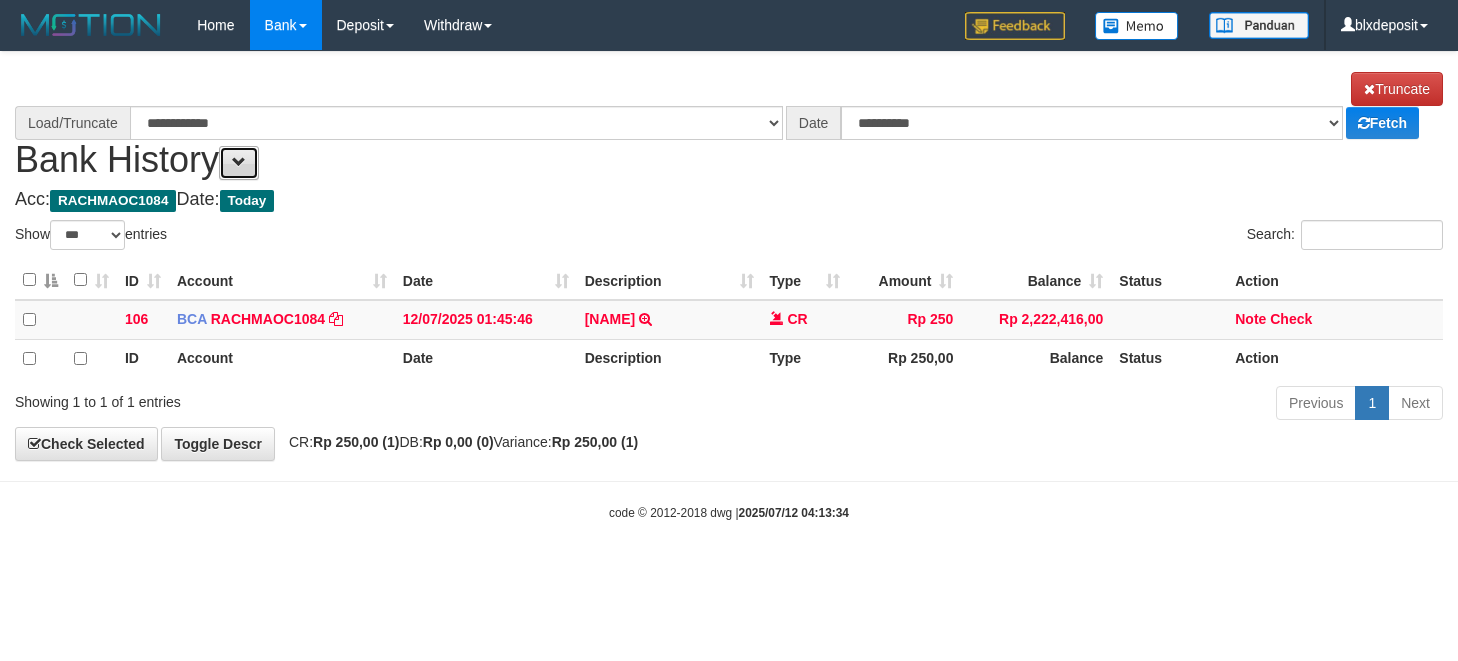 click at bounding box center (239, 162) 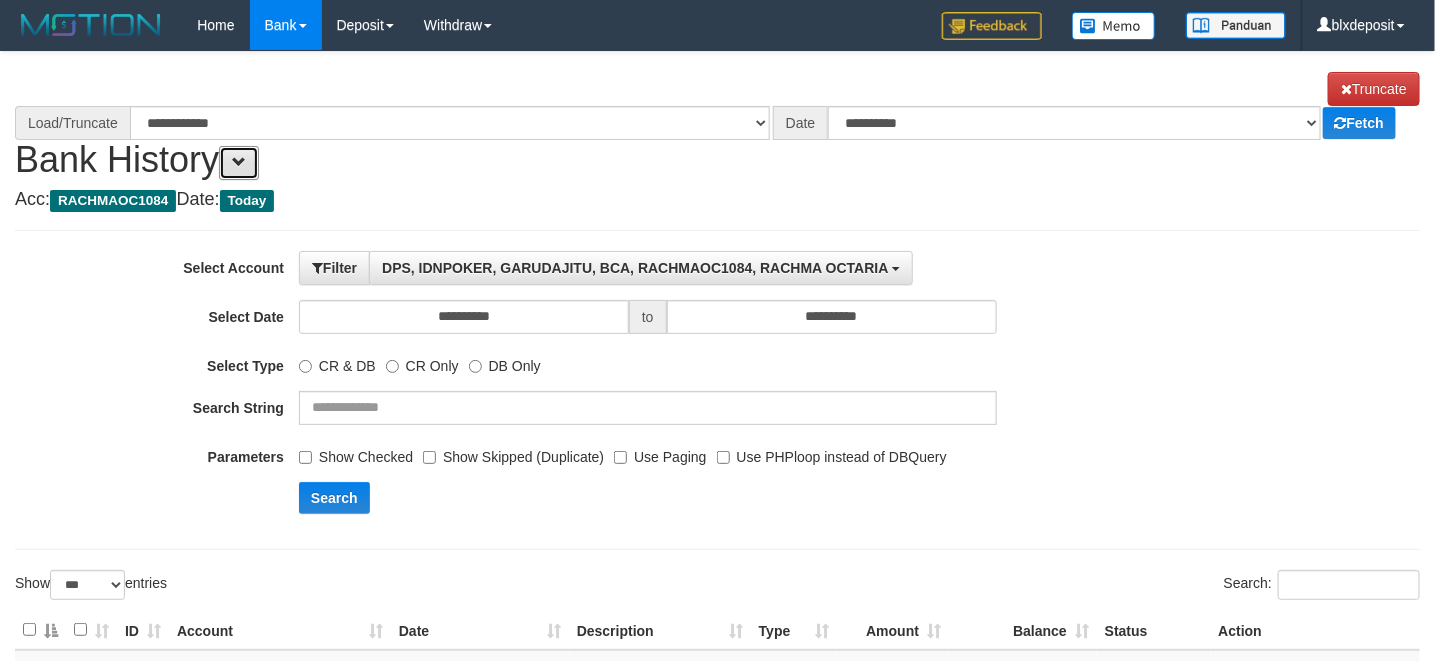 select on "****" 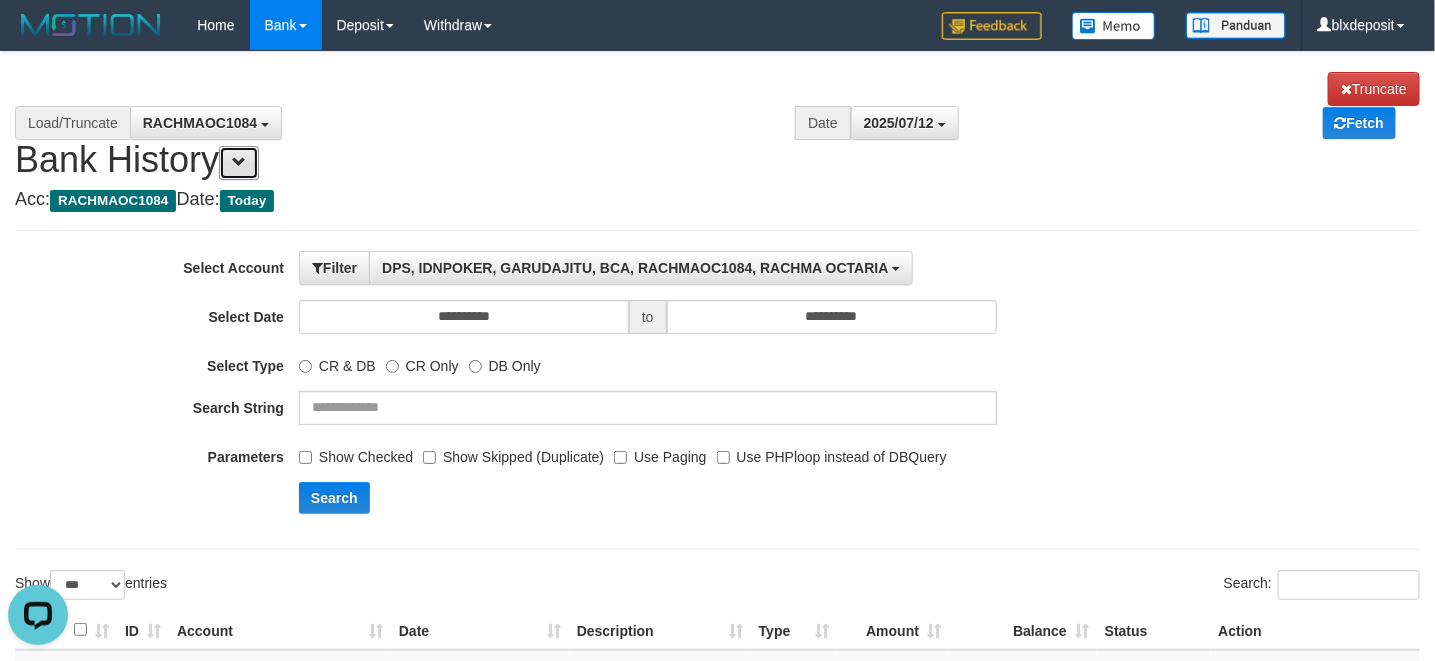 scroll, scrollTop: 0, scrollLeft: 0, axis: both 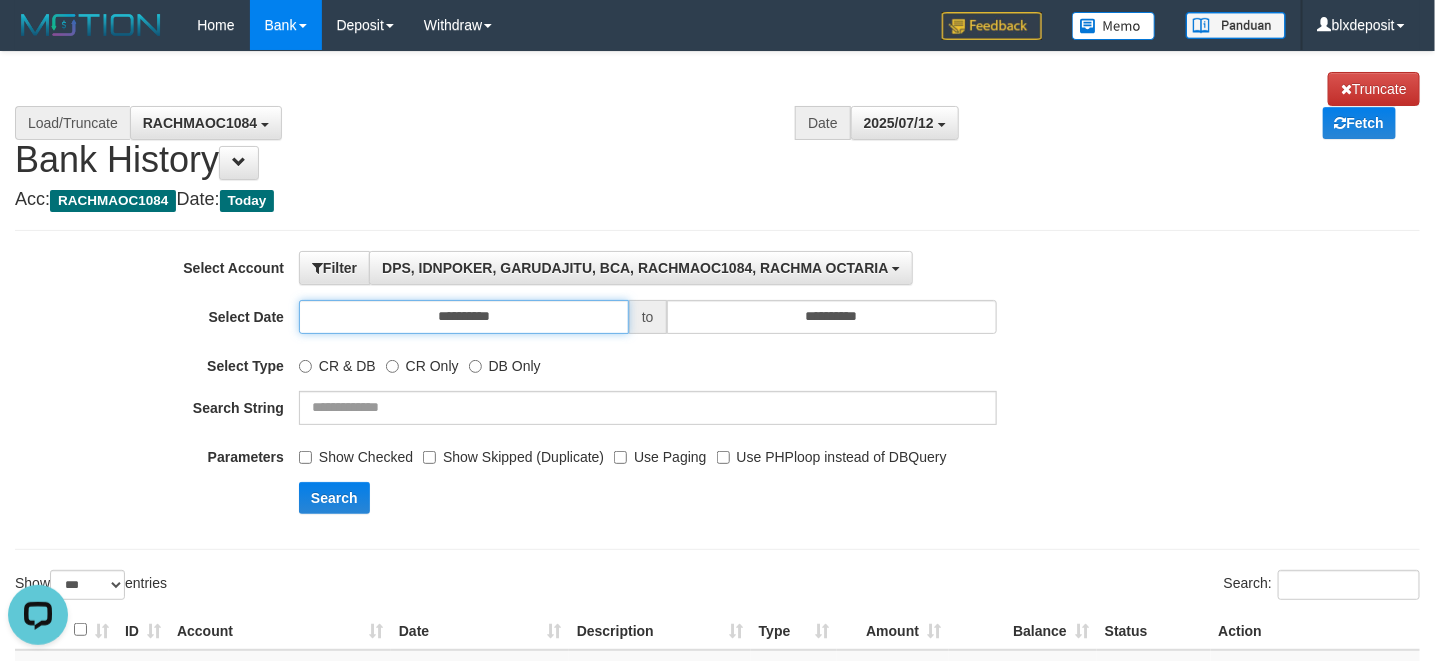 click on "**********" at bounding box center [464, 317] 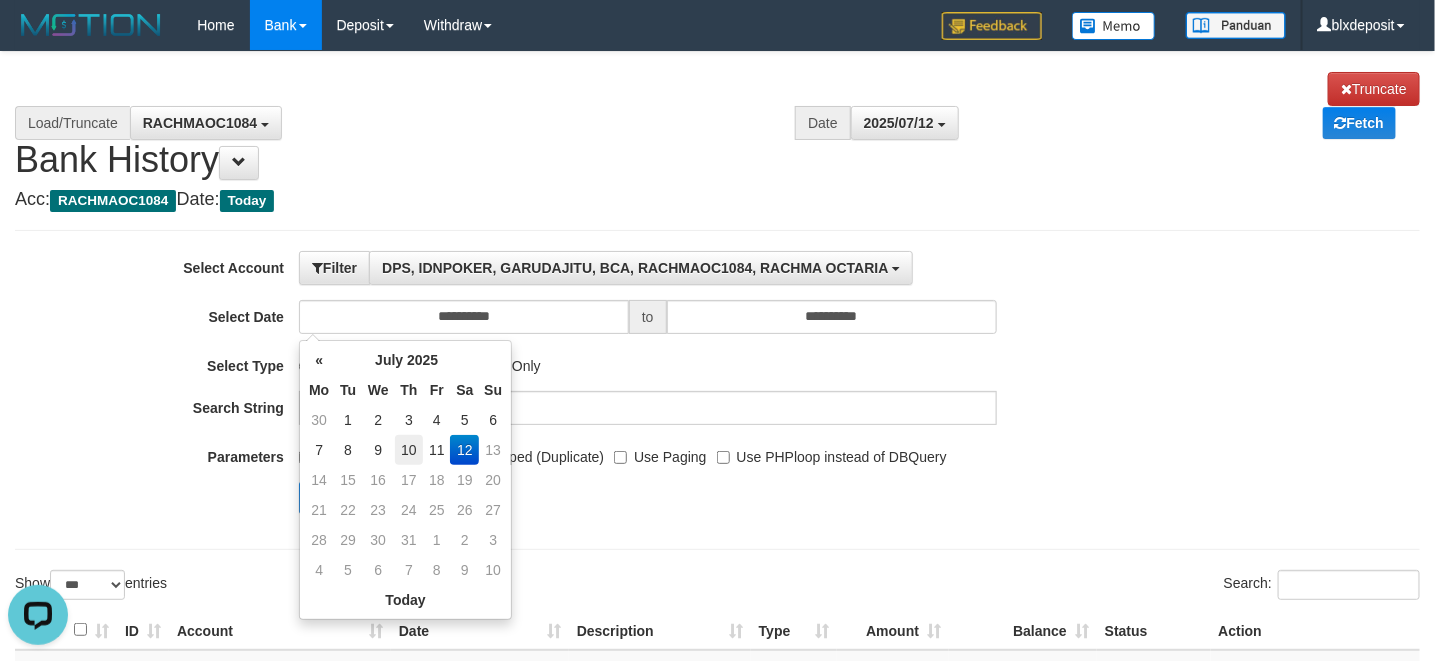 click on "10" at bounding box center (409, 450) 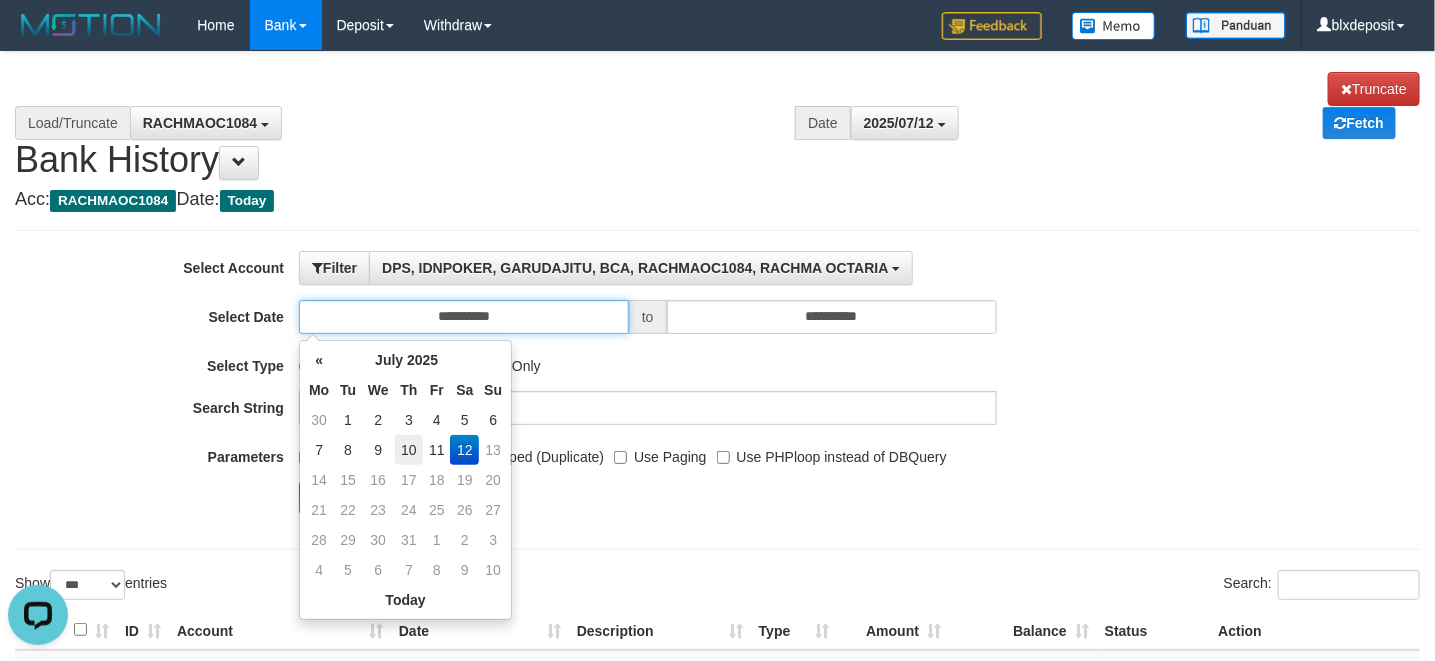 type on "**********" 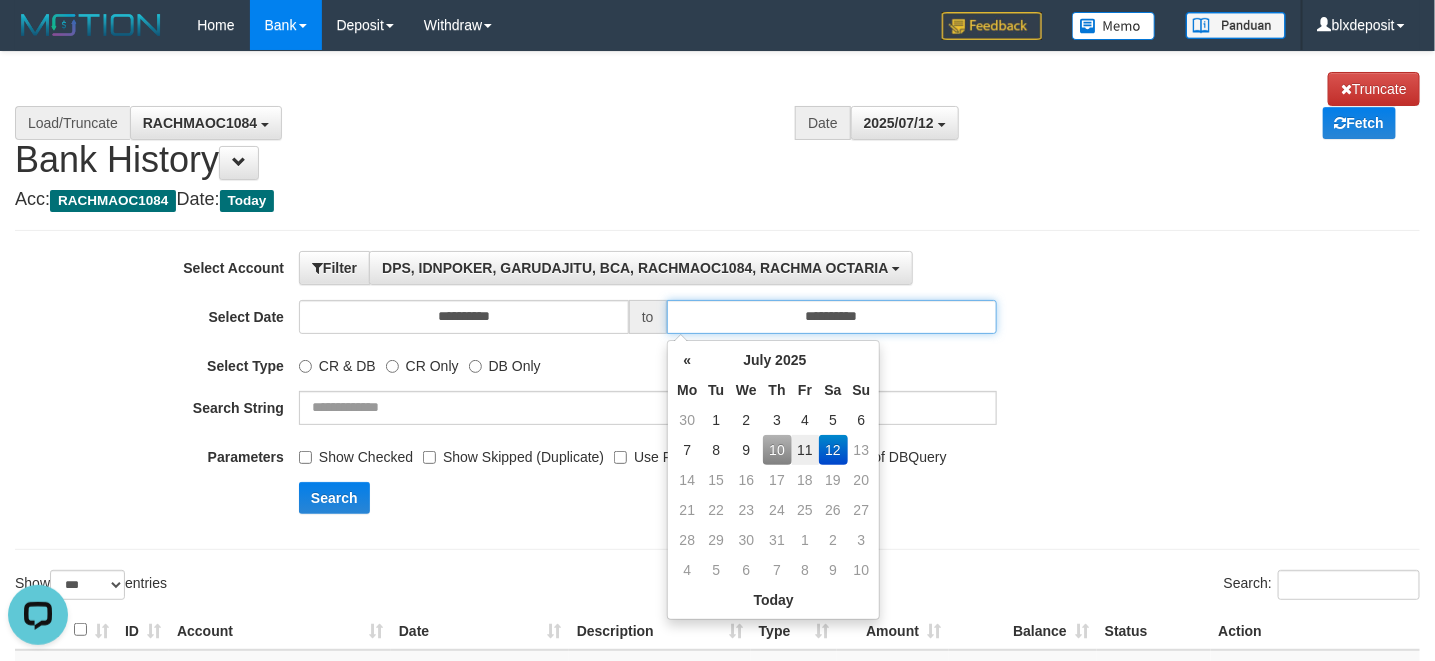 click on "**********" at bounding box center (832, 317) 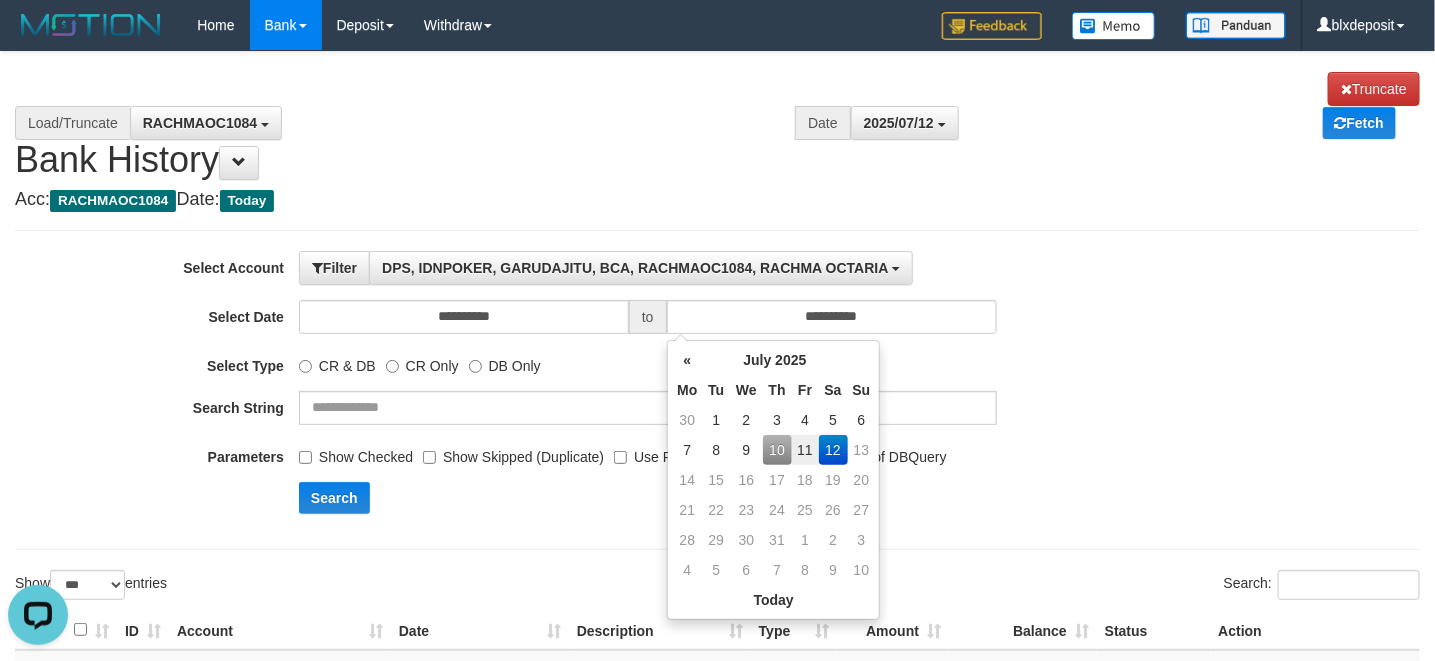 drag, startPoint x: 772, startPoint y: 442, endPoint x: 645, endPoint y: 501, distance: 140.0357 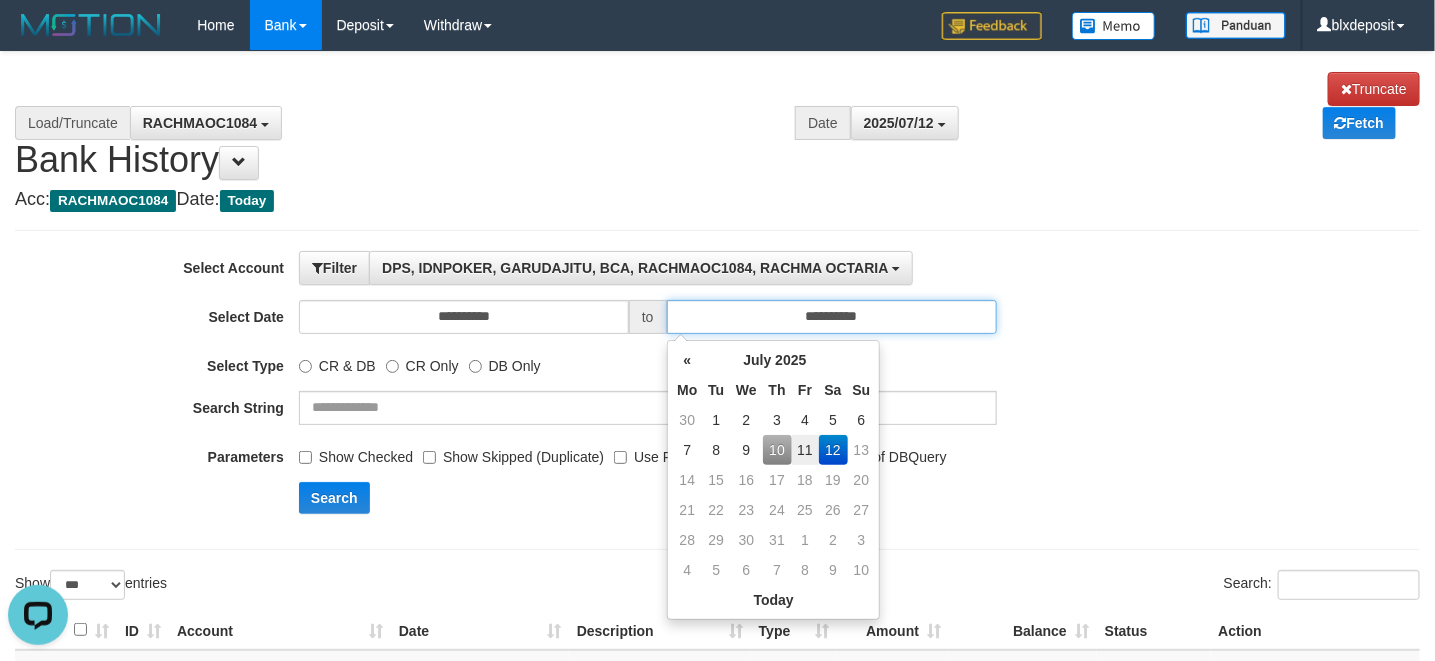type on "**********" 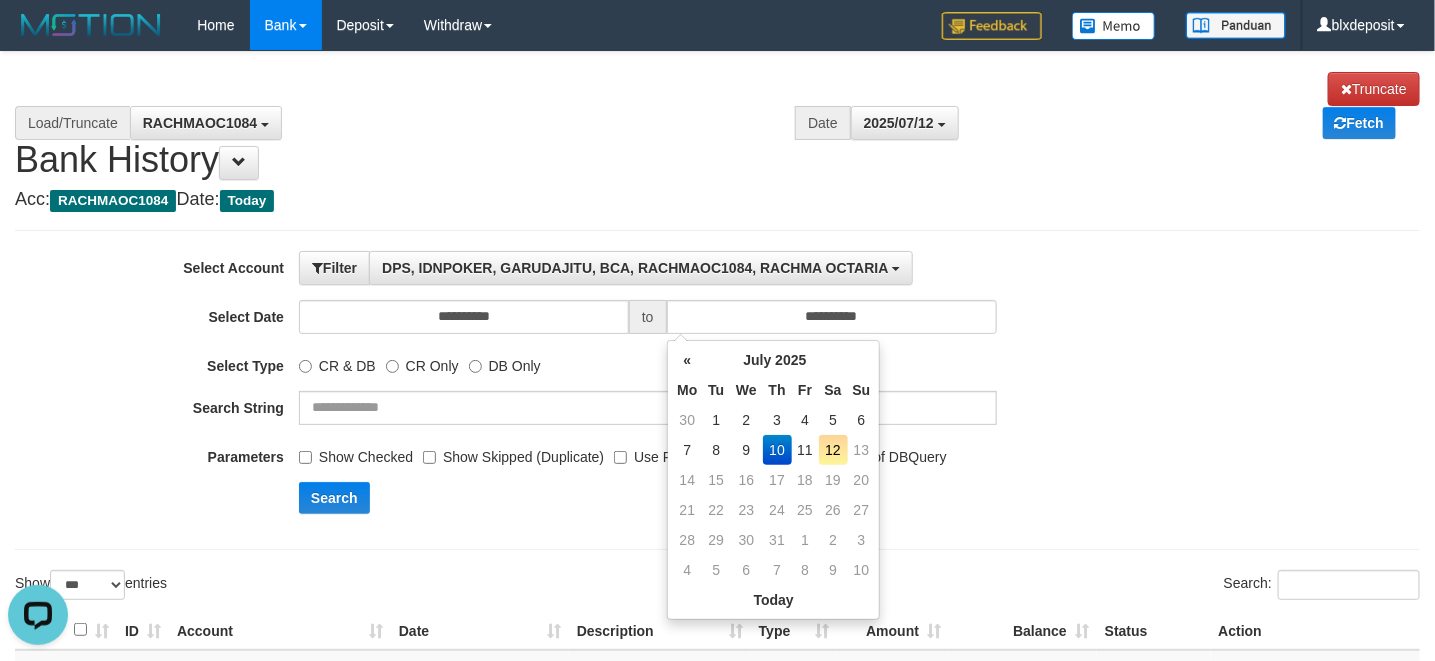 click on "**********" at bounding box center [598, 390] 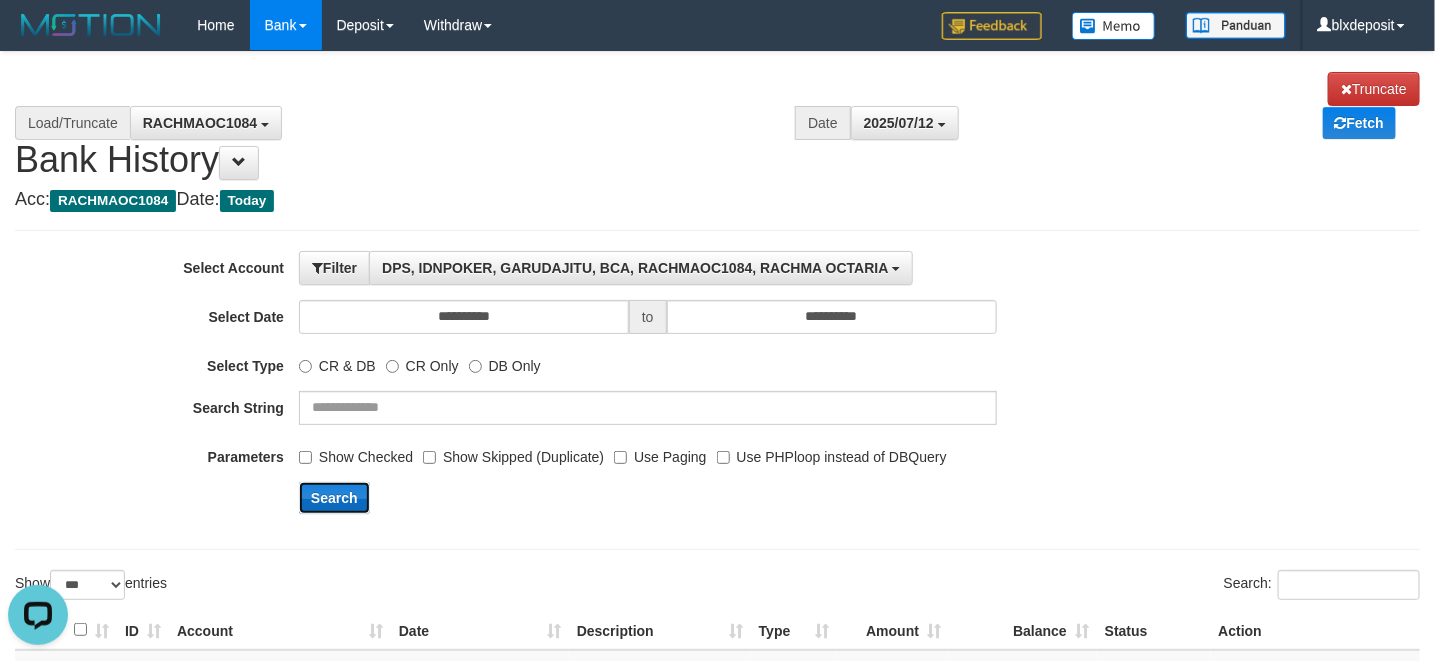 drag, startPoint x: 349, startPoint y: 504, endPoint x: 366, endPoint y: 498, distance: 18.027756 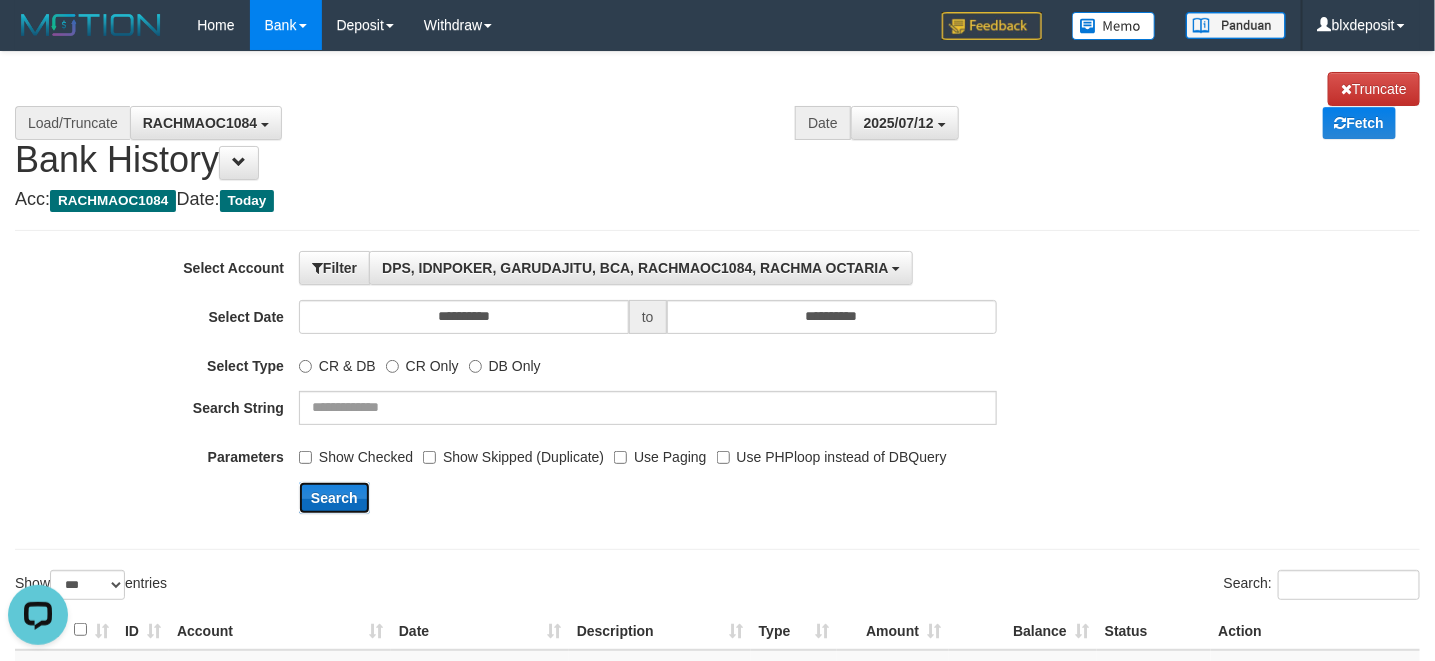 click on "Search" at bounding box center [334, 498] 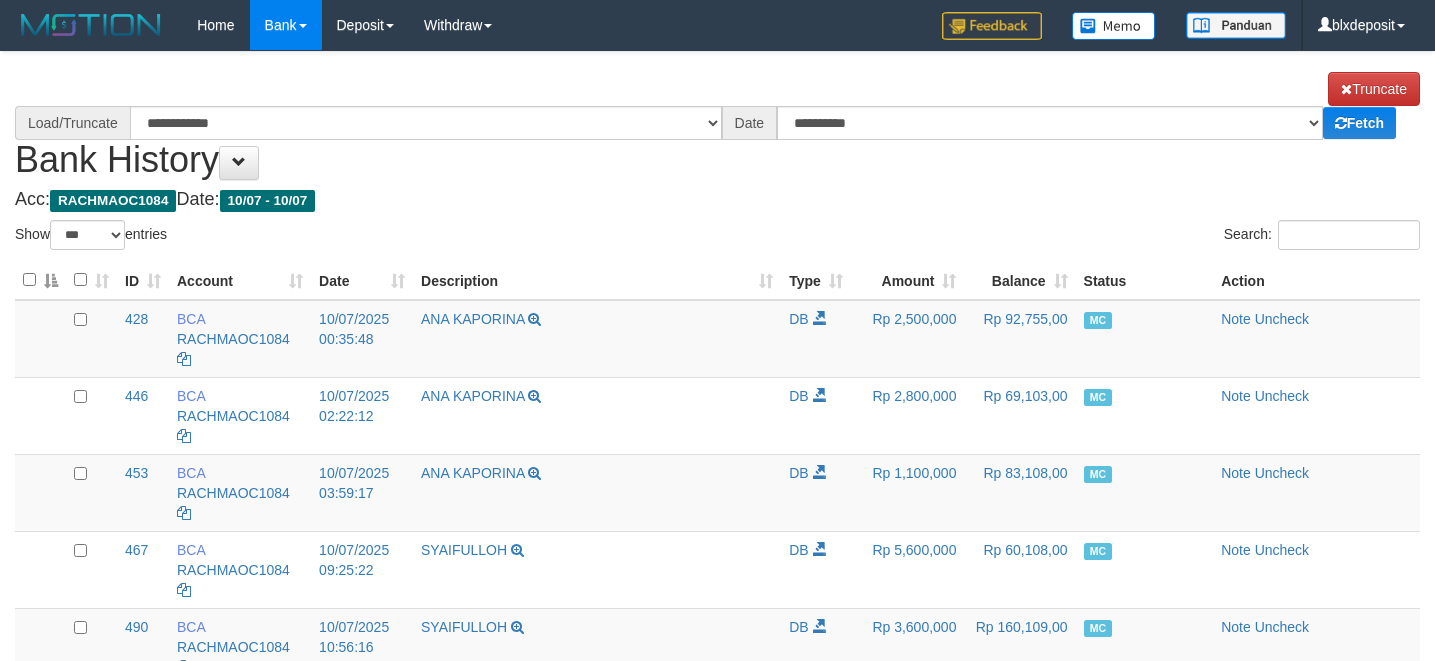 select on "***" 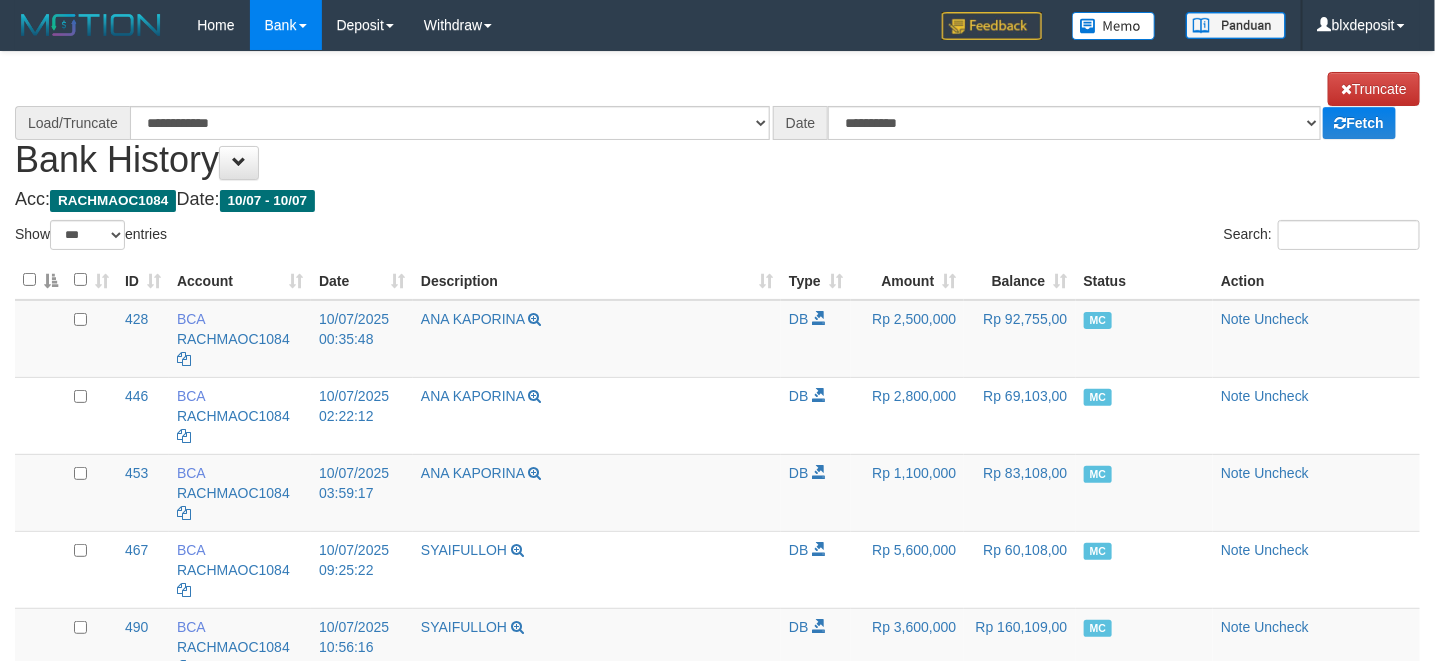 select on "****" 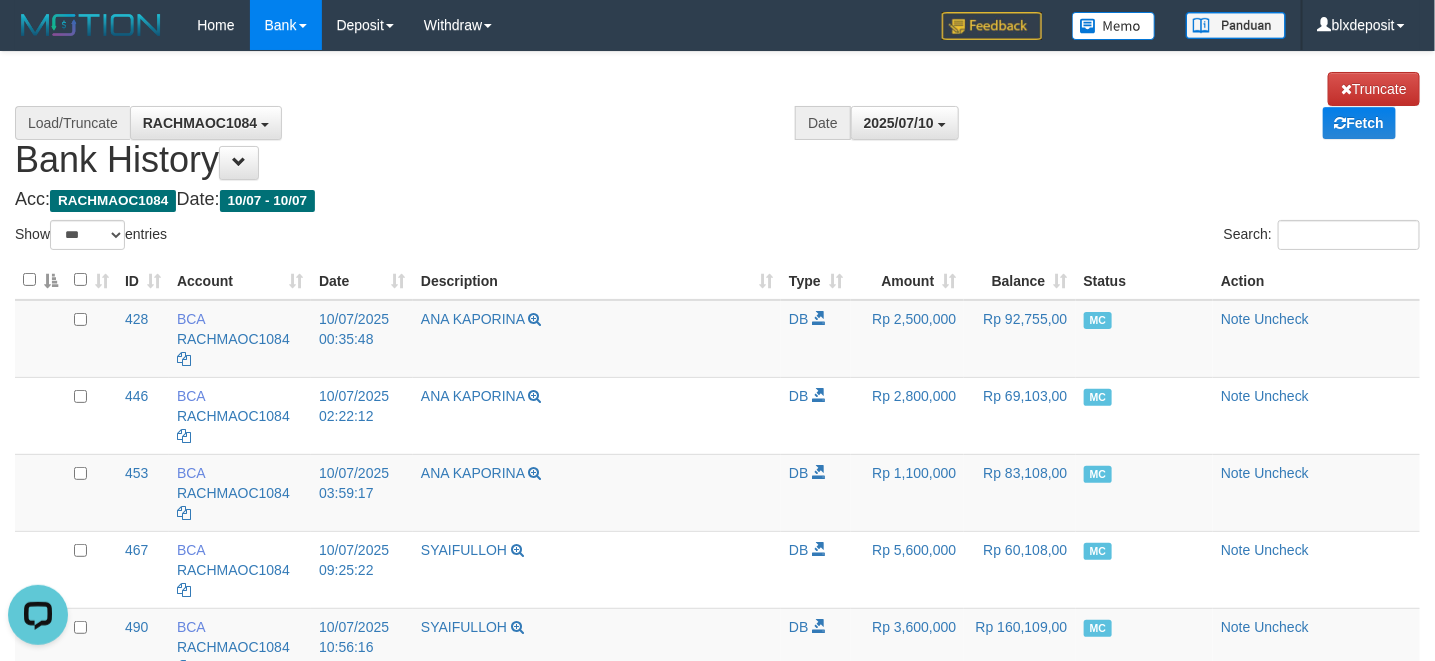 scroll, scrollTop: 0, scrollLeft: 0, axis: both 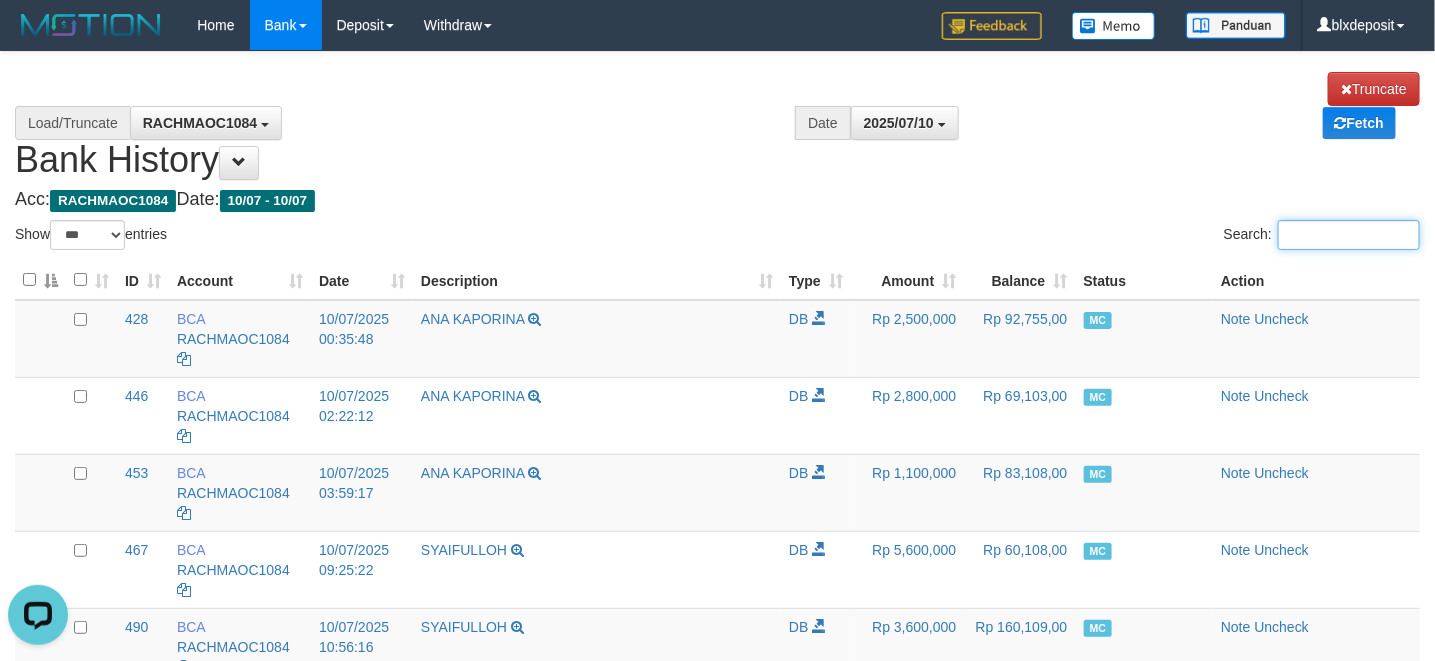 click on "Search:" at bounding box center (1349, 235) 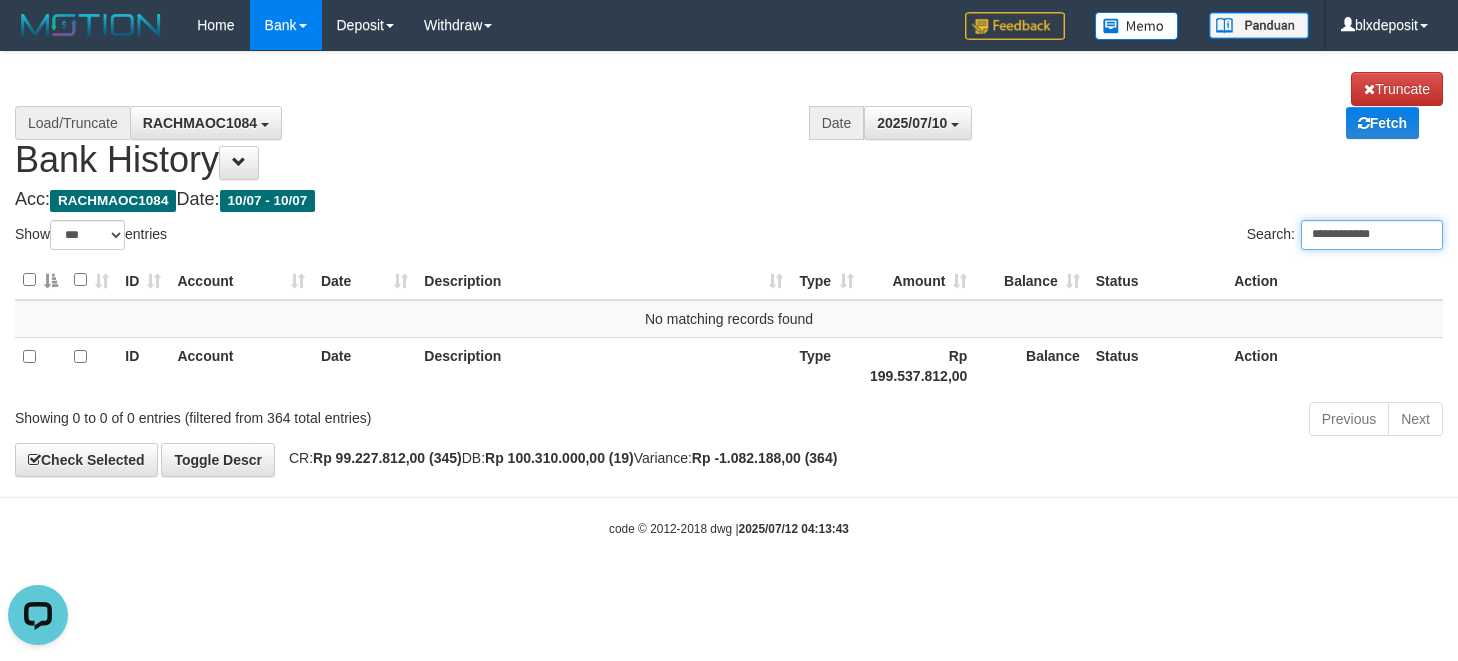 drag, startPoint x: 1284, startPoint y: 241, endPoint x: 1302, endPoint y: 237, distance: 18.439089 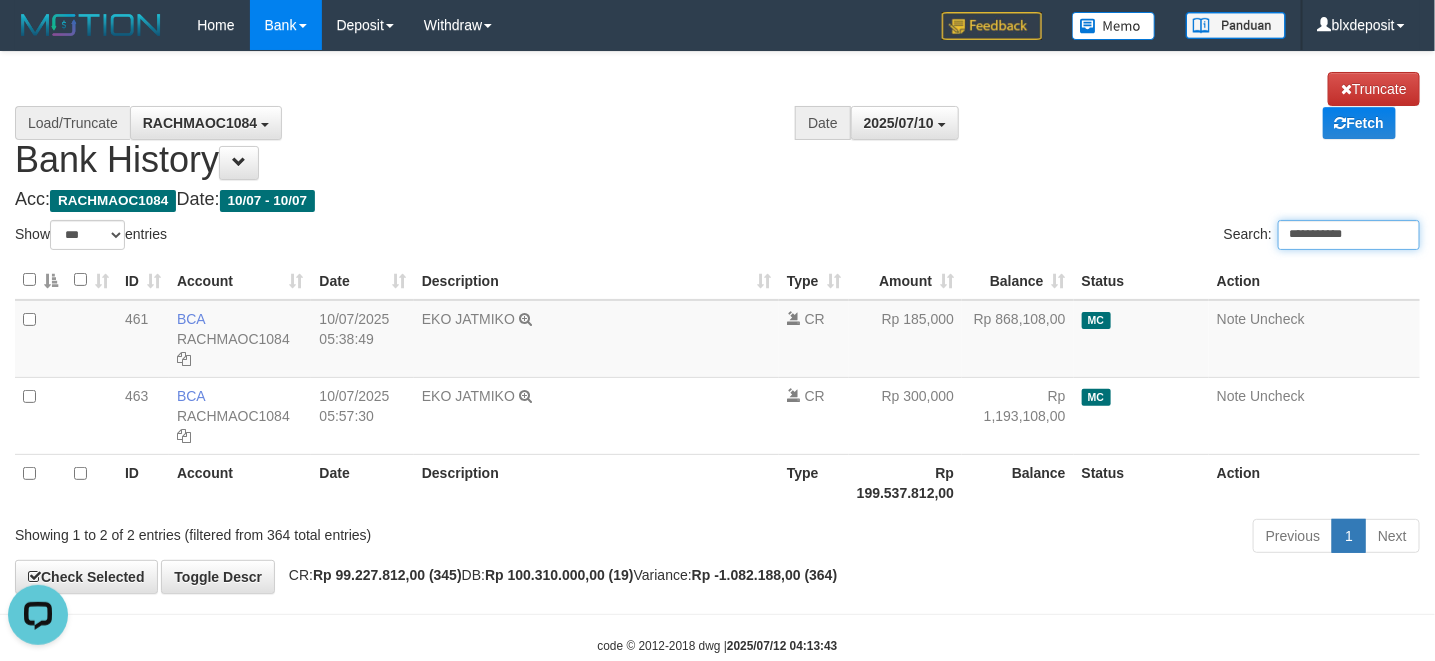 type on "**********" 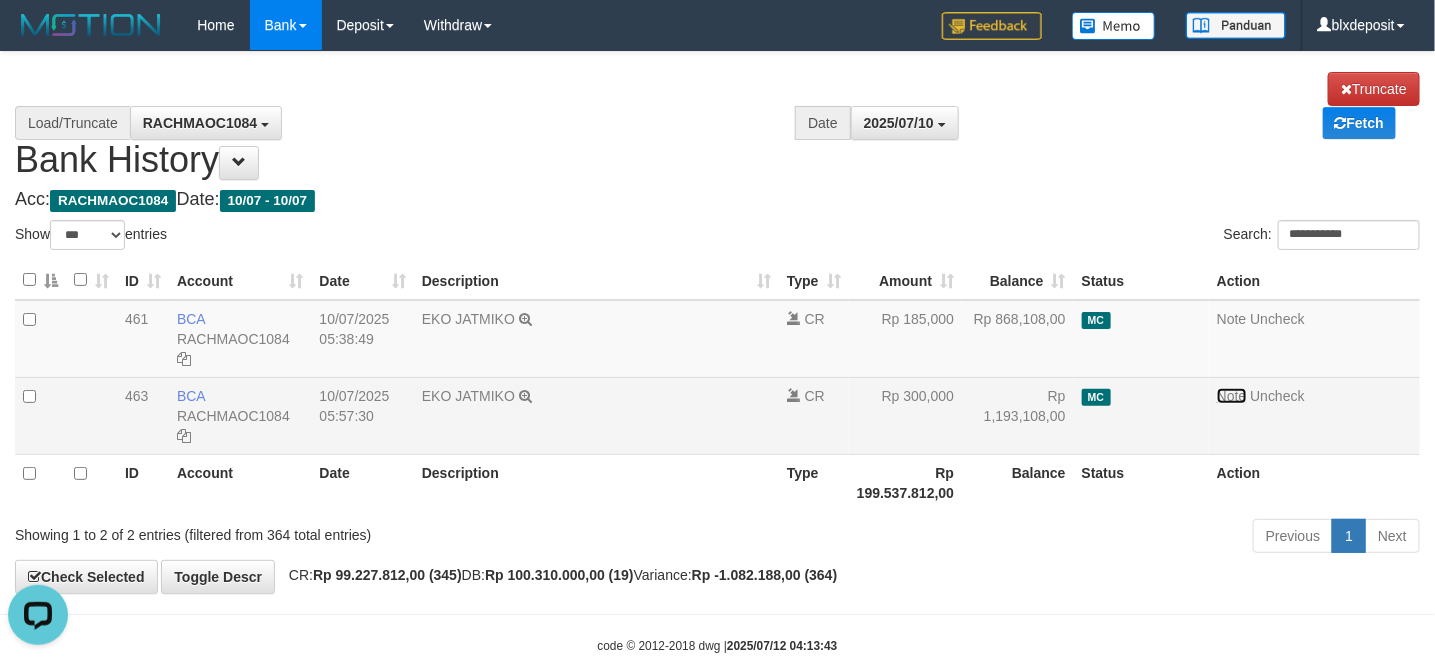 click on "Note" at bounding box center [1232, 396] 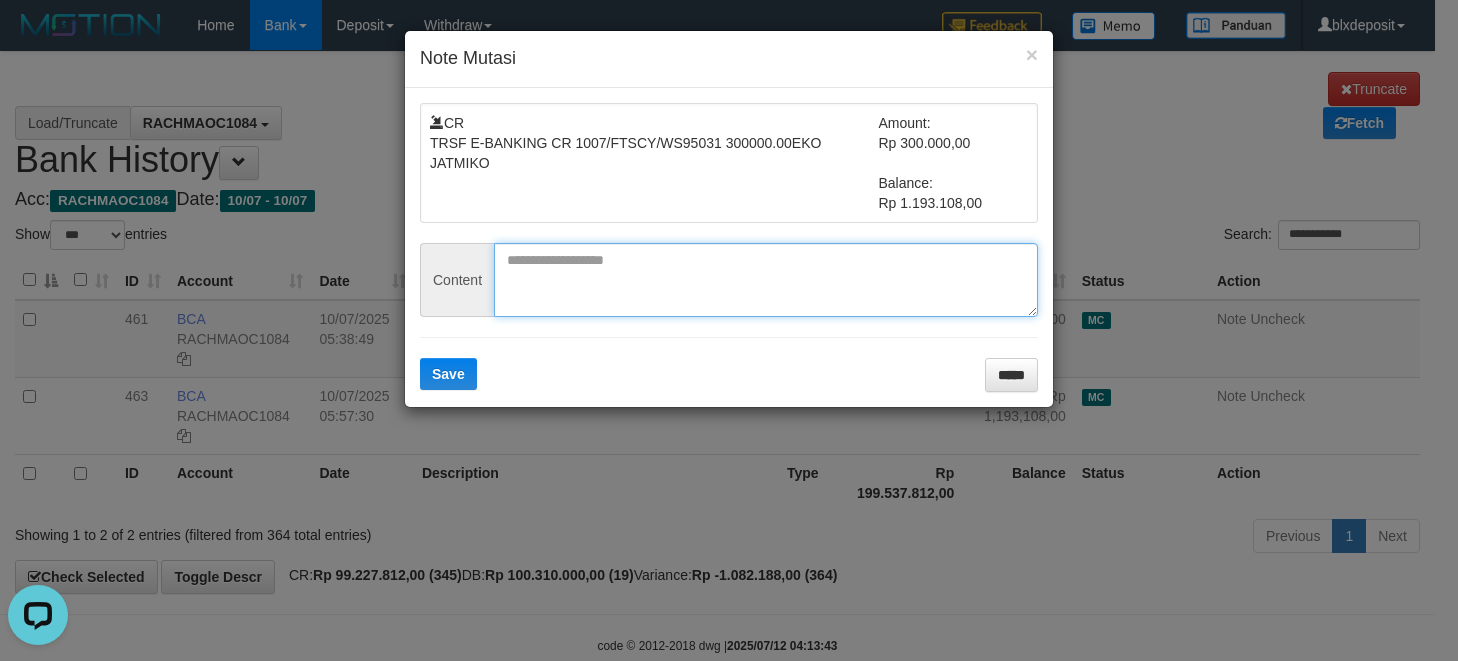 drag, startPoint x: 684, startPoint y: 270, endPoint x: 654, endPoint y: 286, distance: 34 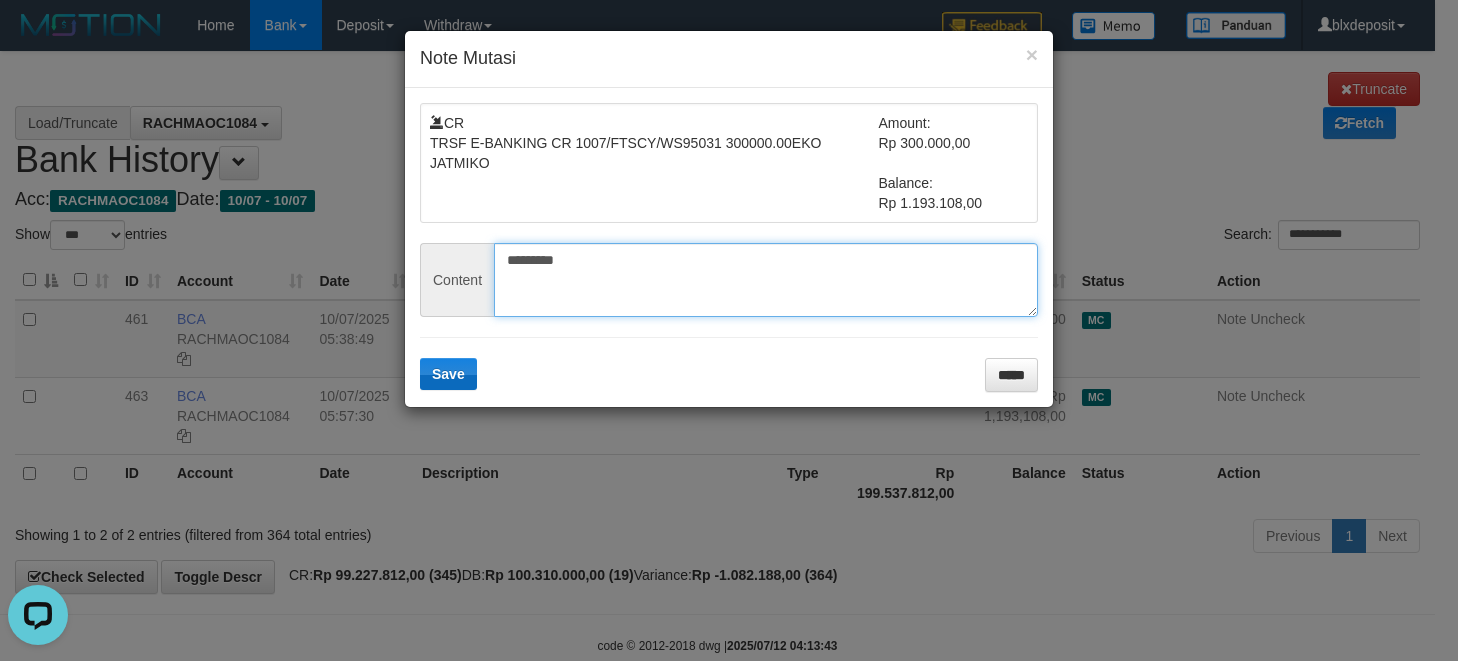 type on "*********" 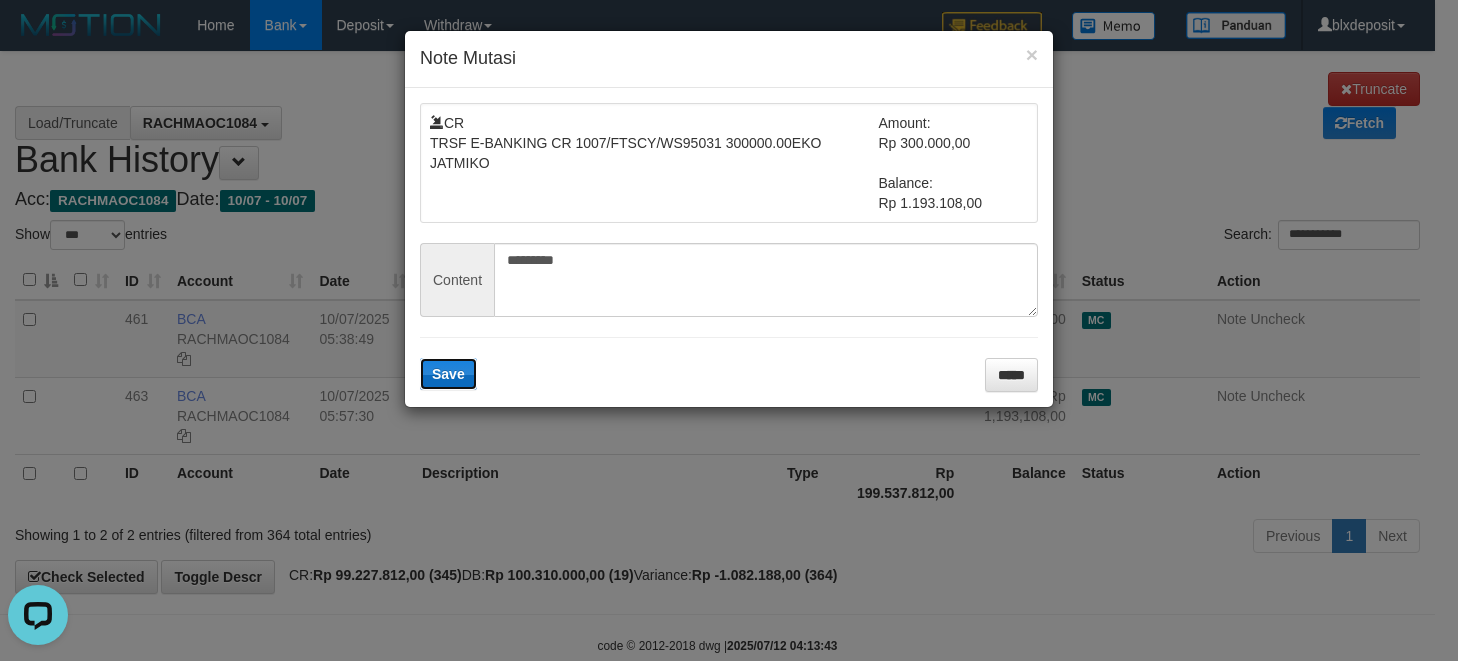 click on "Save" at bounding box center [448, 374] 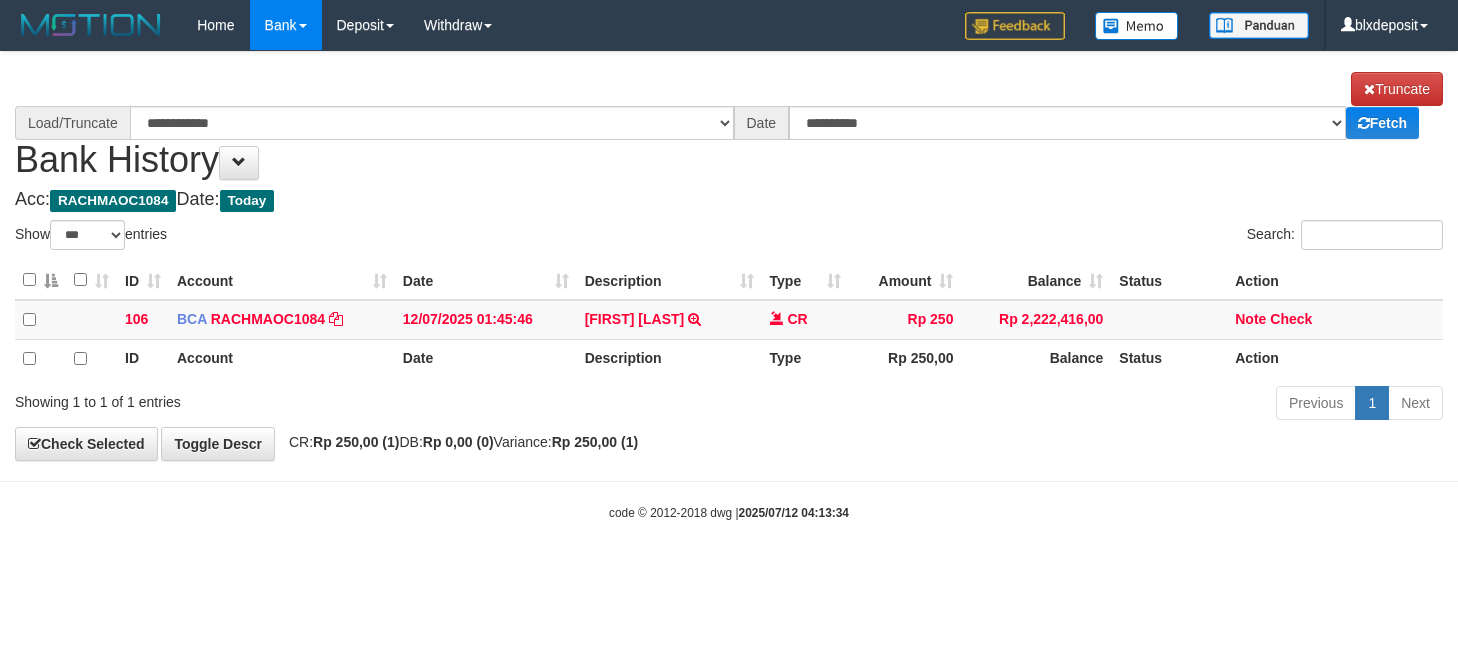 select on "***" 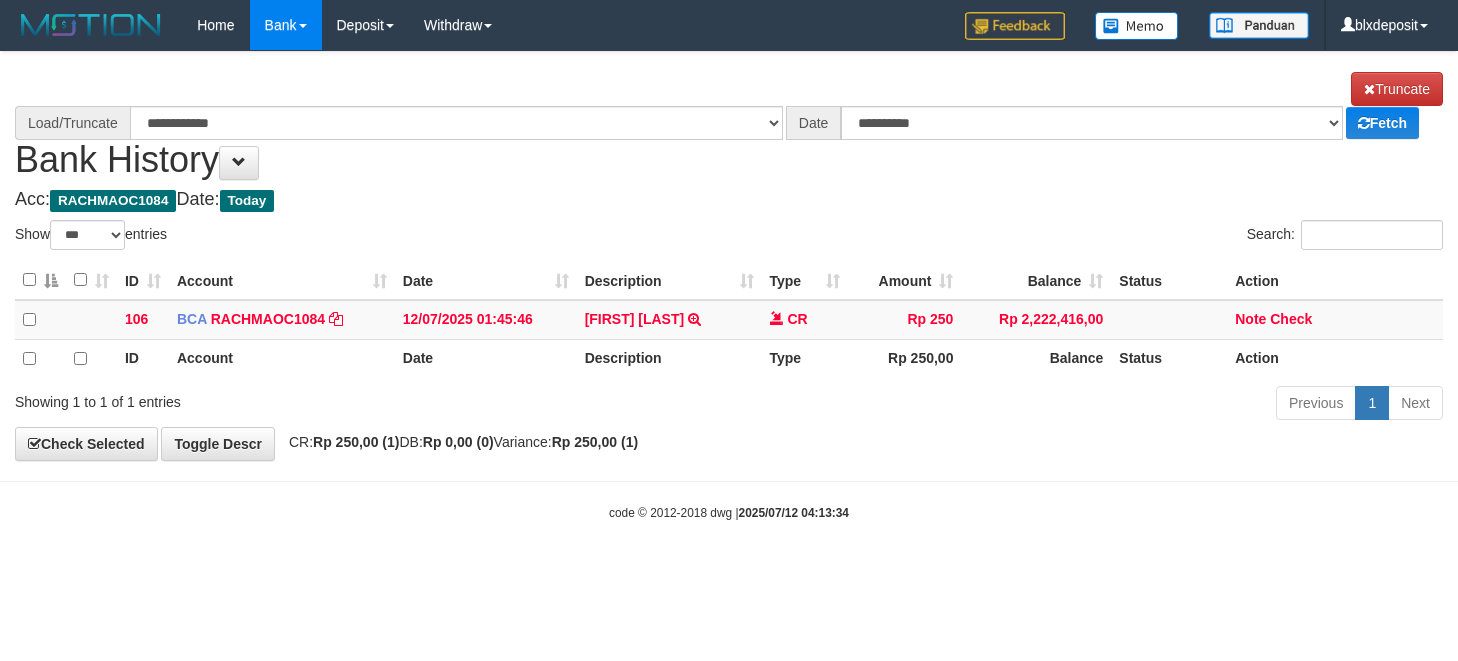 scroll, scrollTop: 0, scrollLeft: 0, axis: both 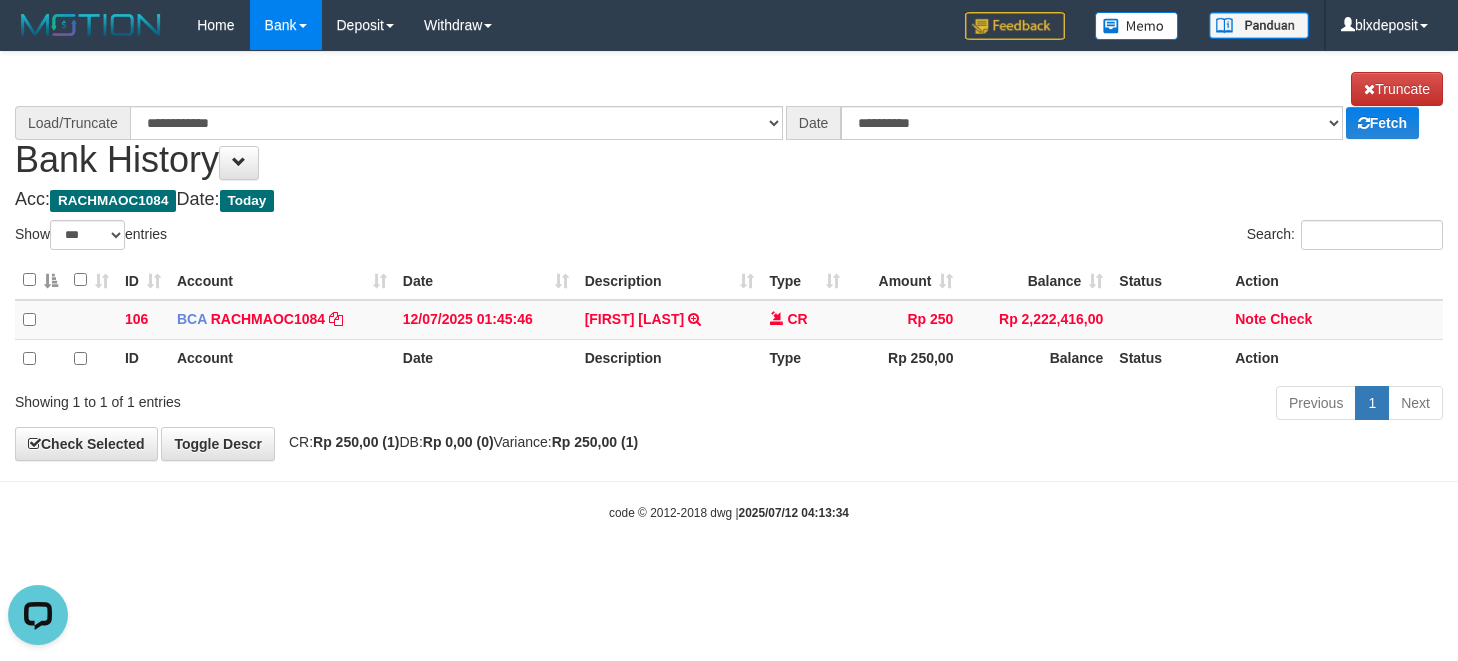 select on "****" 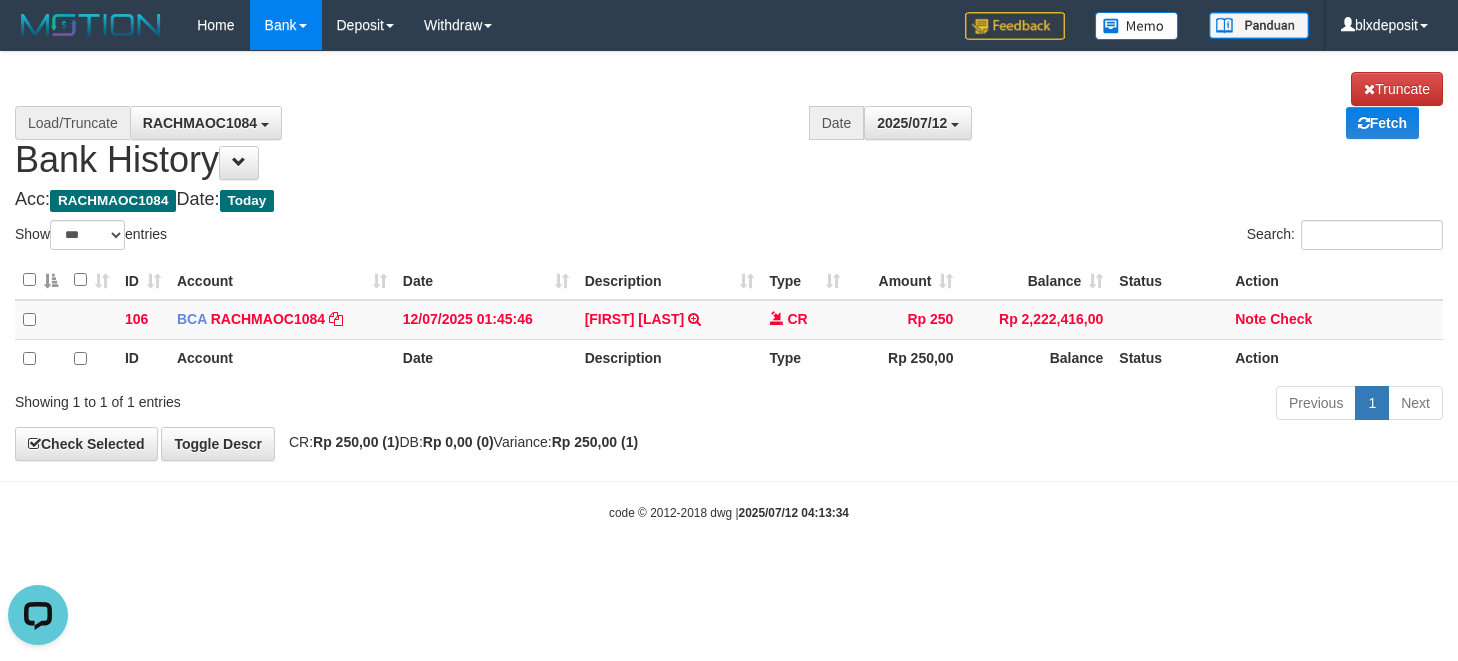 click on "**********" at bounding box center [729, 256] 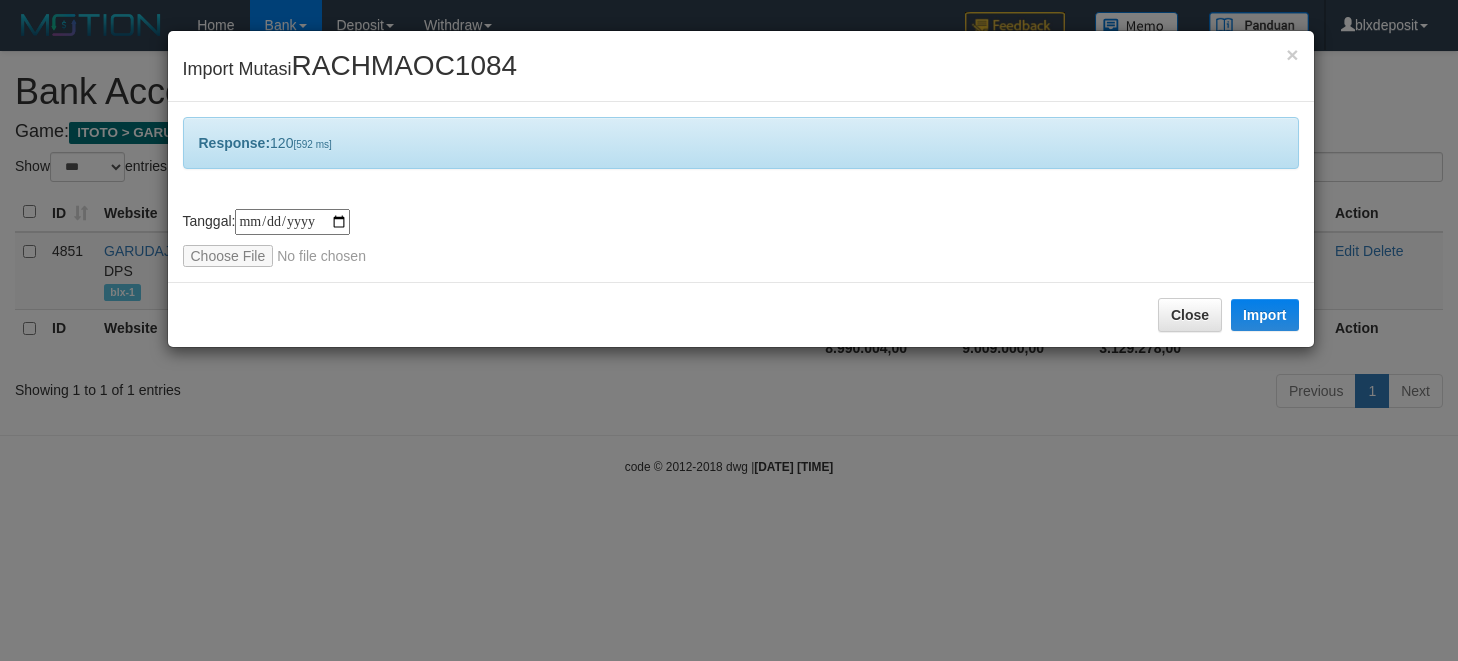 select on "***" 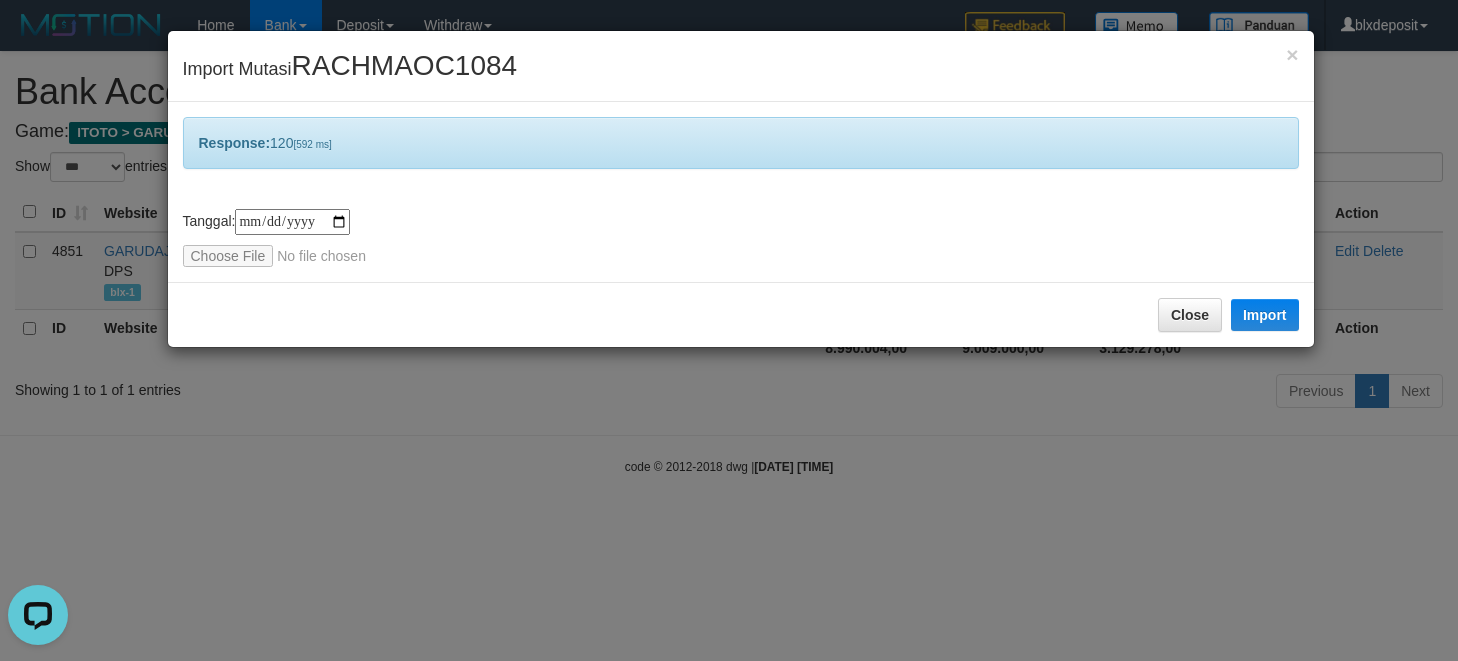 scroll, scrollTop: 0, scrollLeft: 0, axis: both 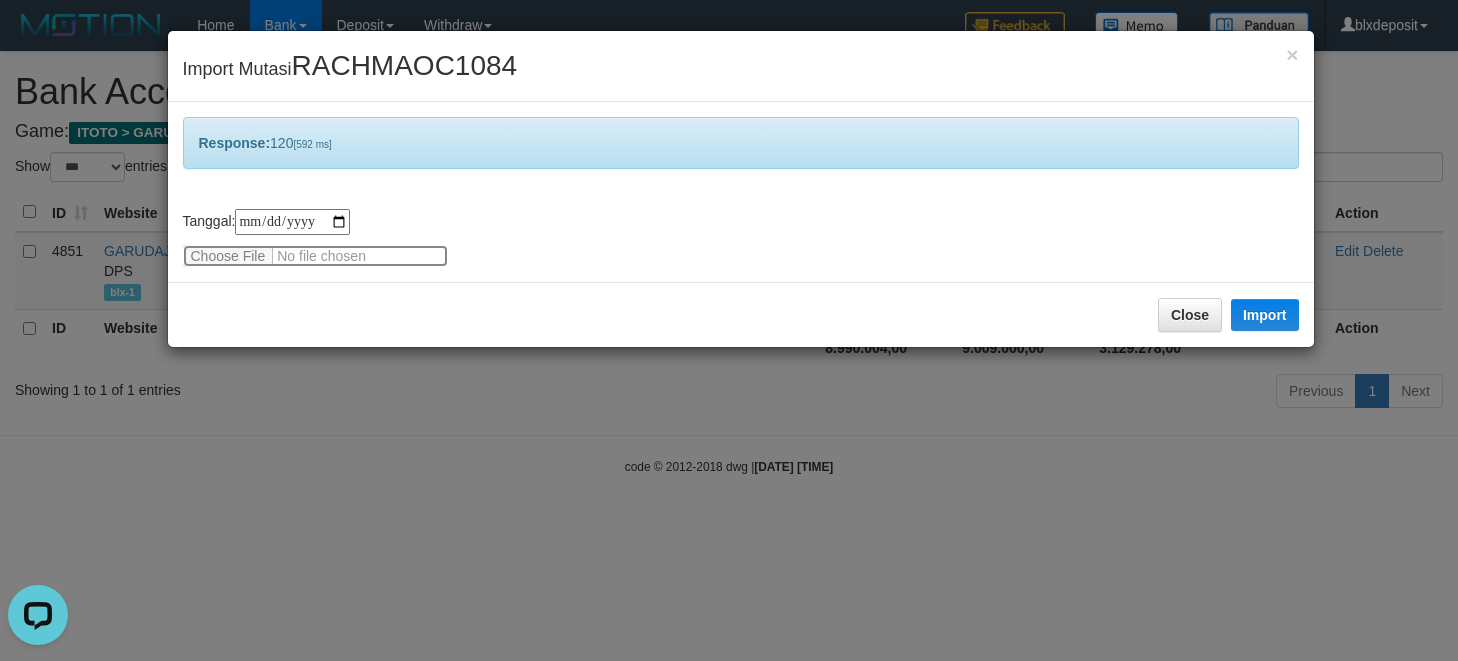 click at bounding box center [315, 256] 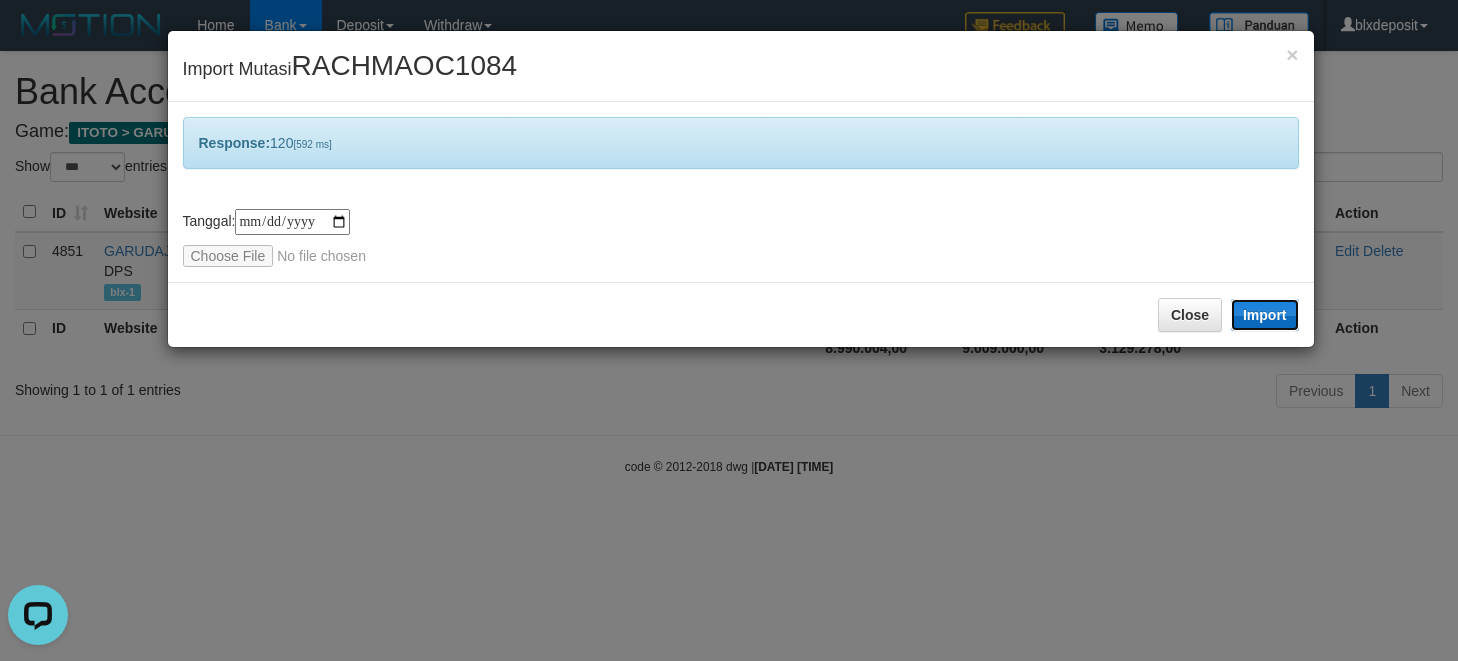 click on "Import" at bounding box center (1265, 315) 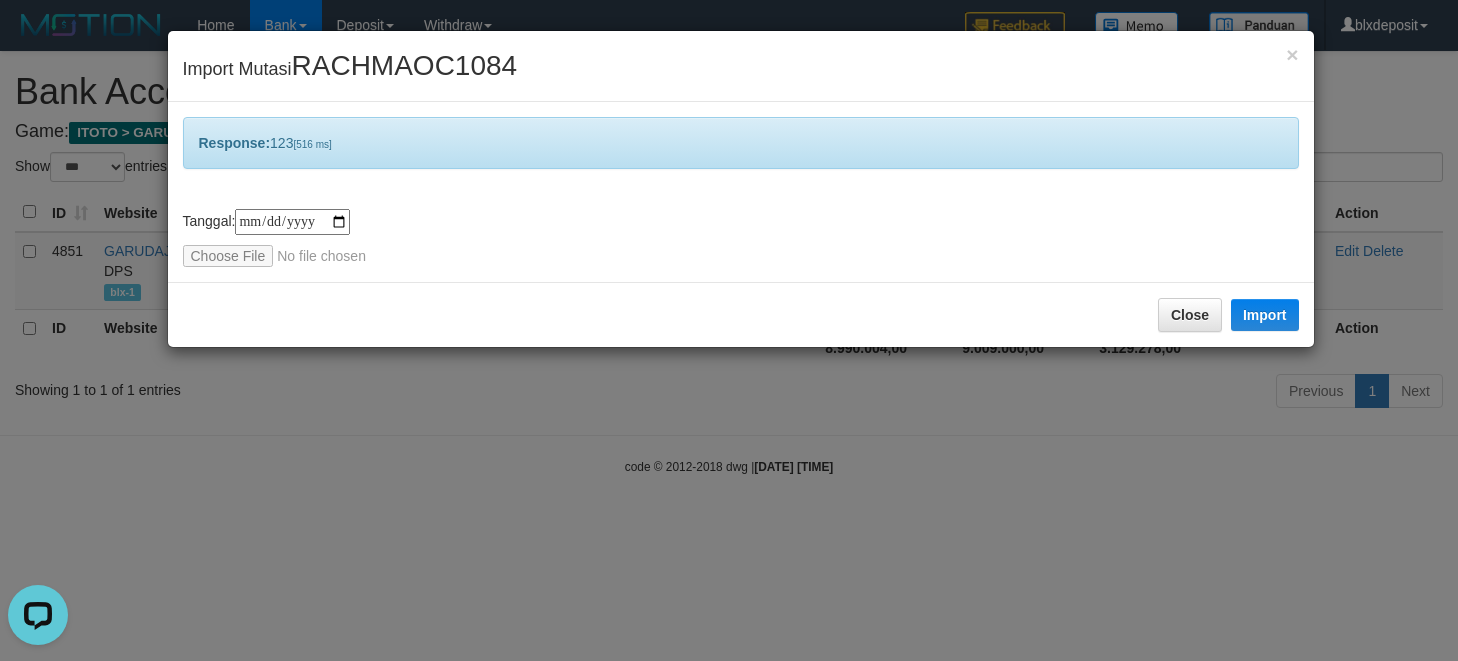 click on "**********" at bounding box center [741, 192] 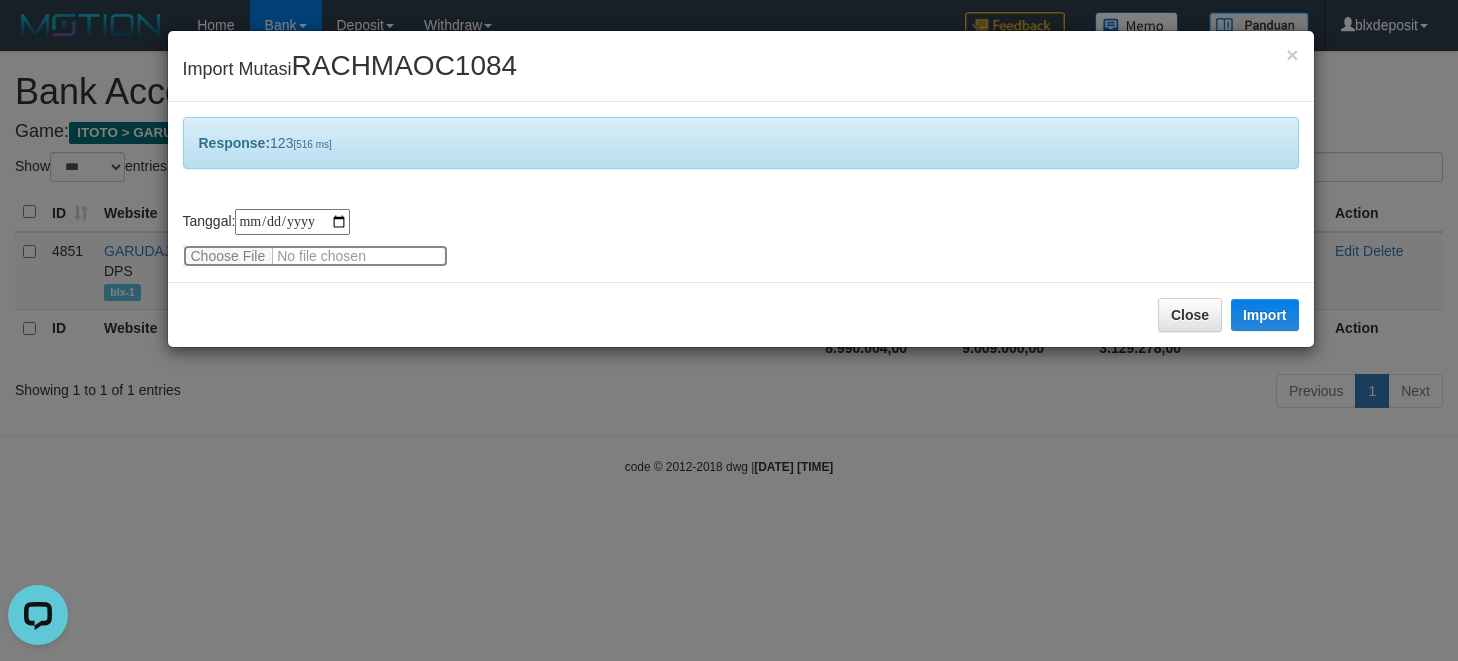 click at bounding box center (315, 256) 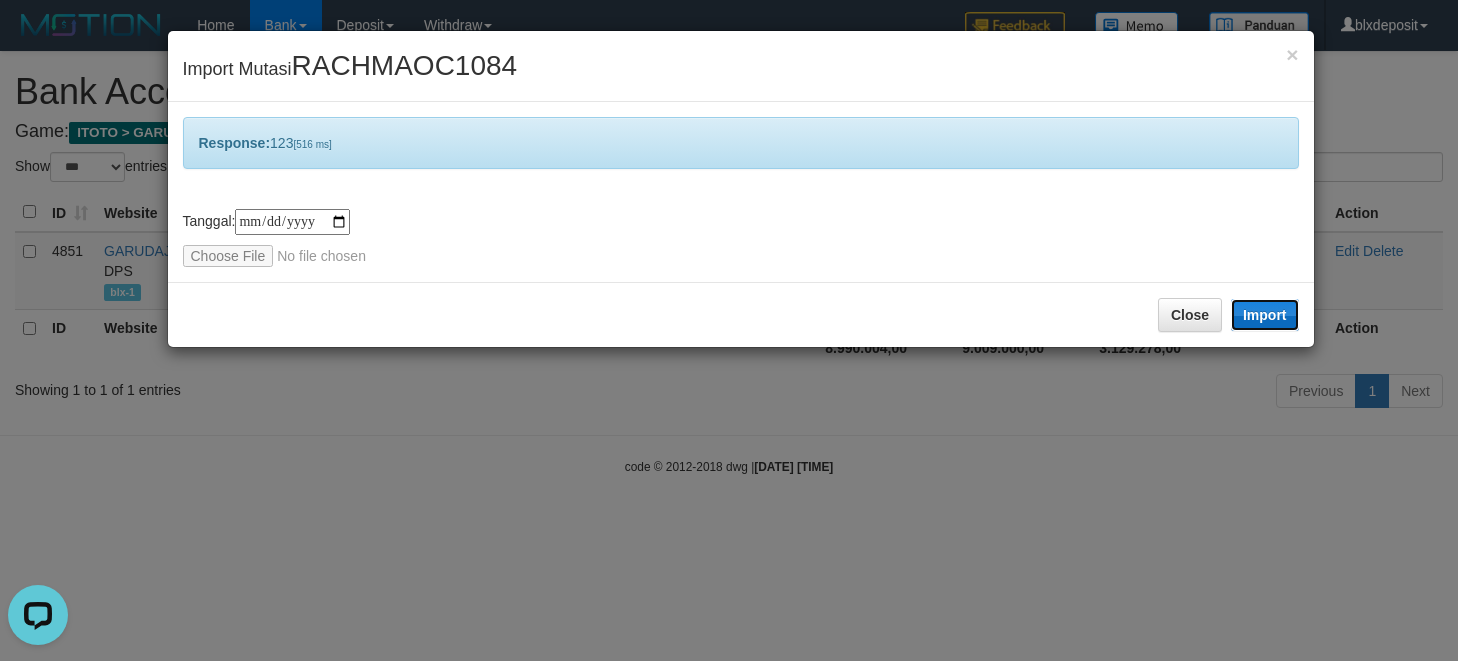 click on "Import" at bounding box center [1265, 315] 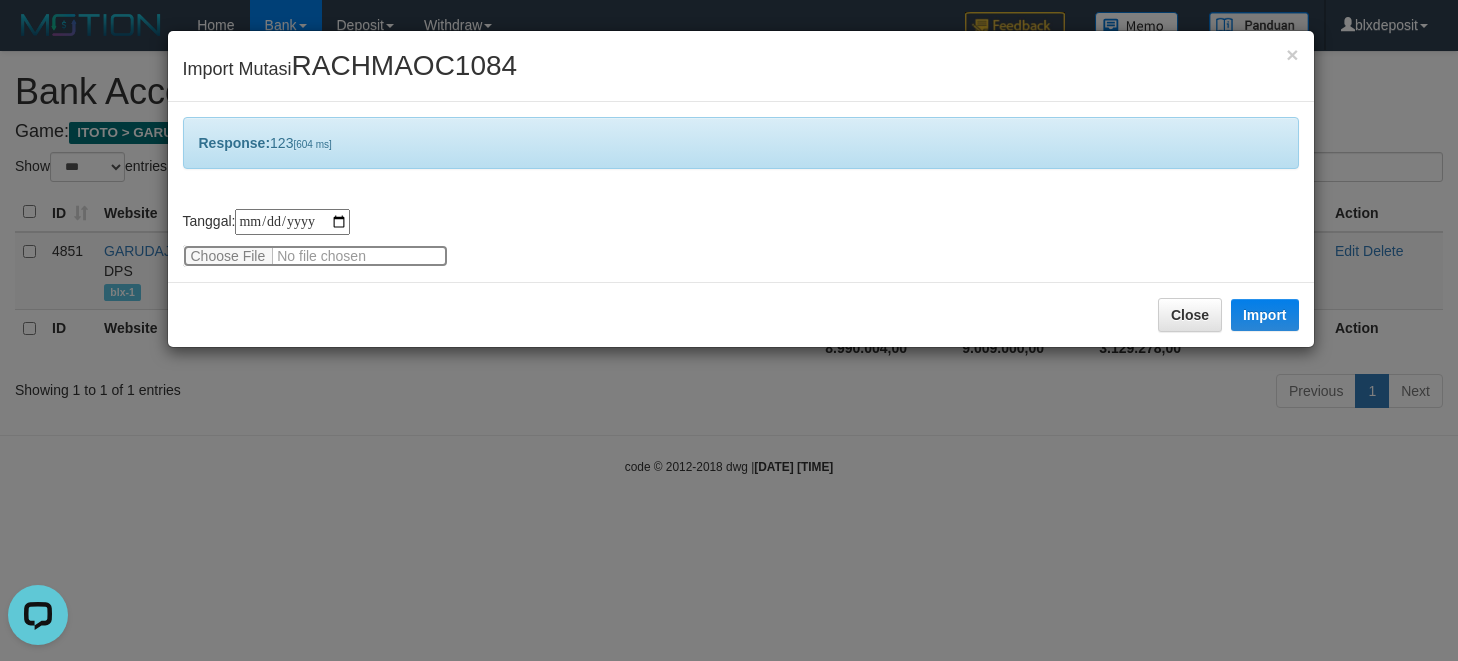 click at bounding box center [315, 256] 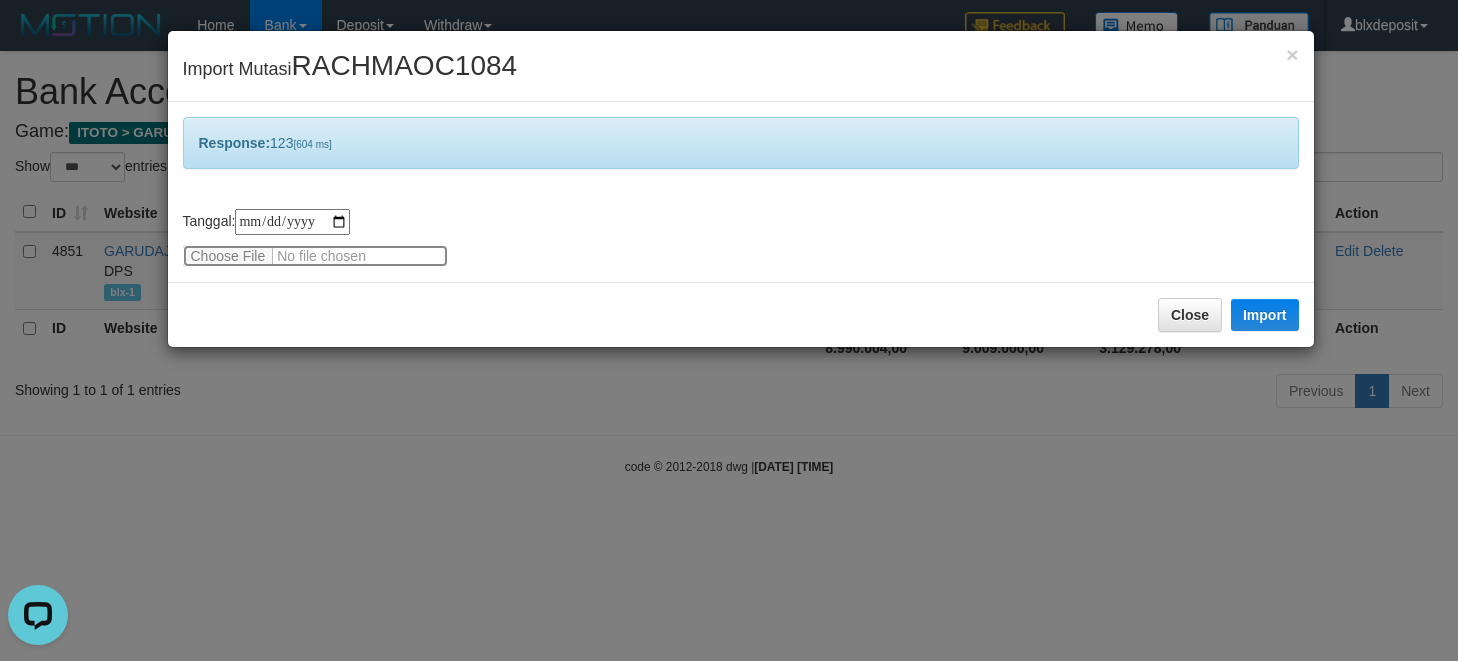type on "**********" 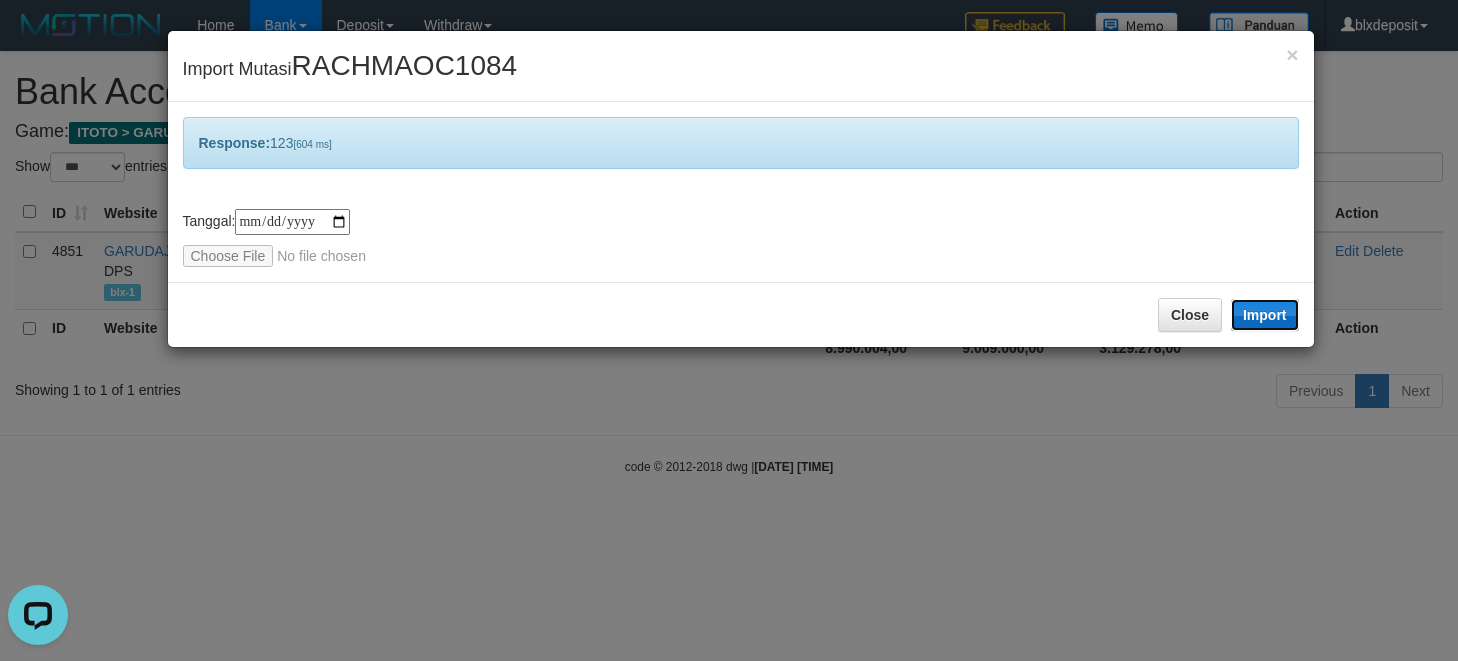 click on "Import" at bounding box center (1265, 315) 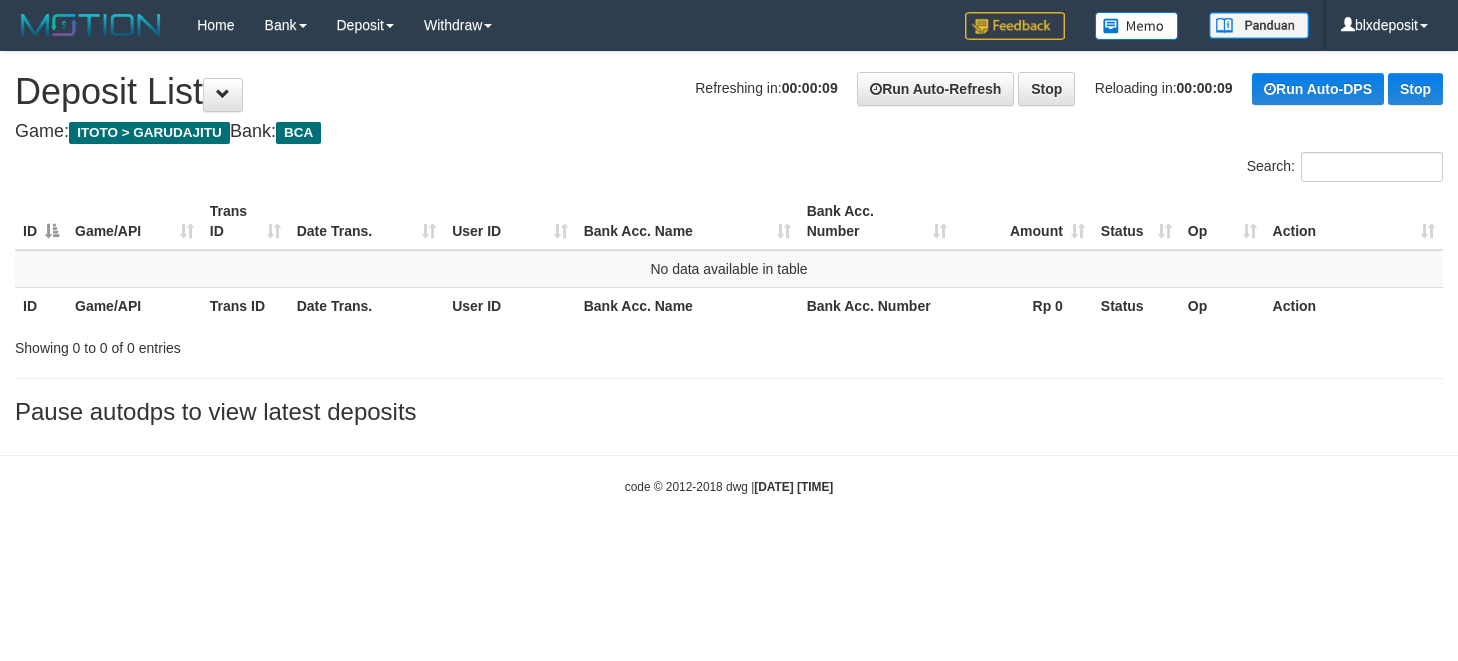 scroll, scrollTop: 0, scrollLeft: 0, axis: both 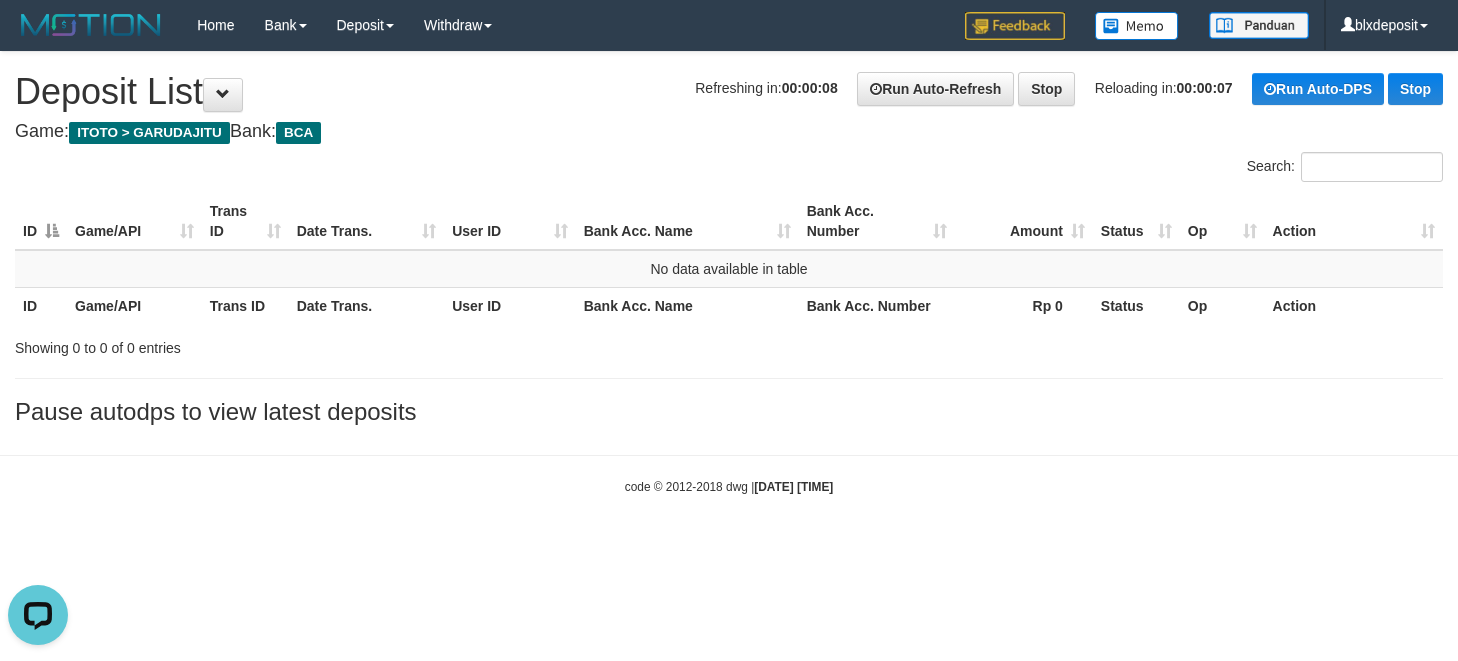 click on "Toggle navigation
Home
Bank
Account List
Load
By Website
Group
[ITOTO]													GARUDAJITU
By Load Group (DPS)
Group blx-1
Mutasi Bank
Search
Sync
Note Mutasi
Deposit" at bounding box center [729, 273] 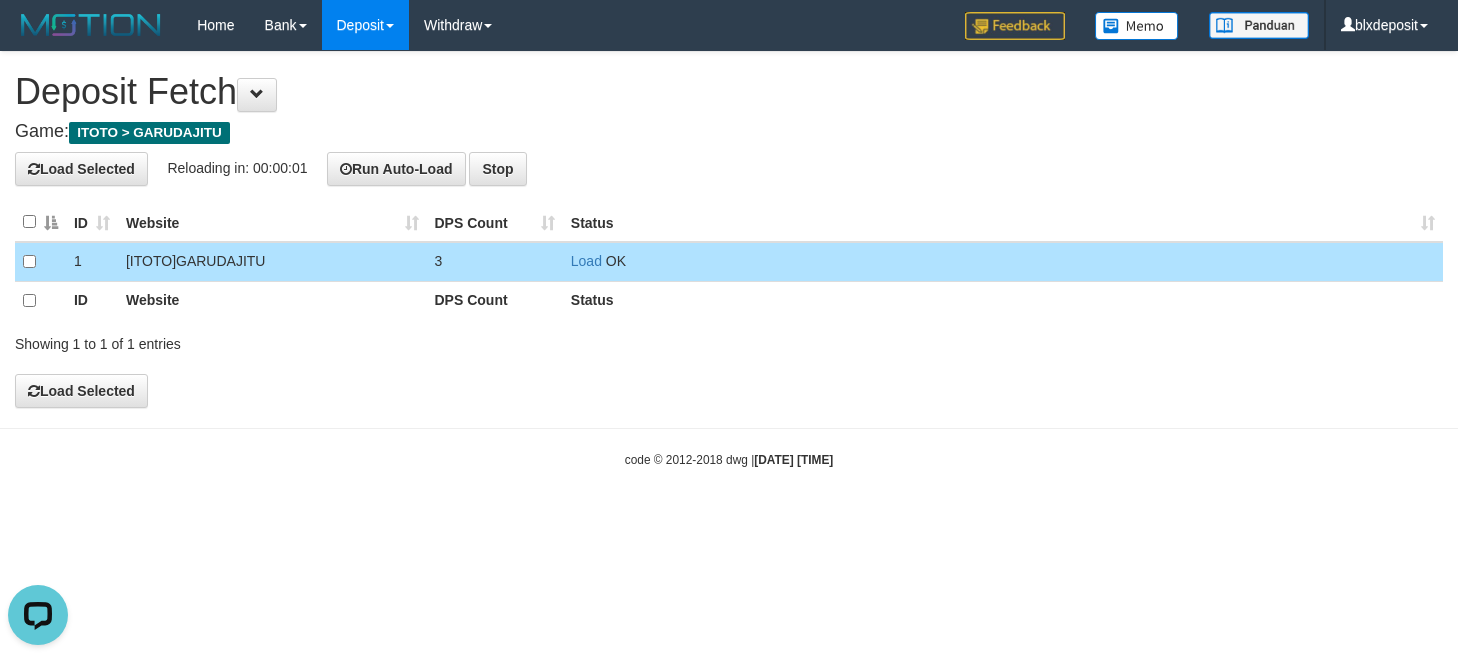 scroll, scrollTop: 0, scrollLeft: 0, axis: both 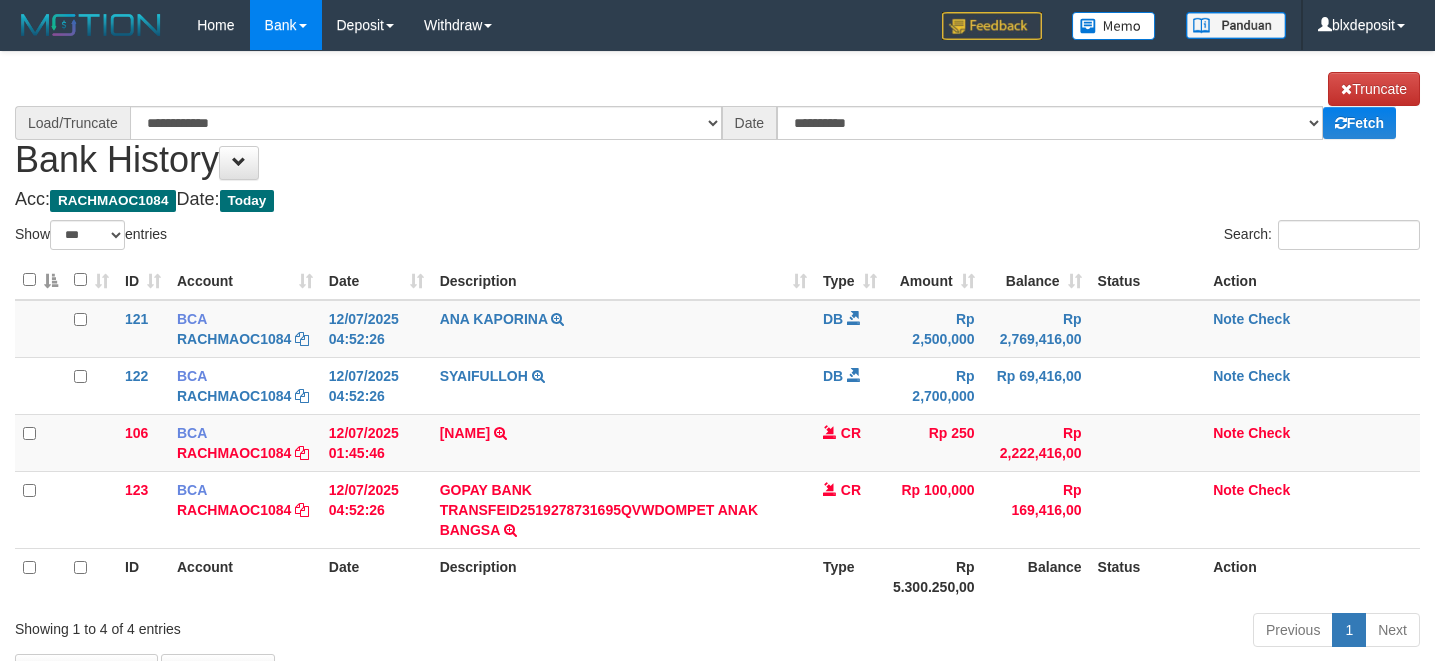 select on "***" 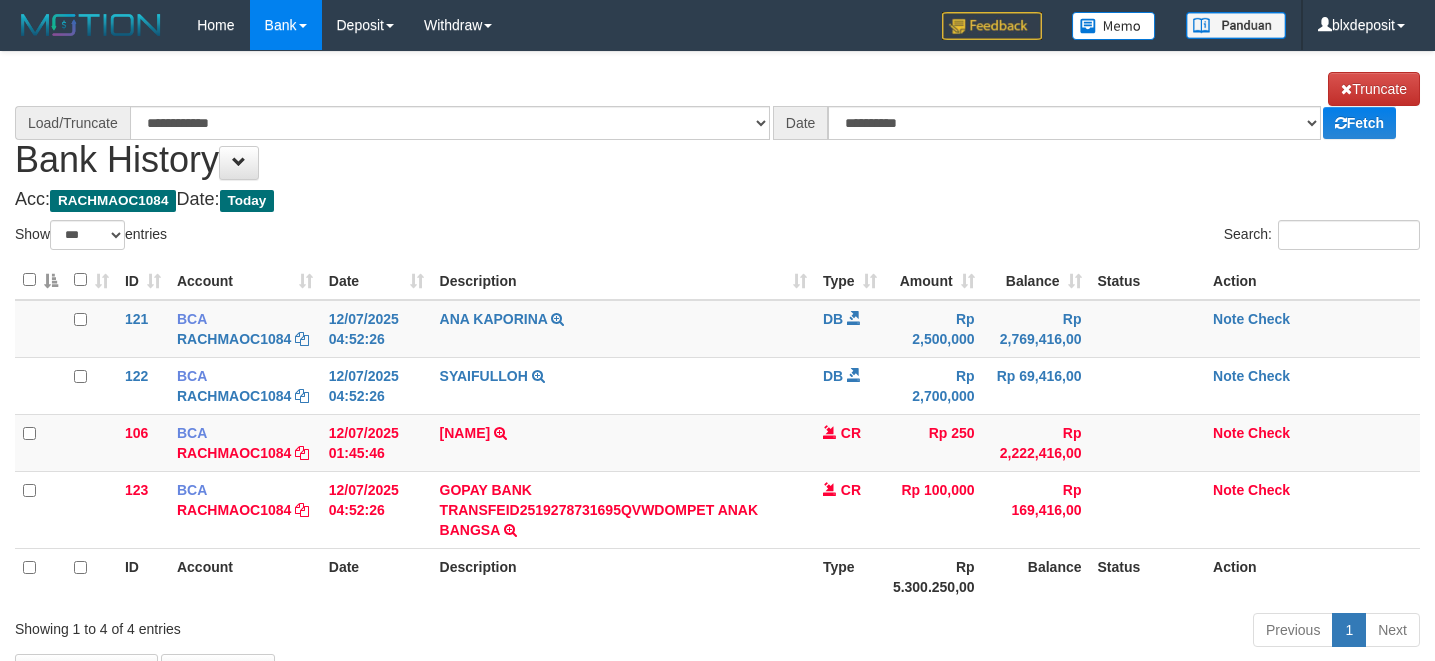 scroll, scrollTop: 0, scrollLeft: 0, axis: both 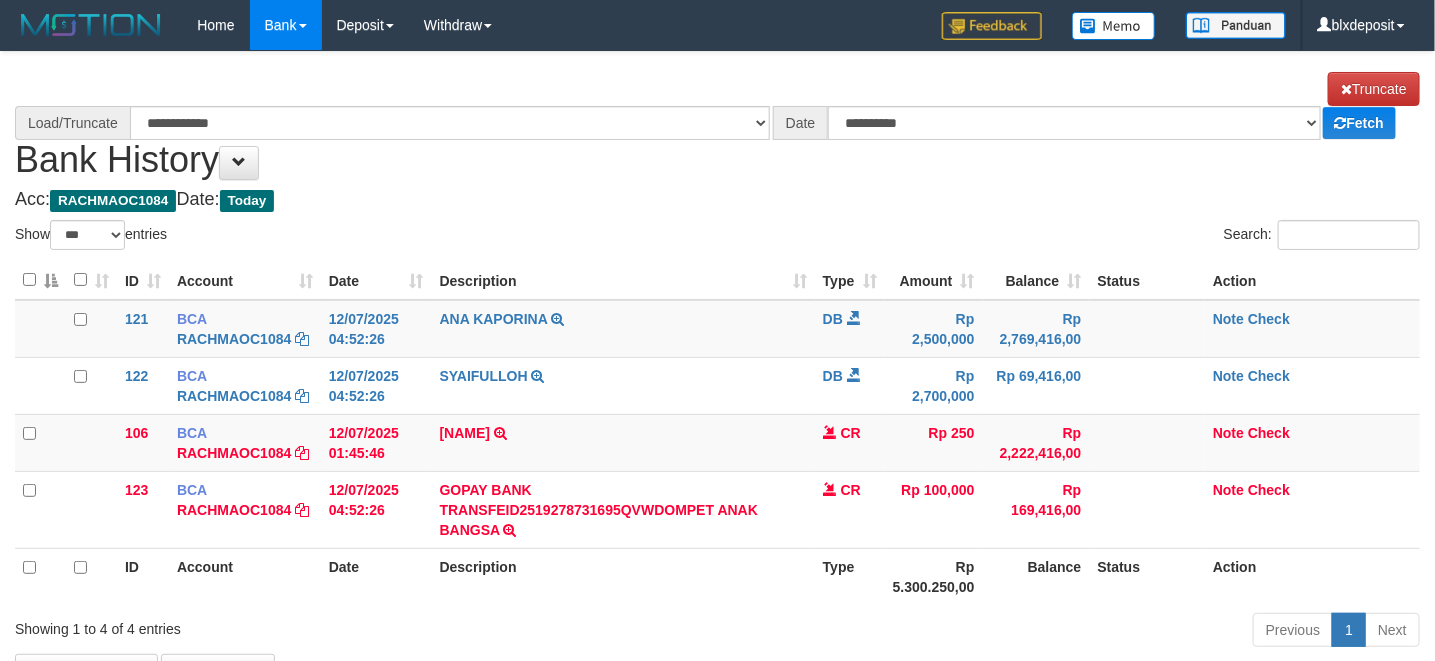select on "****" 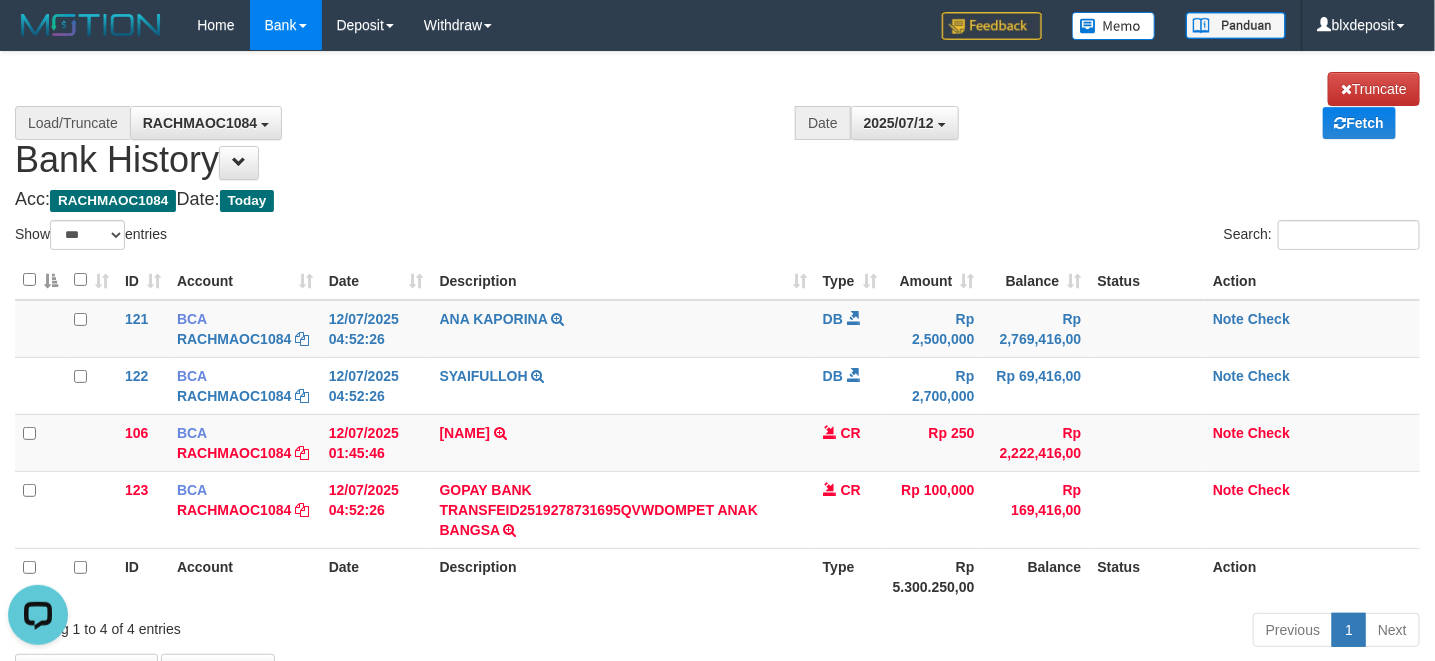 scroll, scrollTop: 0, scrollLeft: 0, axis: both 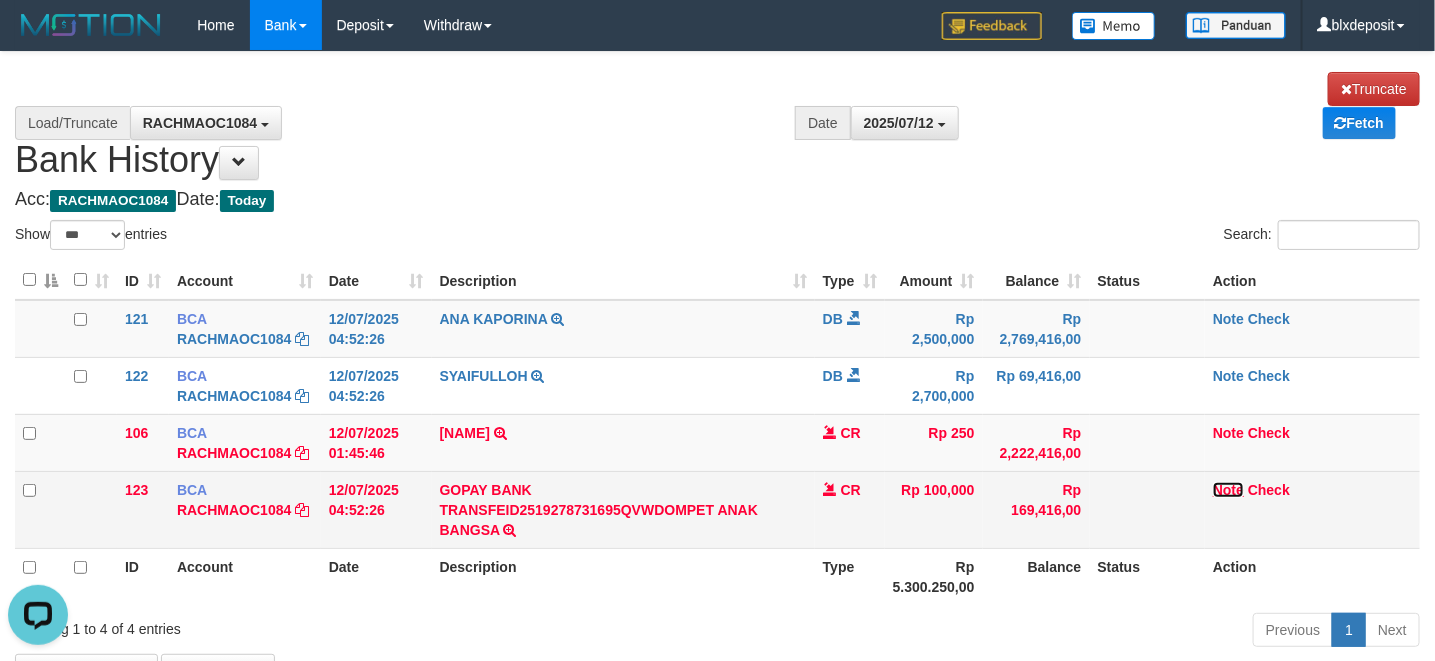 click on "Note" at bounding box center [1228, 490] 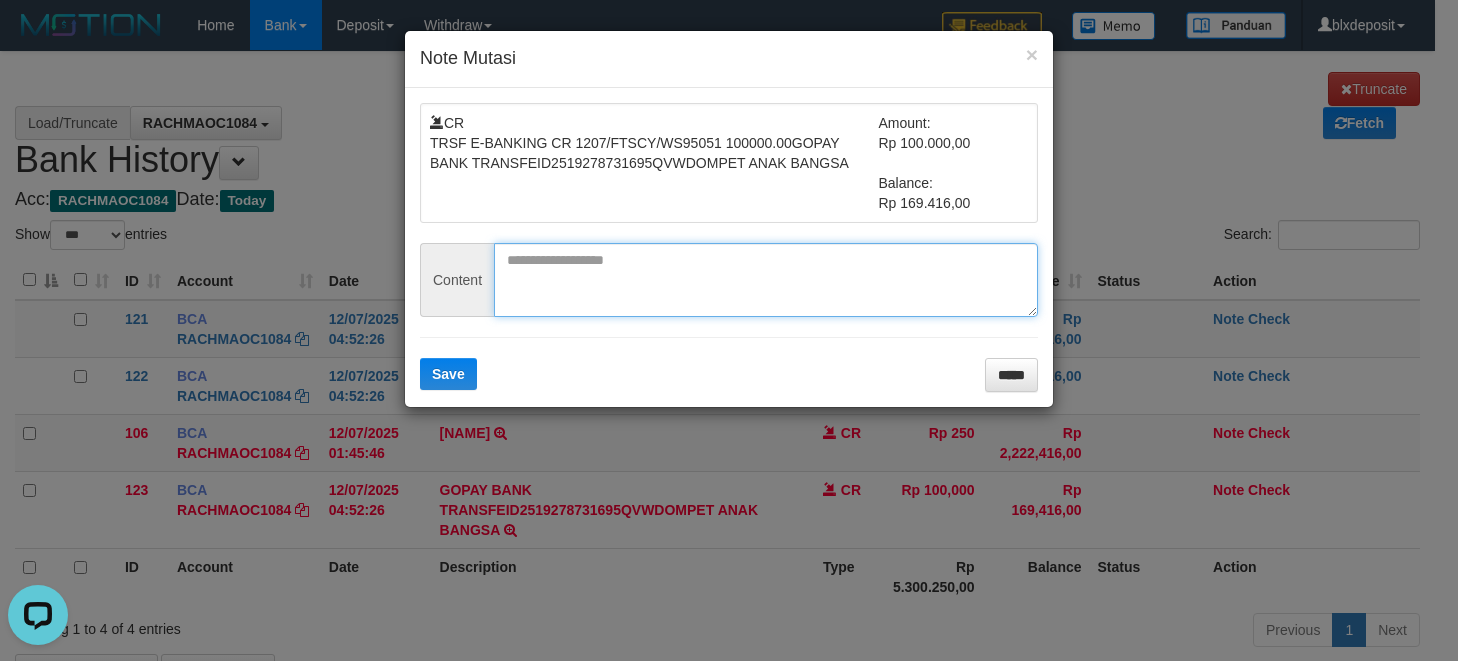 click at bounding box center (766, 280) 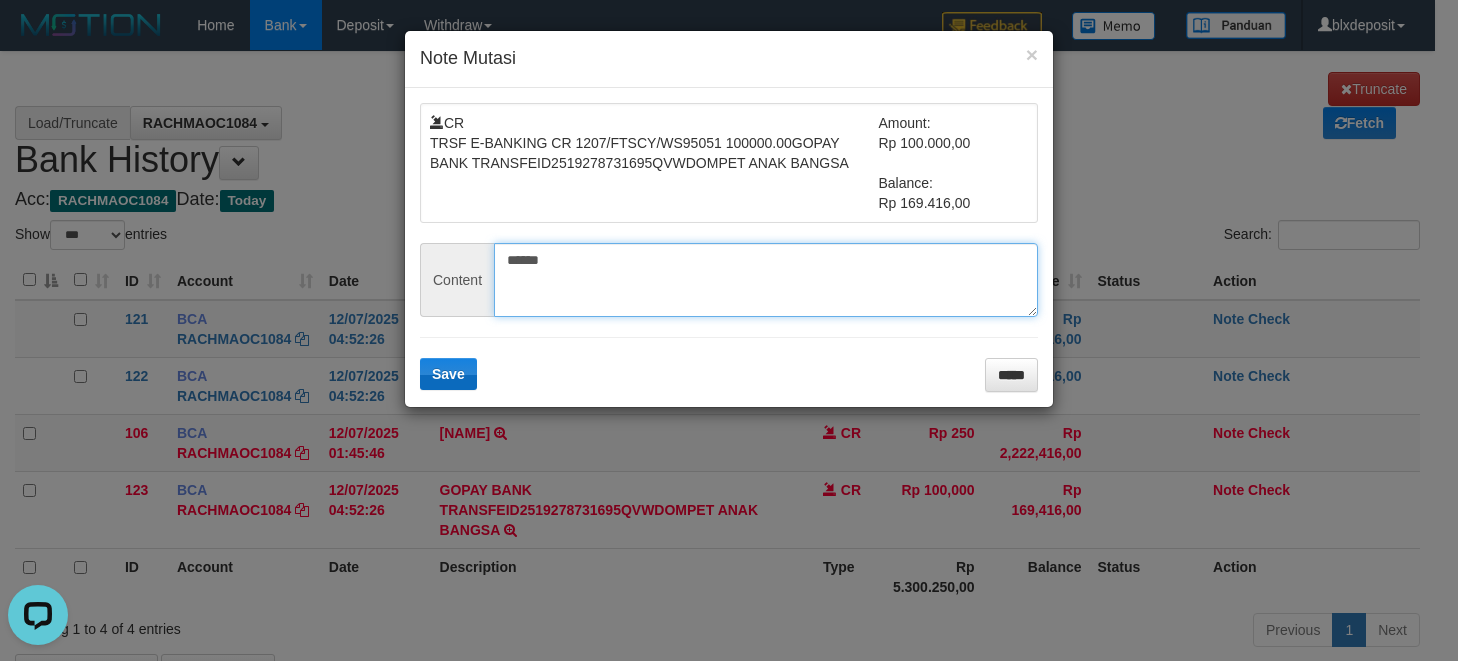 type on "******" 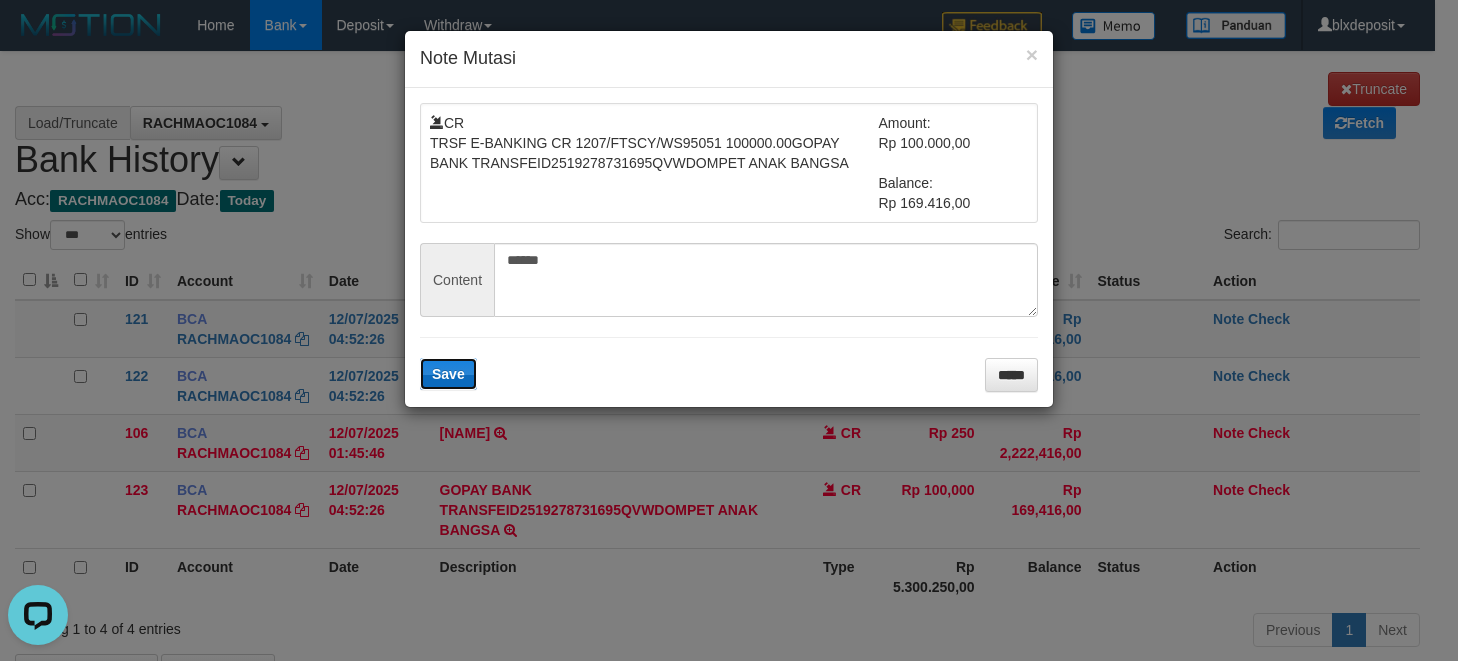 drag, startPoint x: 445, startPoint y: 381, endPoint x: 1105, endPoint y: 258, distance: 671.3635 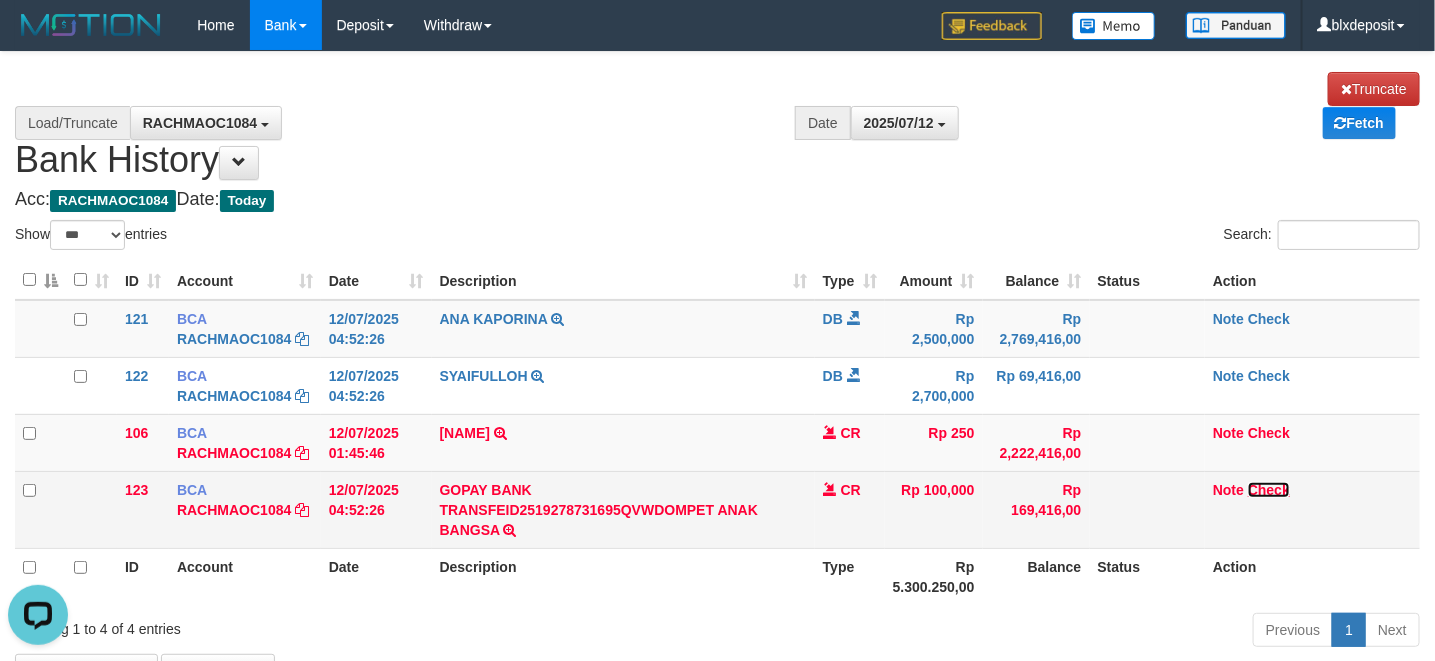click on "Check" at bounding box center (1269, 490) 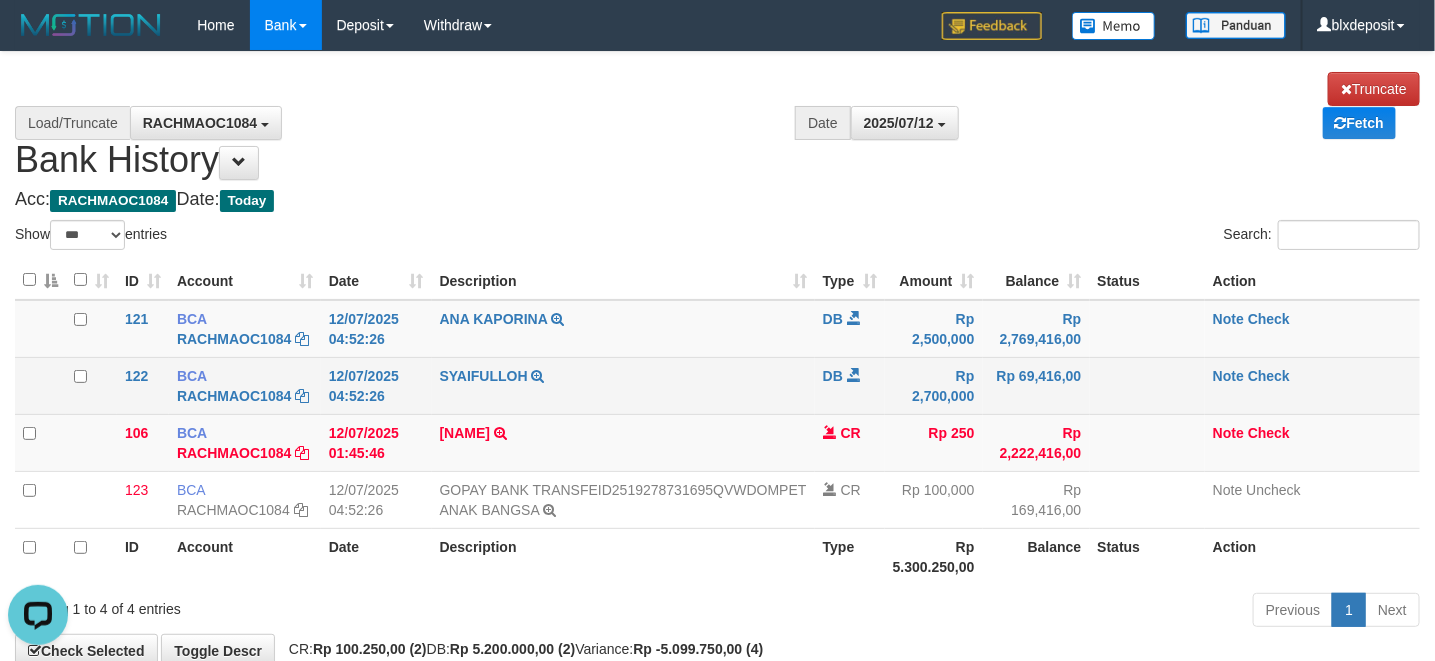 click on "Note
Check" at bounding box center [1312, 385] 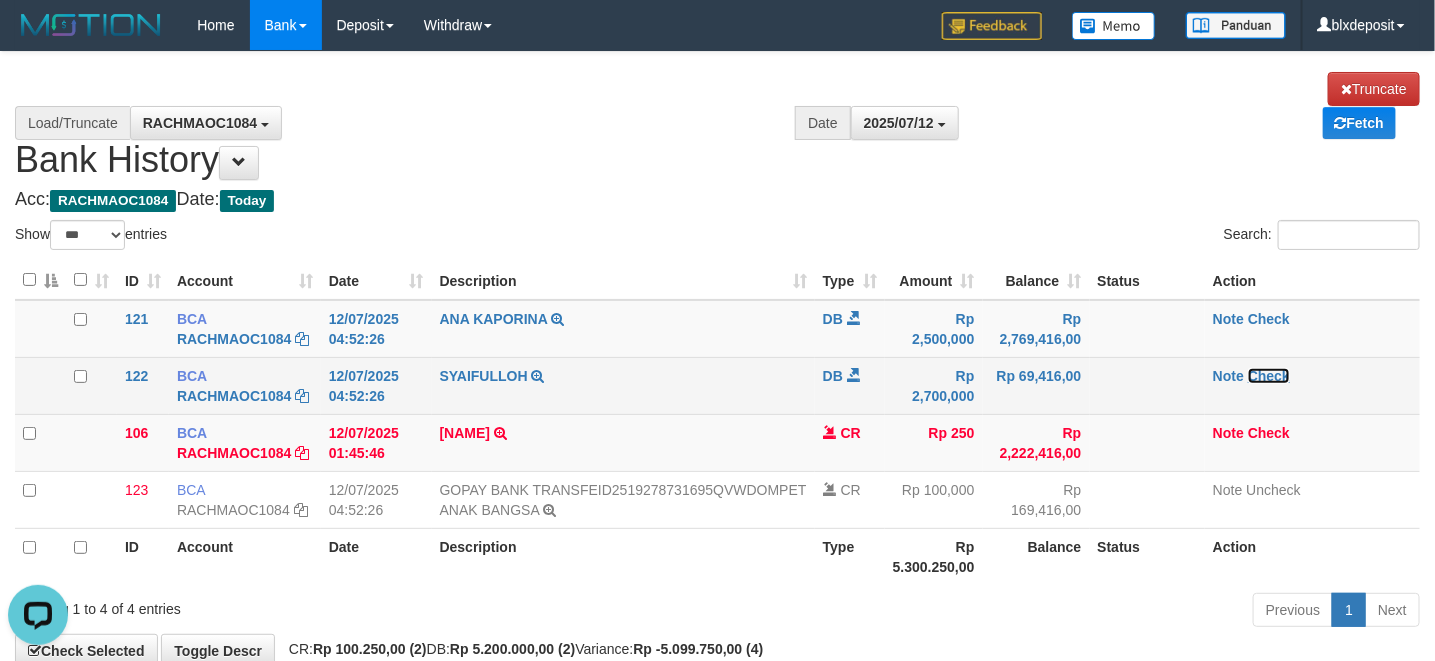 click on "Check" at bounding box center (1269, 376) 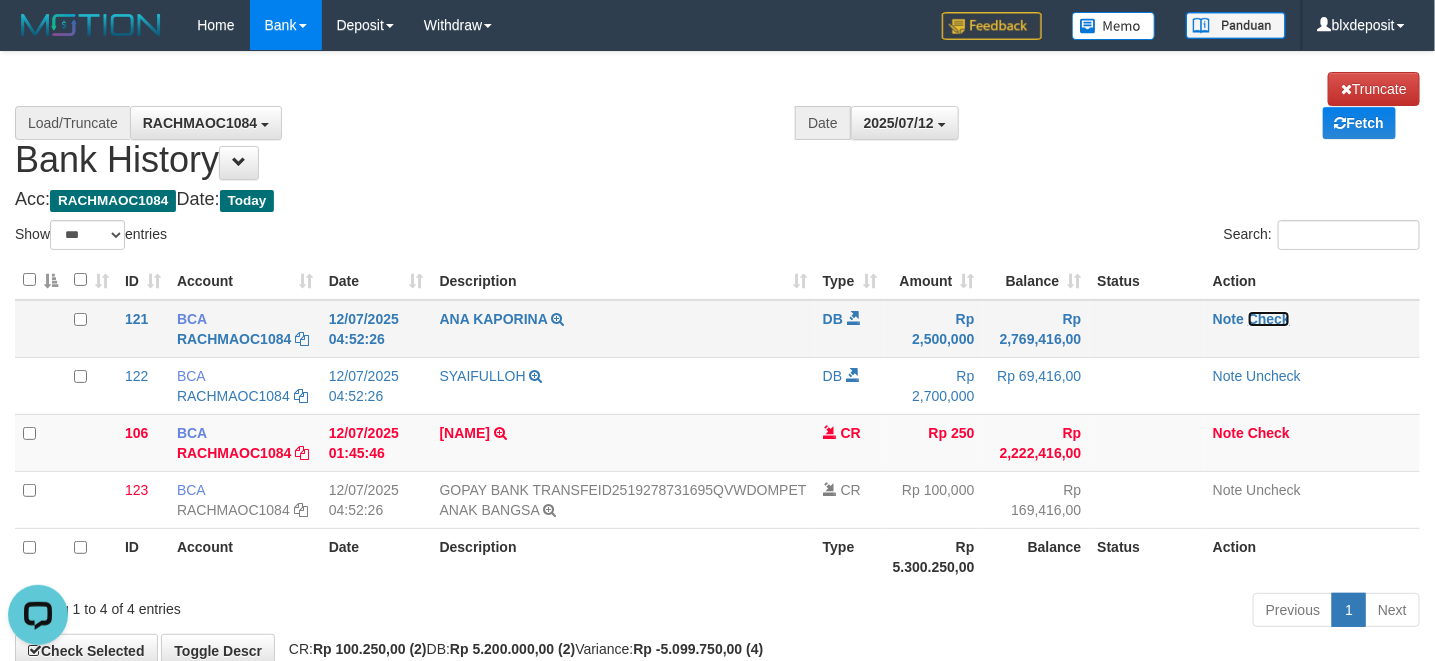 click on "Check" at bounding box center [1269, 319] 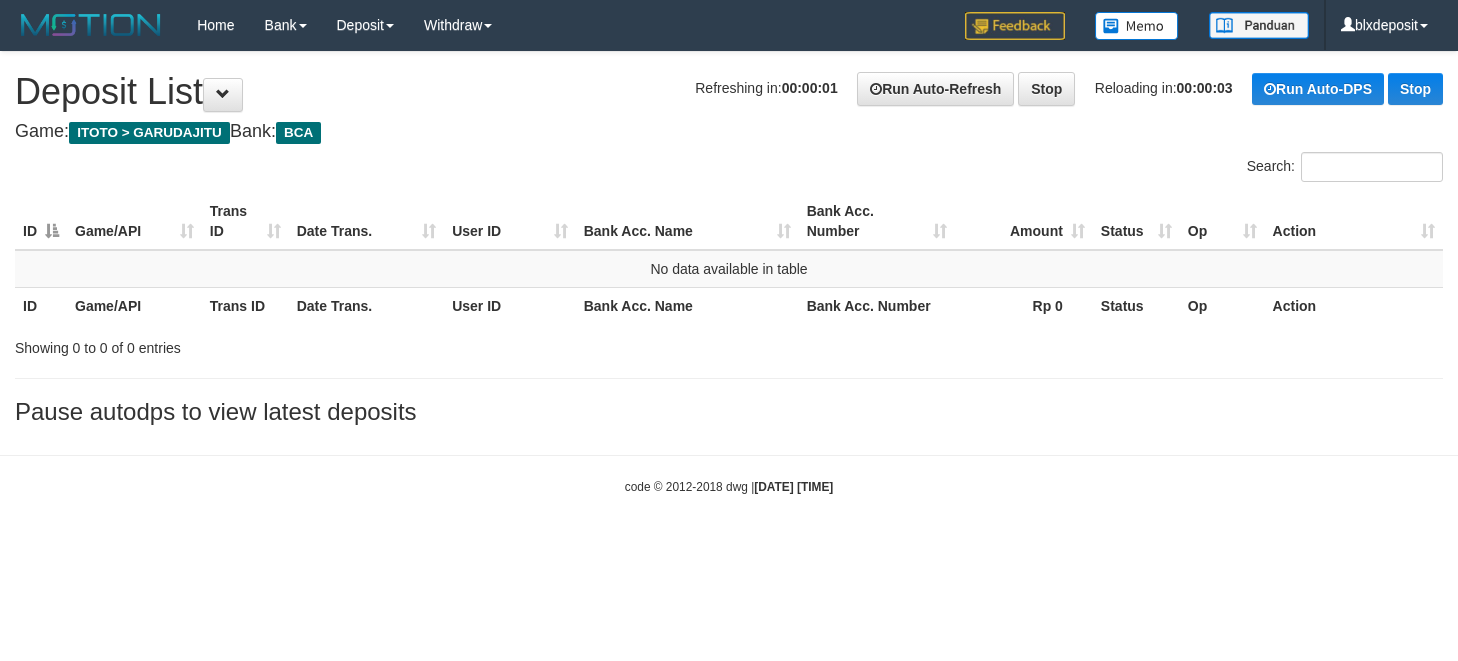 scroll, scrollTop: 0, scrollLeft: 0, axis: both 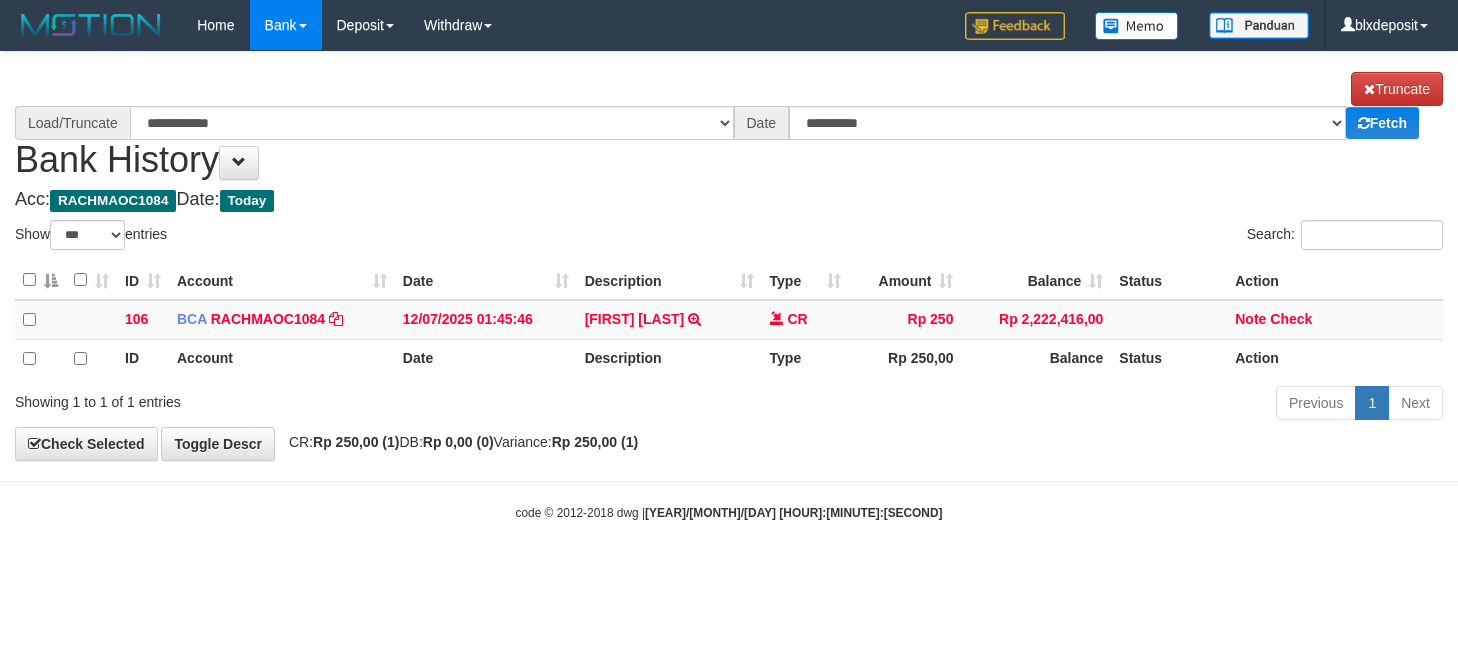 select on "***" 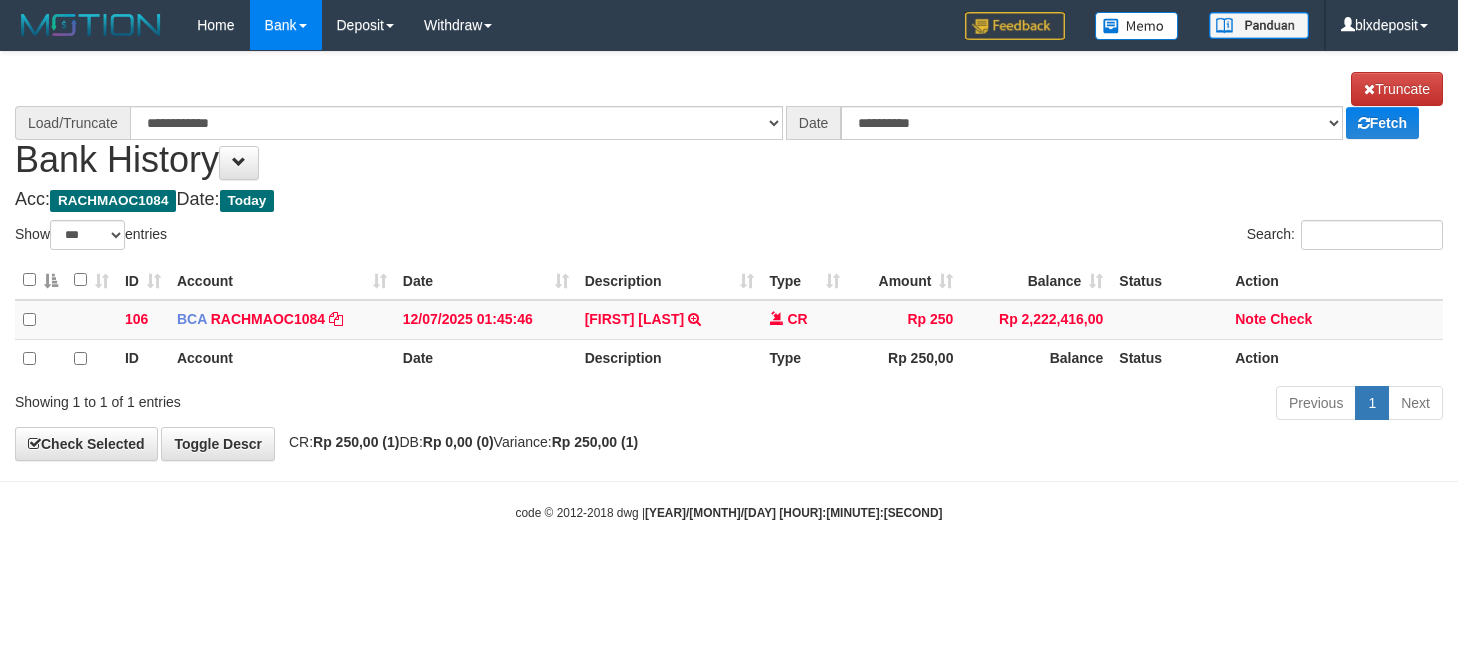 scroll, scrollTop: 0, scrollLeft: 0, axis: both 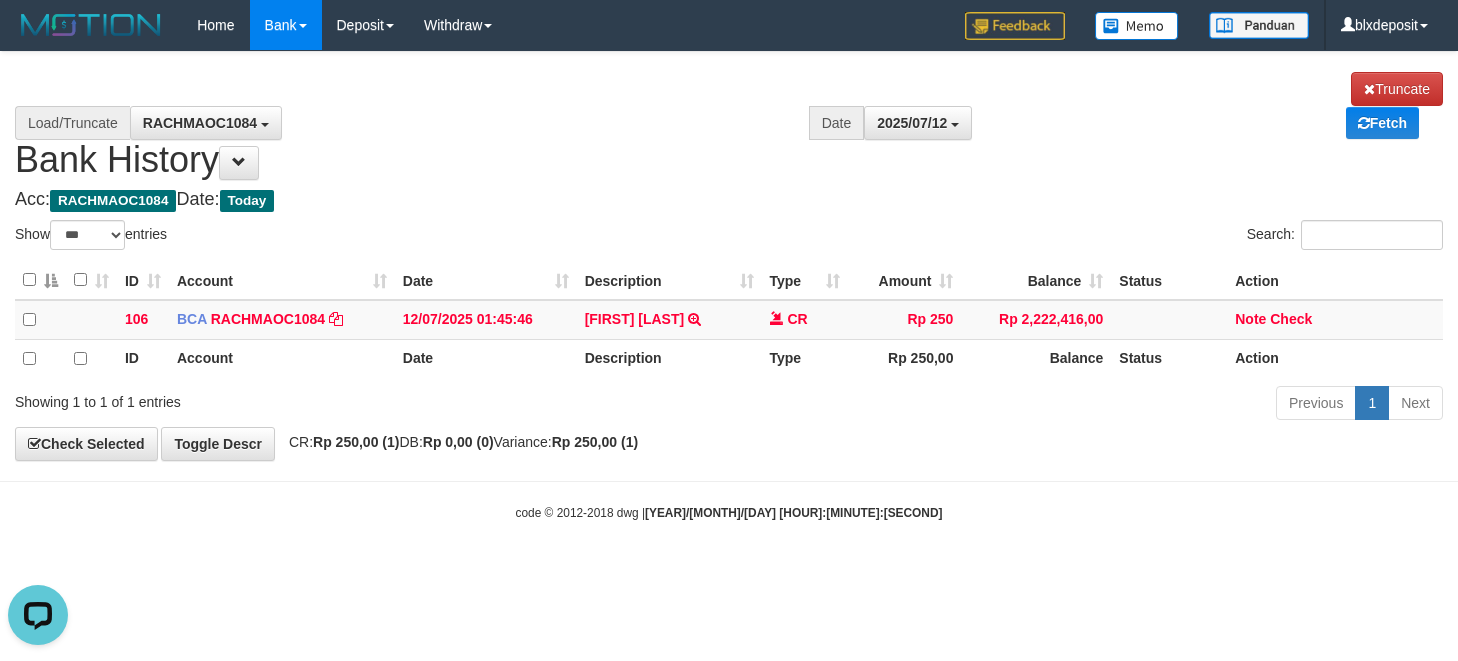click on "RACHMAOC1084    GARUDAJITU  RACHMAOC1084" at bounding box center [469, 123] 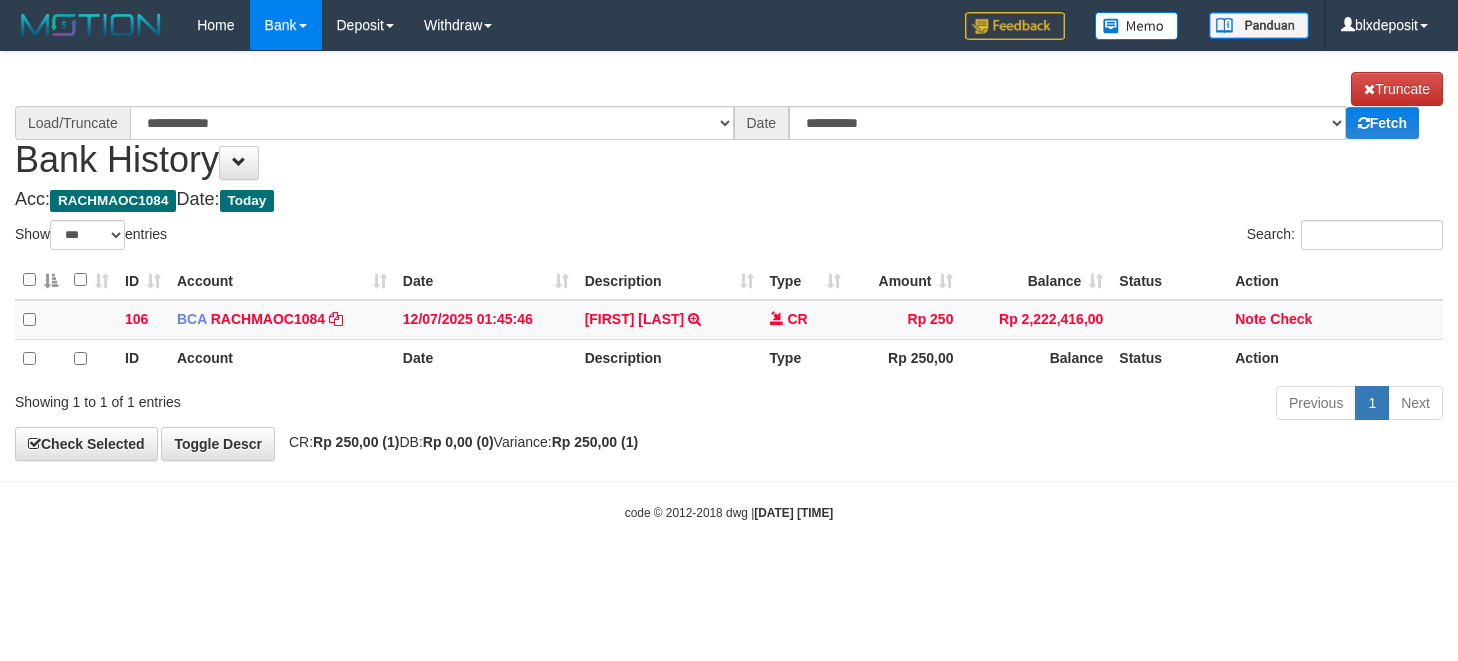 select on "***" 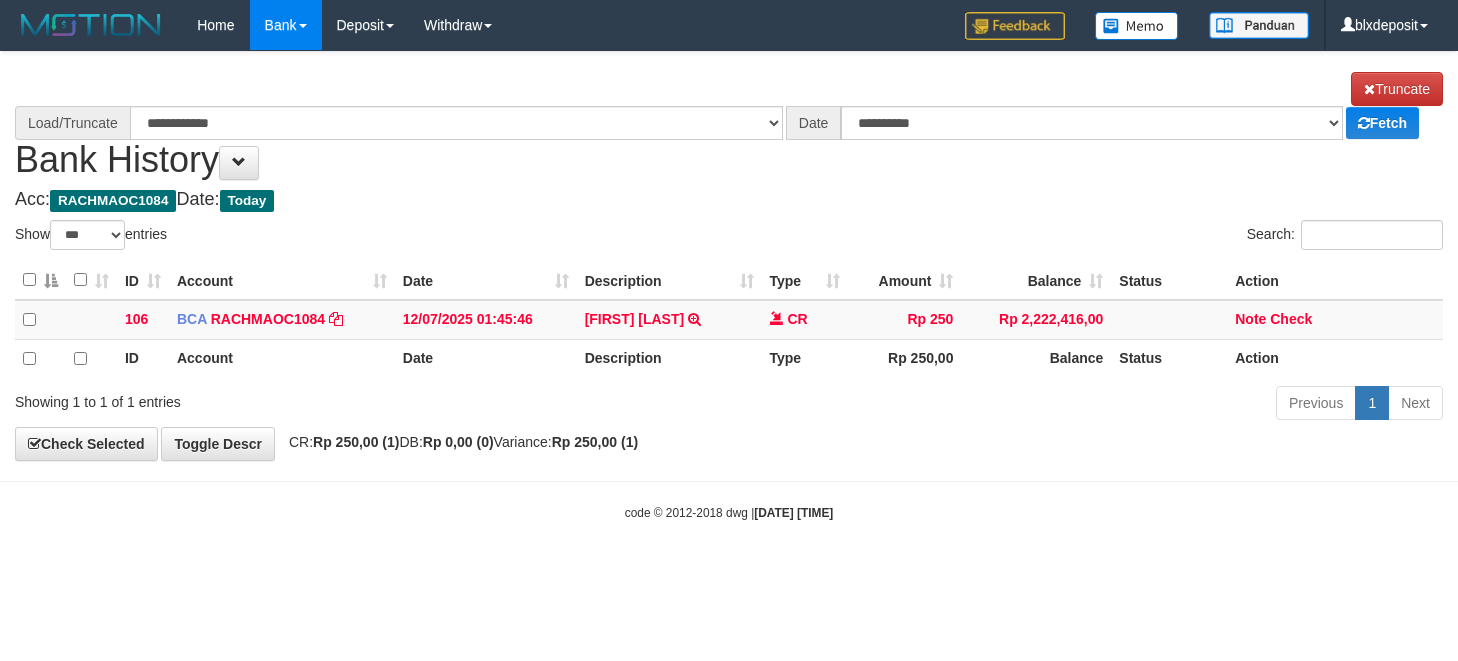 scroll, scrollTop: 0, scrollLeft: 0, axis: both 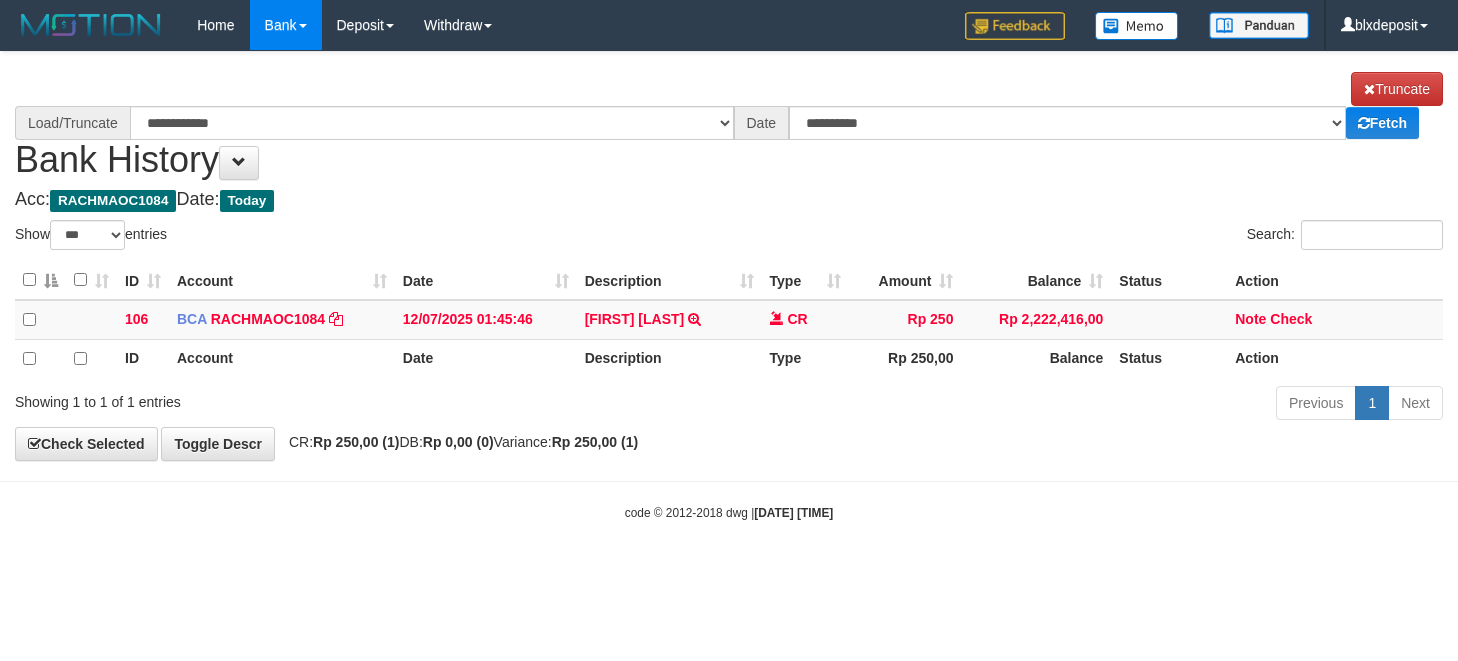 select on "***" 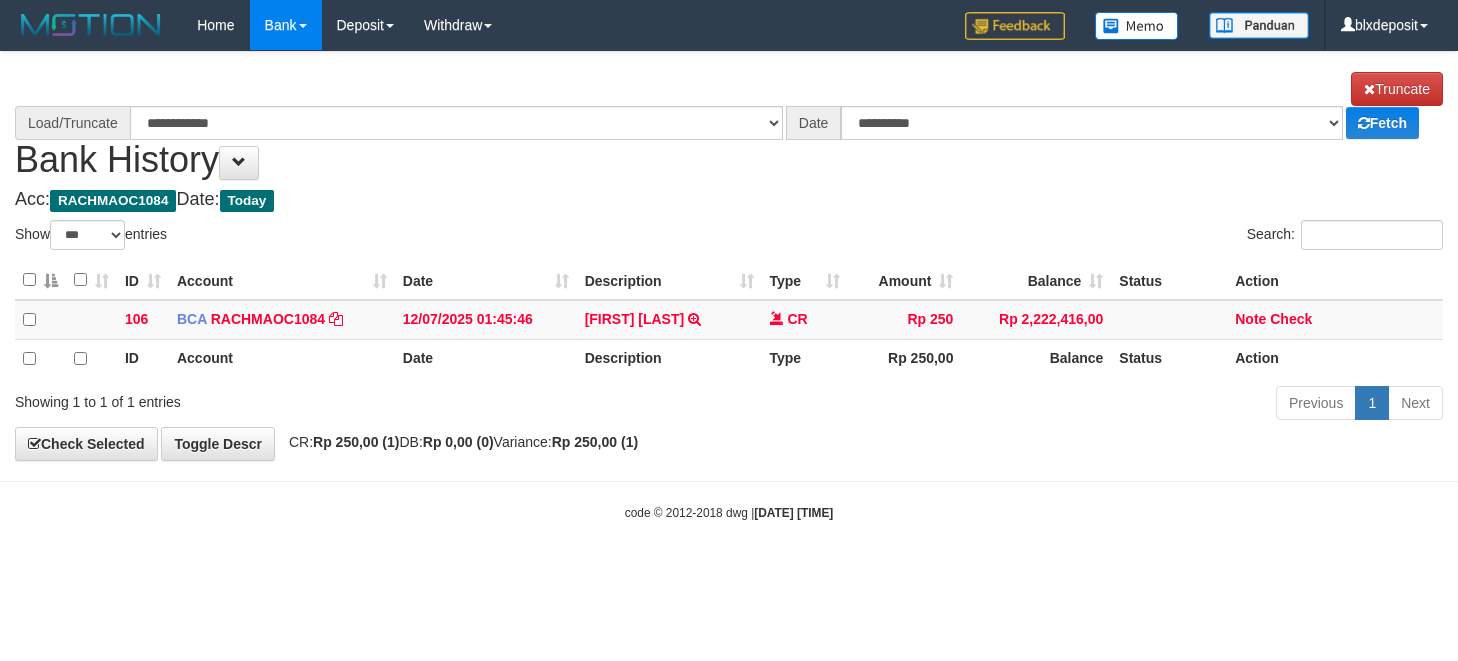 scroll, scrollTop: 0, scrollLeft: 0, axis: both 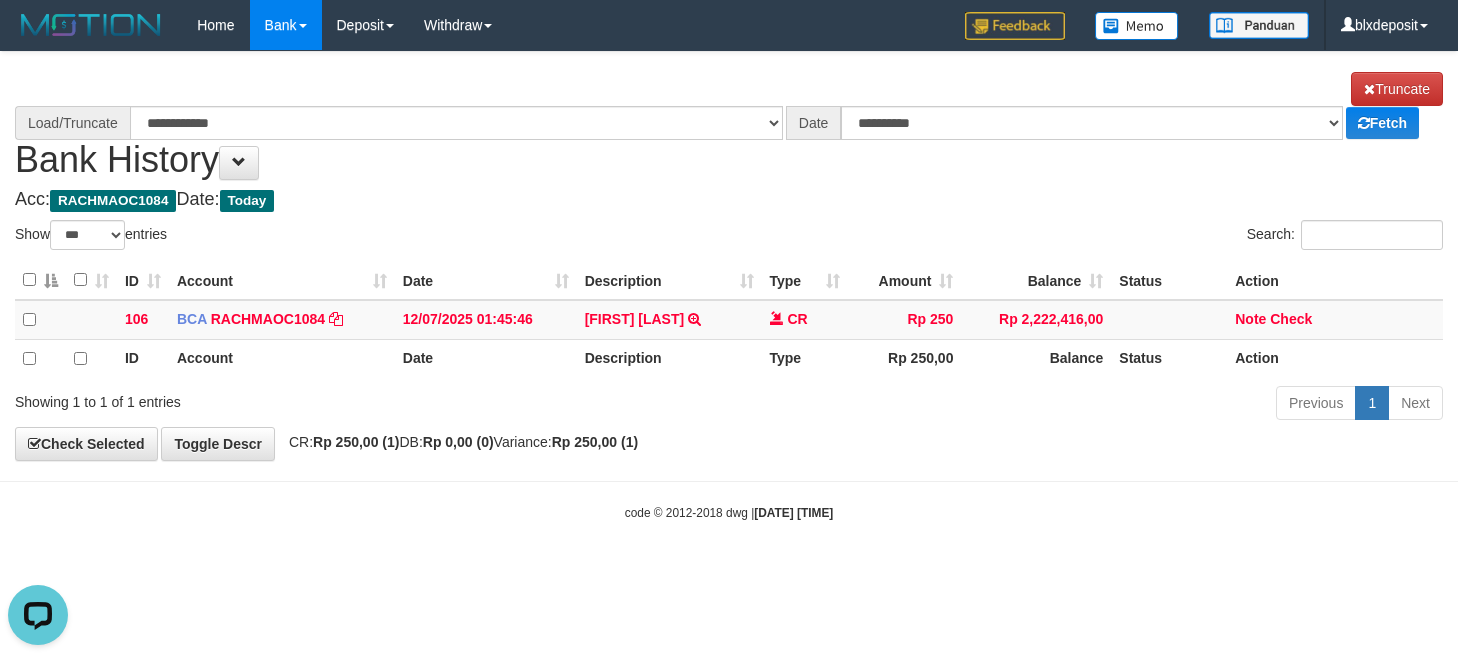 select on "****" 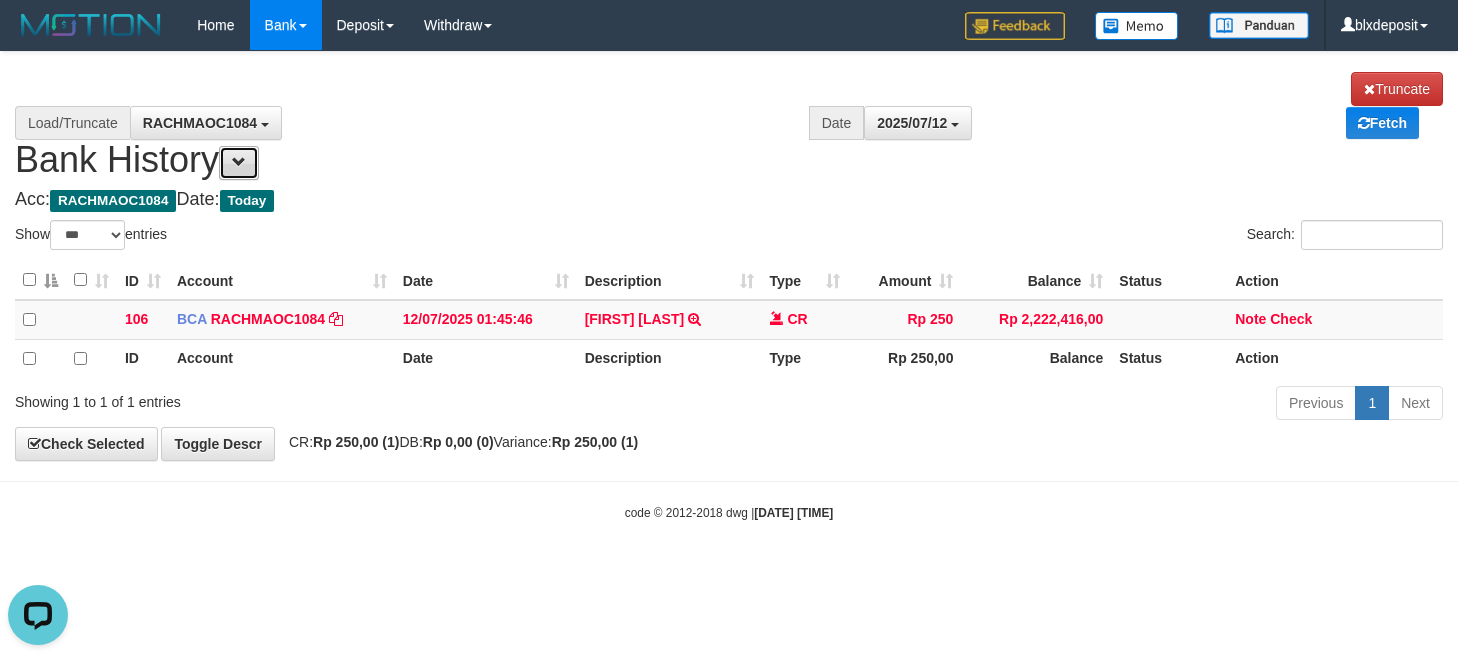 click at bounding box center (239, 163) 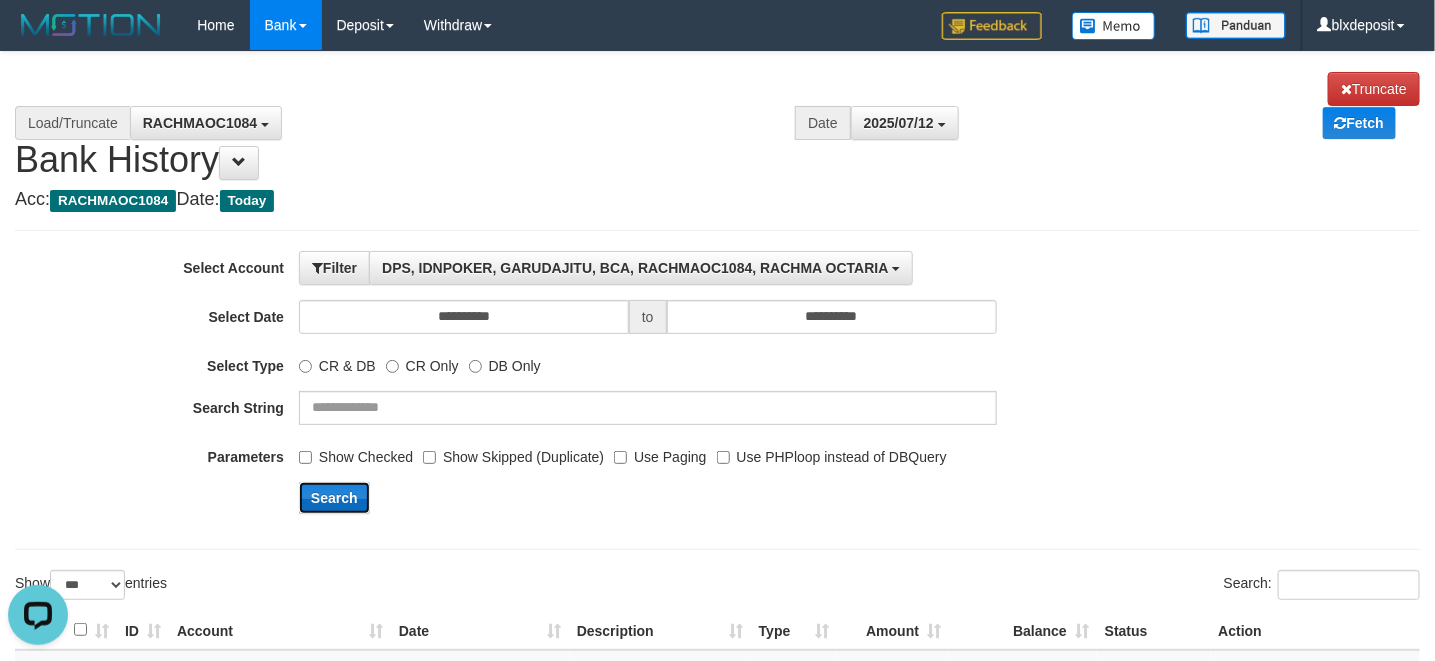 click on "Search" at bounding box center (334, 498) 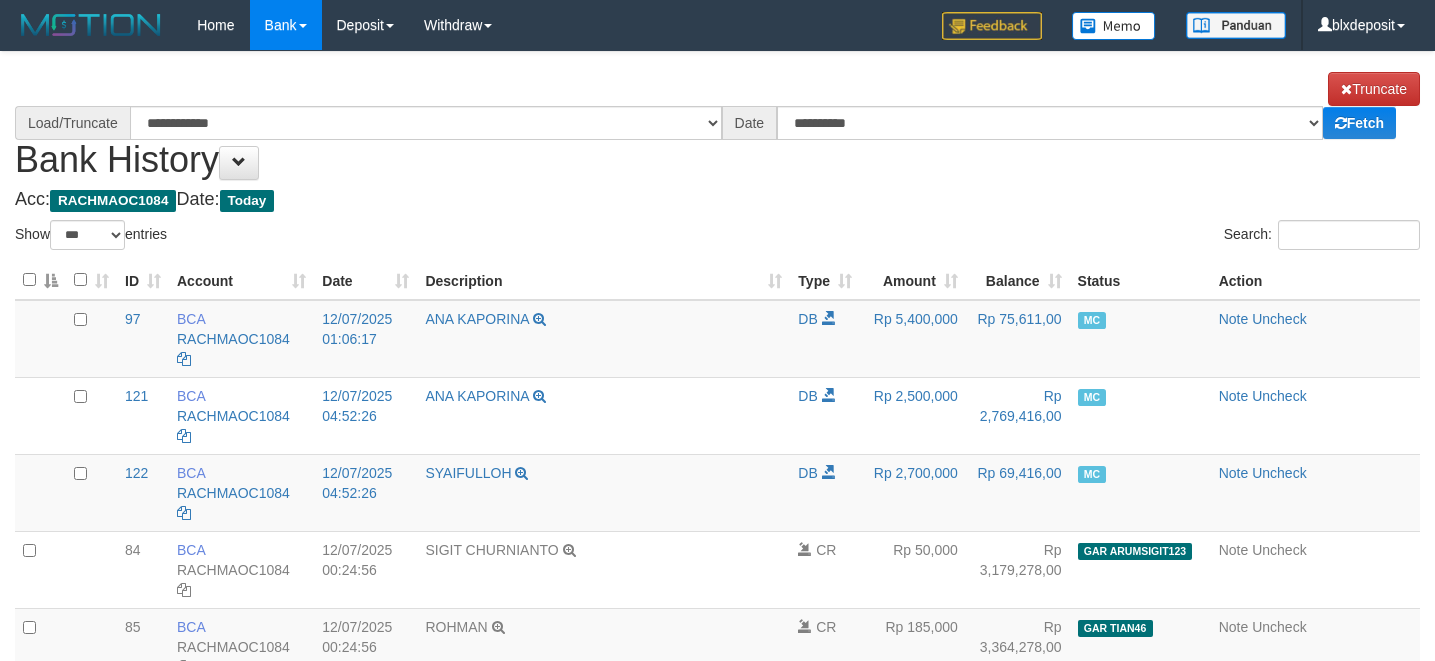 select on "***" 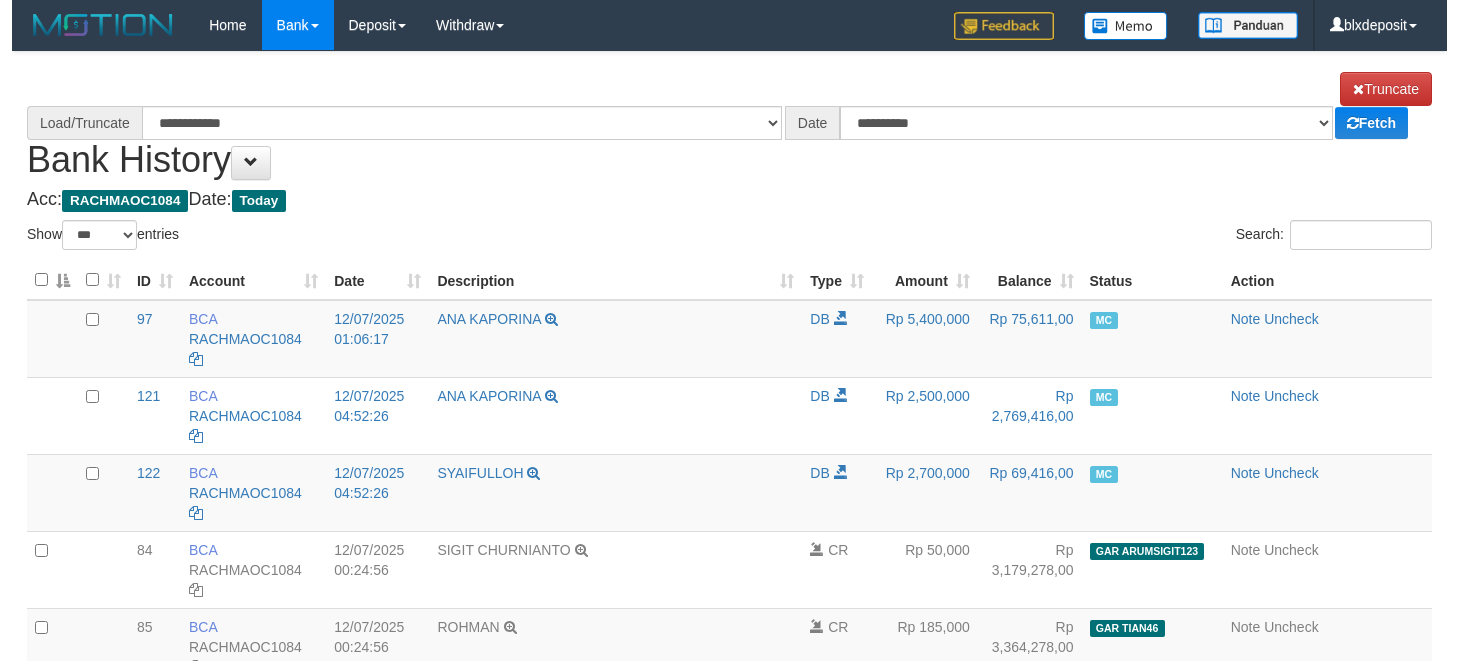 scroll, scrollTop: 0, scrollLeft: 0, axis: both 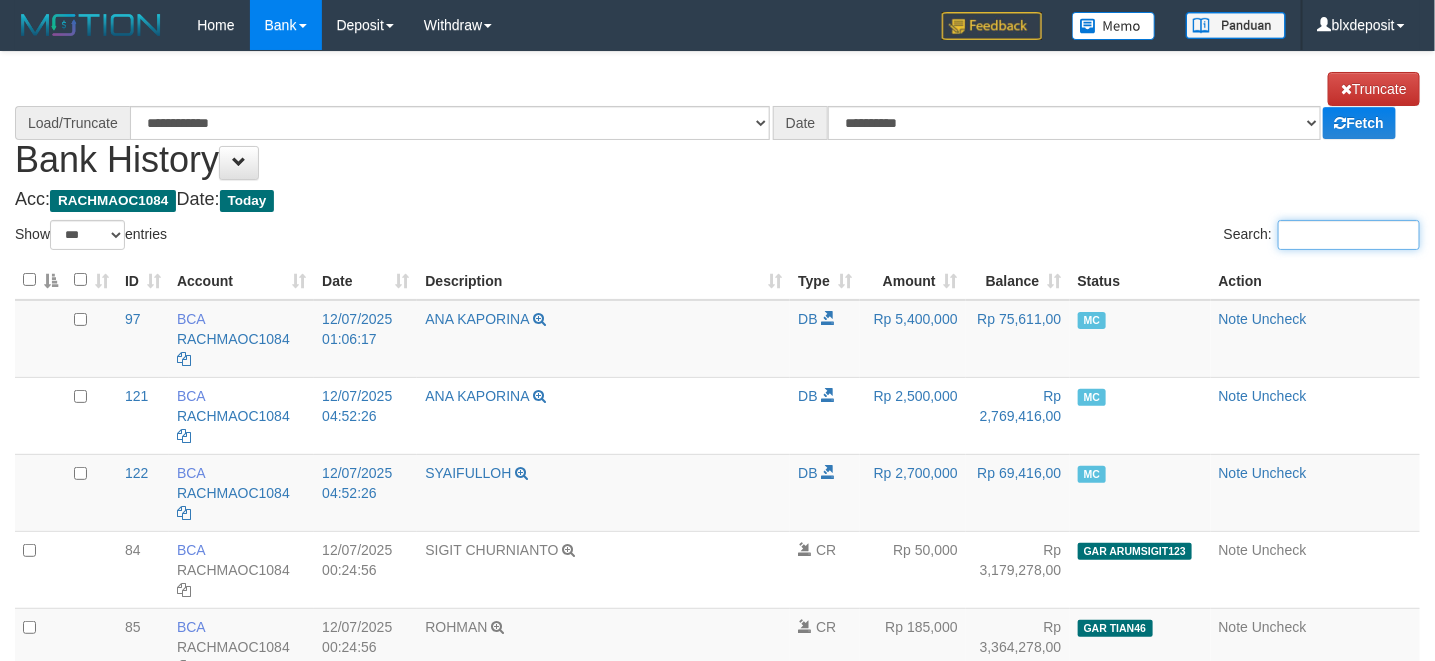 click on "Search:" at bounding box center (1349, 235) 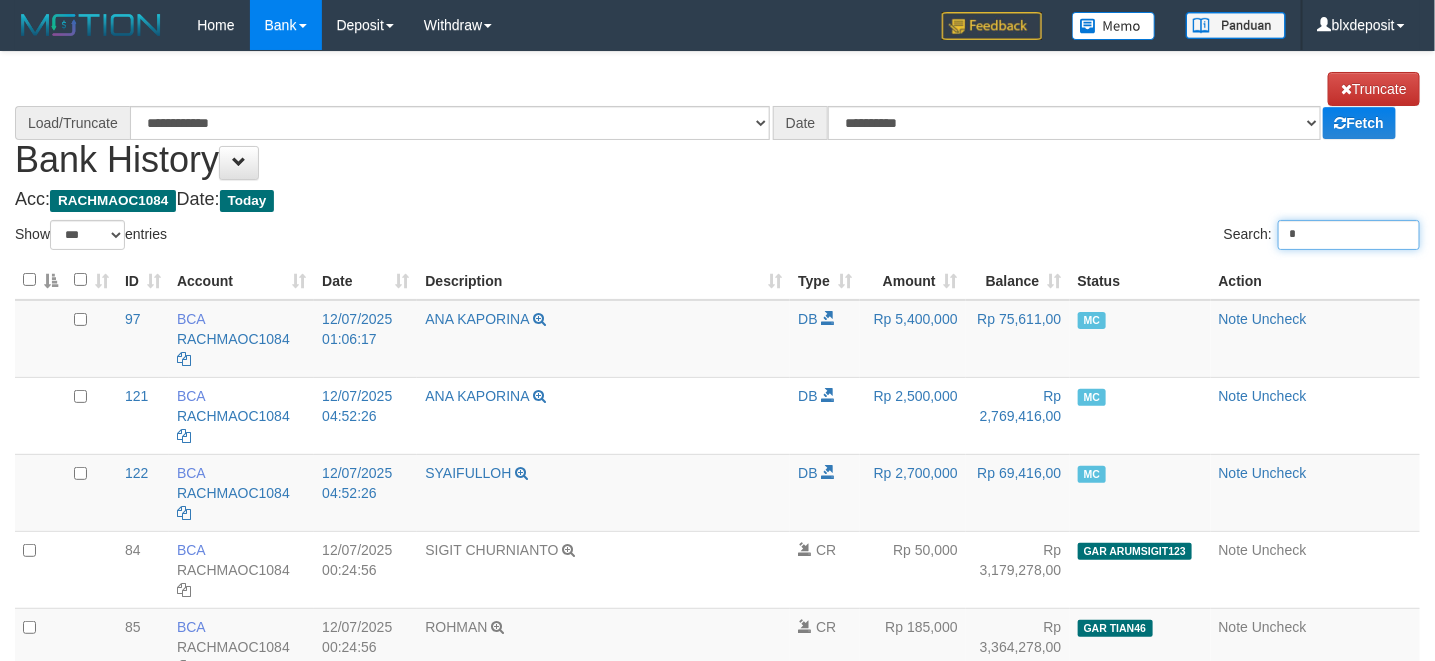 type on "**" 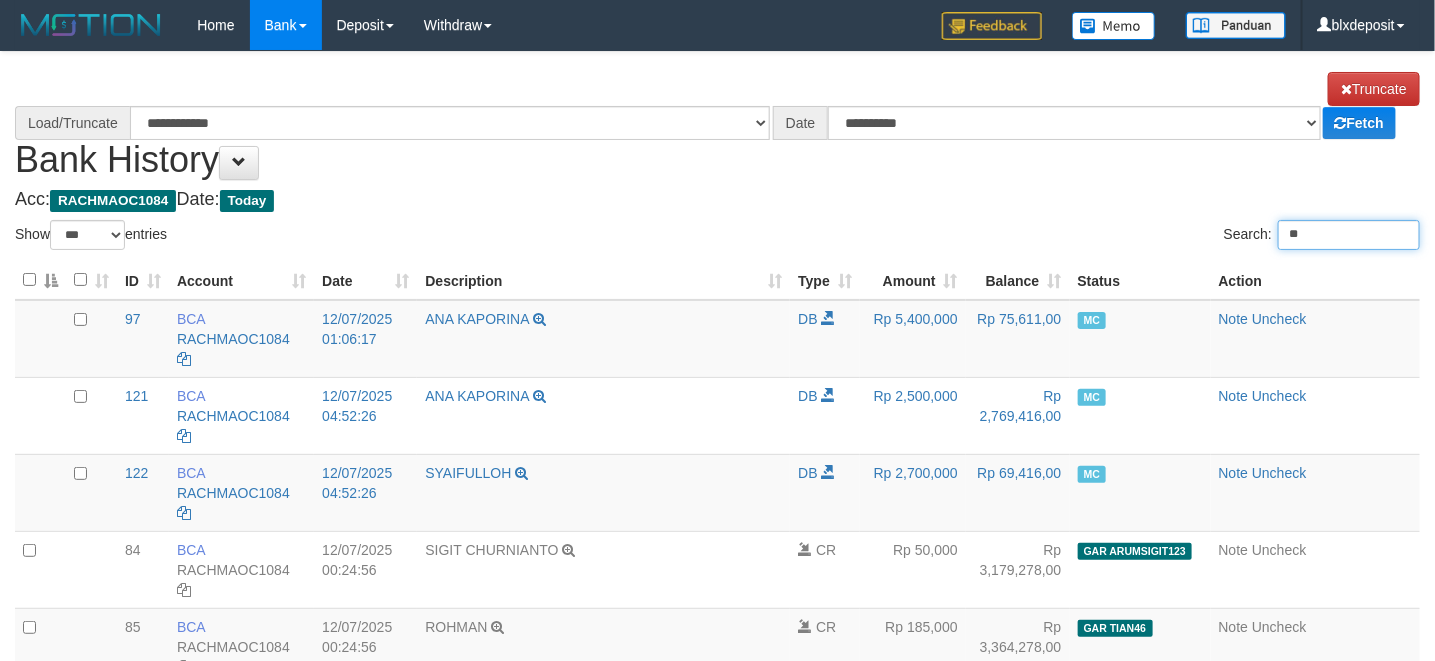 select on "****" 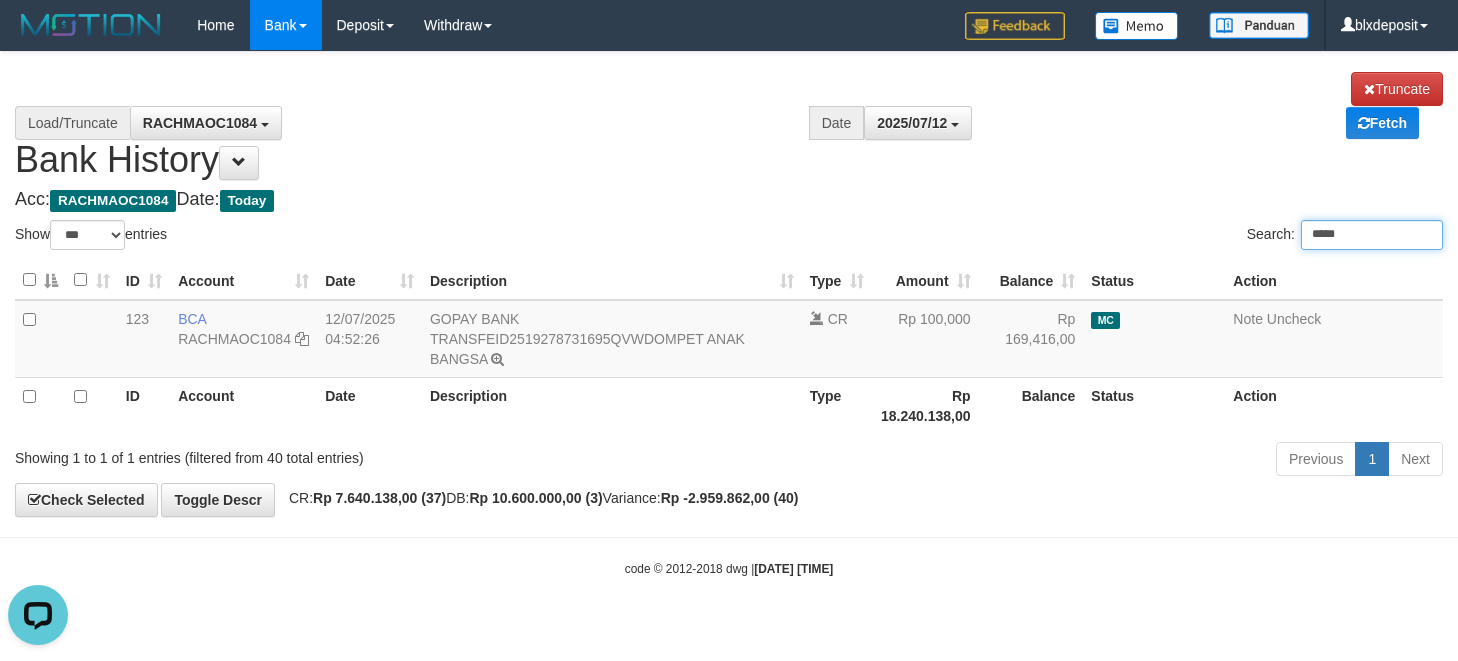 scroll, scrollTop: 0, scrollLeft: 0, axis: both 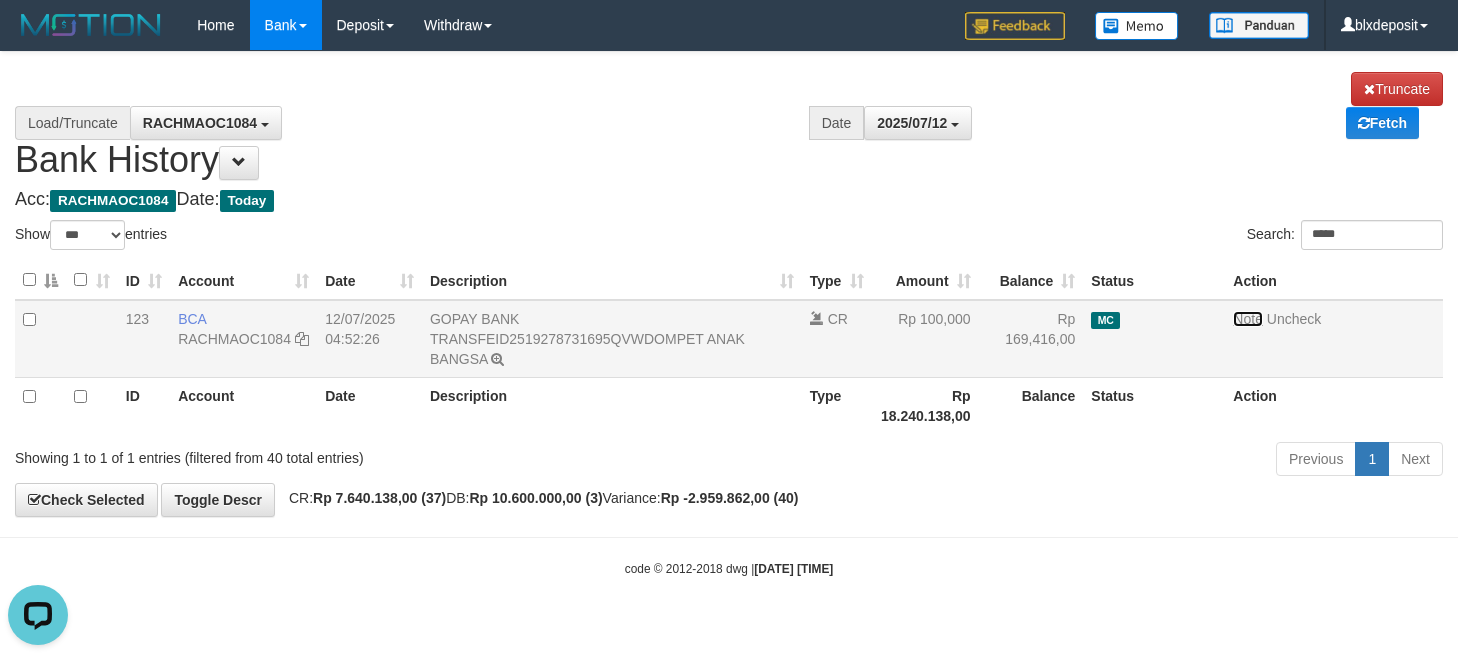 click on "Note" at bounding box center [1248, 319] 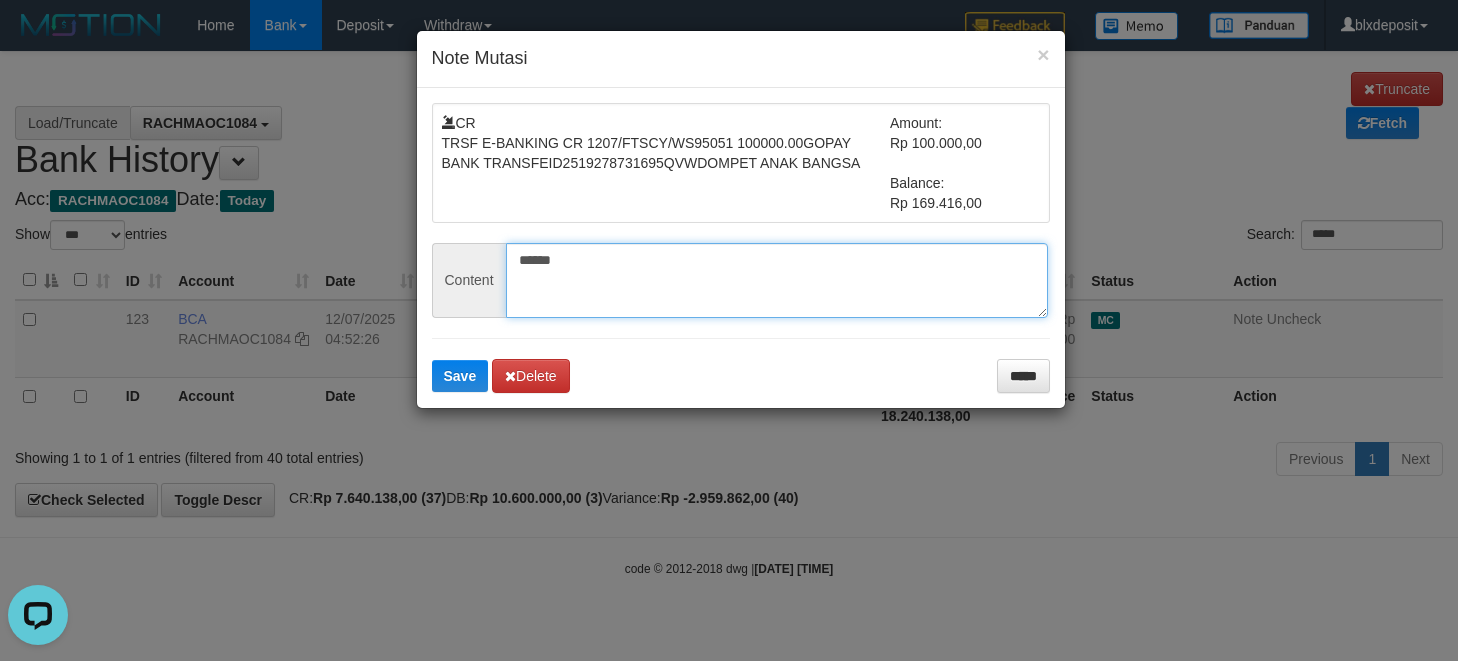 click on "******" at bounding box center [777, 280] 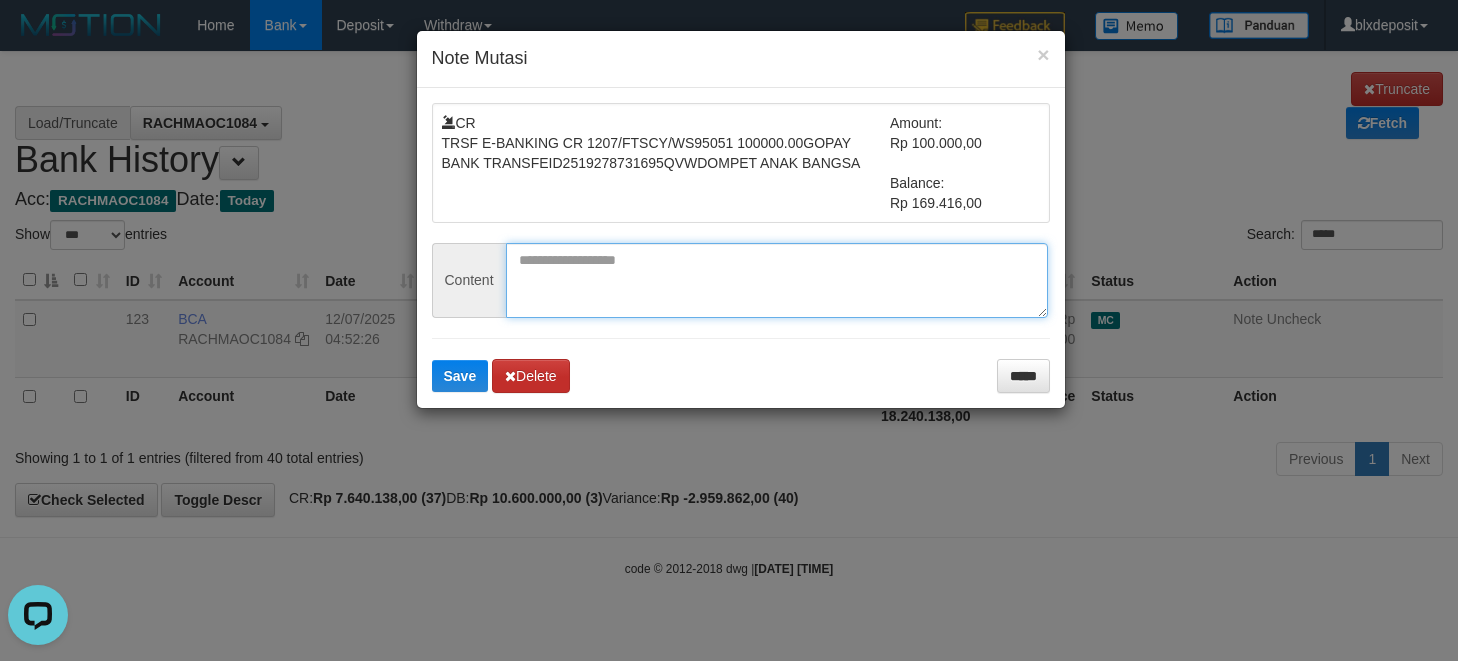type 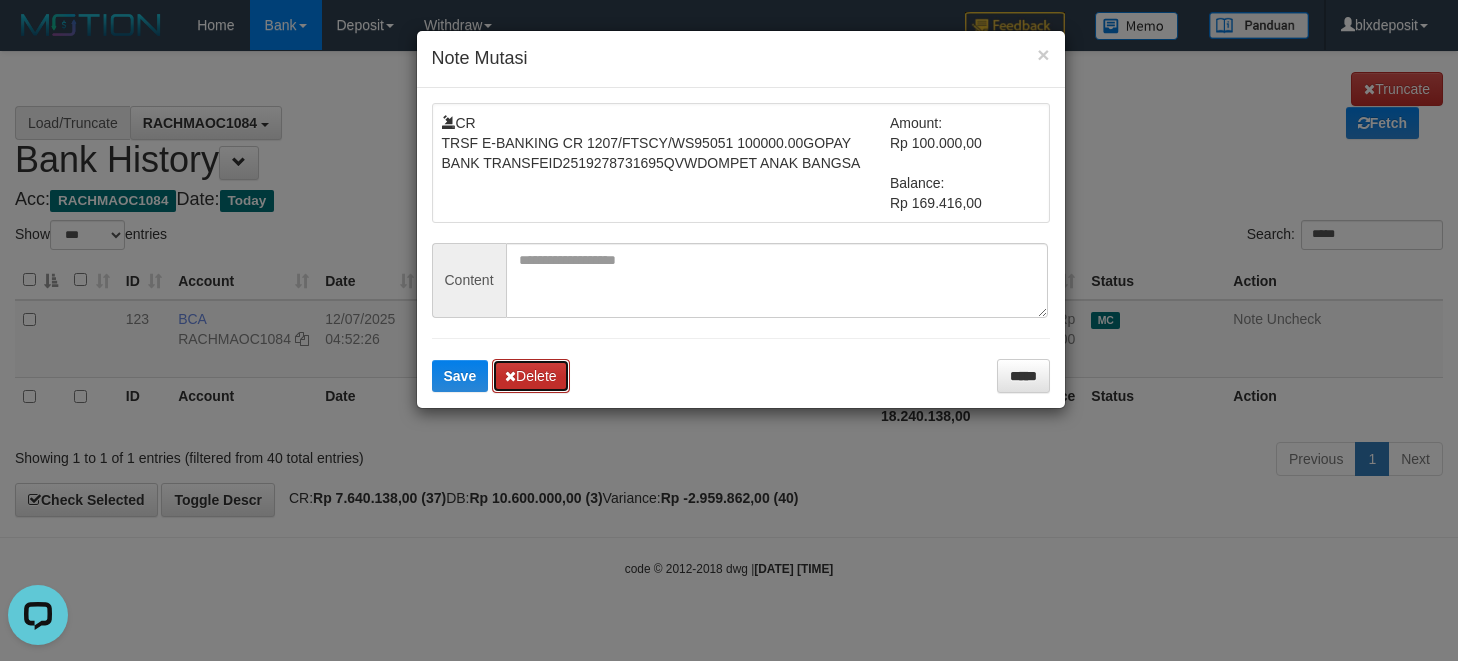 click on "Delete" at bounding box center (530, 376) 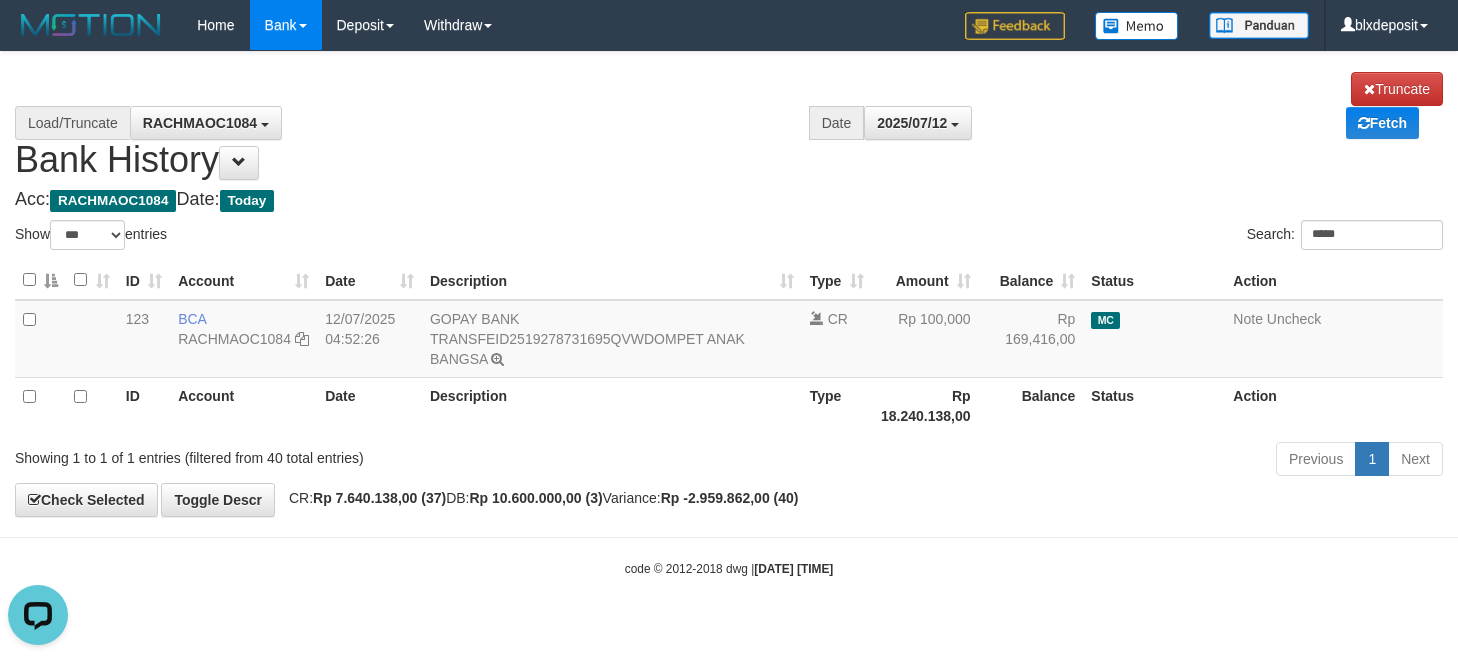 click on "Search: *****" at bounding box center [1093, 237] 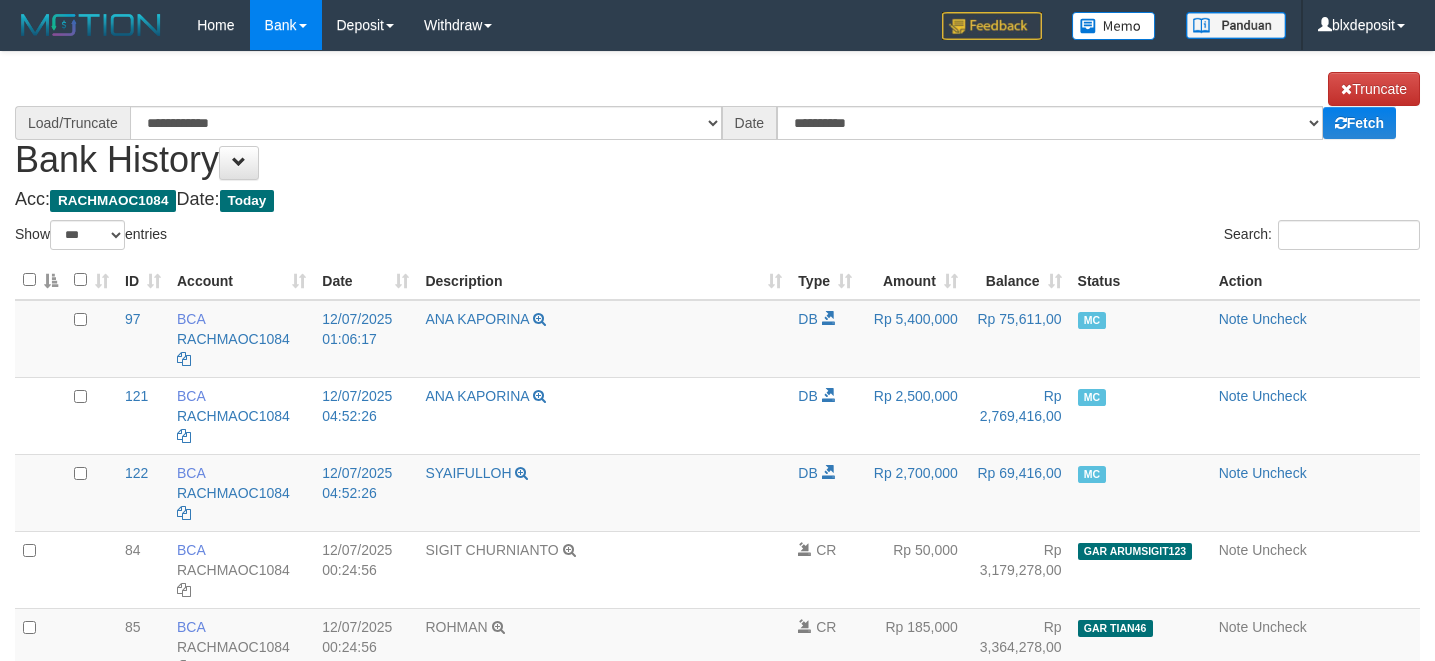 select on "***" 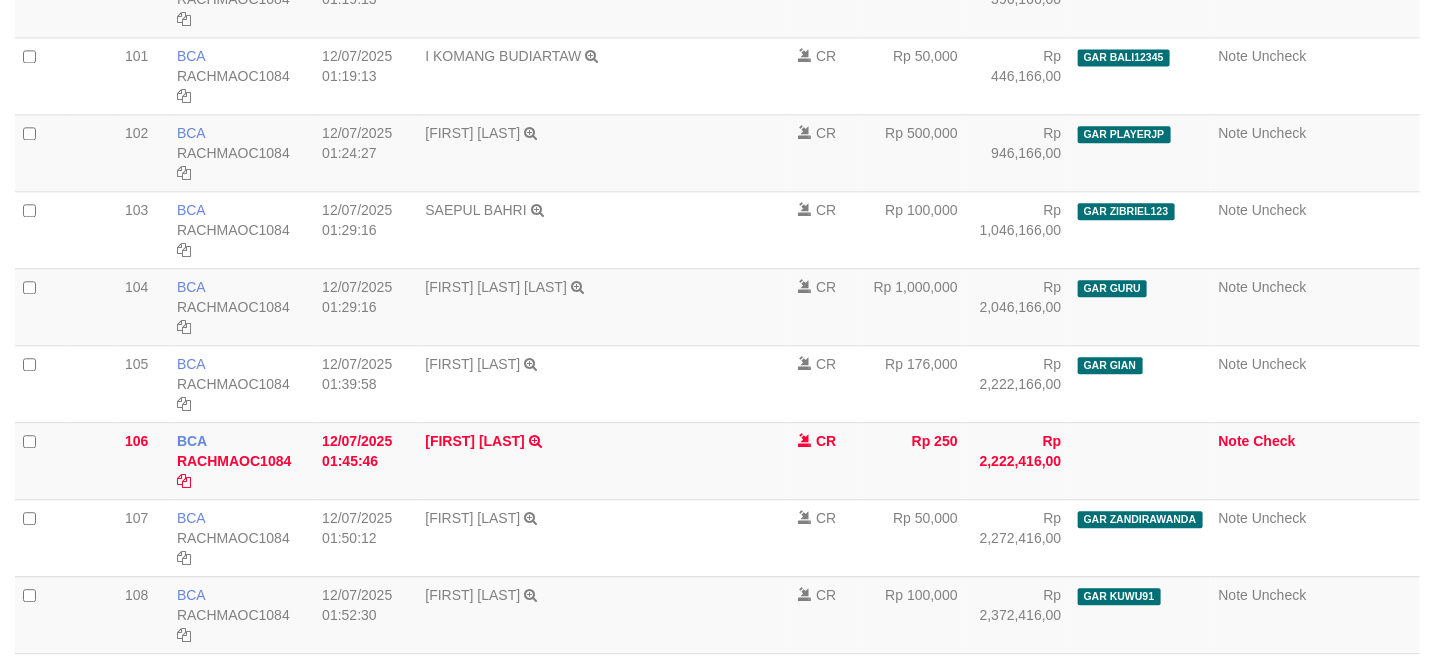 scroll, scrollTop: 1341, scrollLeft: 0, axis: vertical 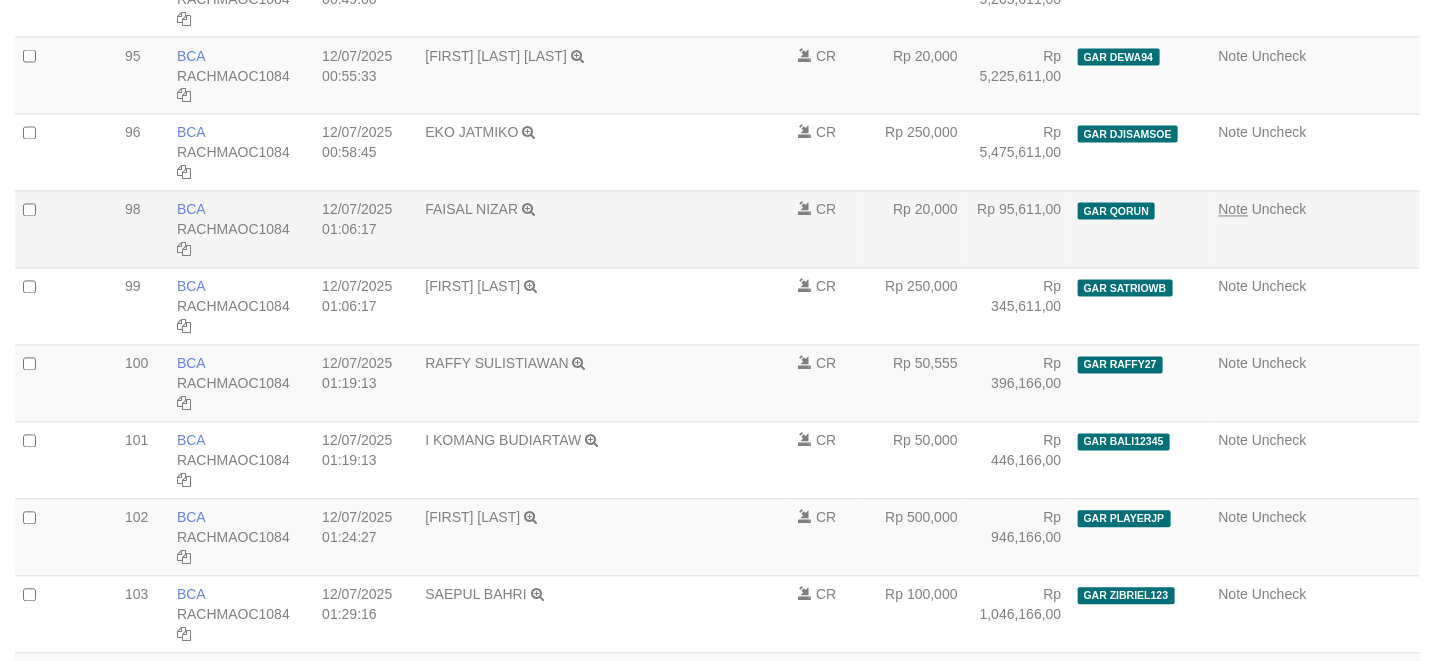 select on "****" 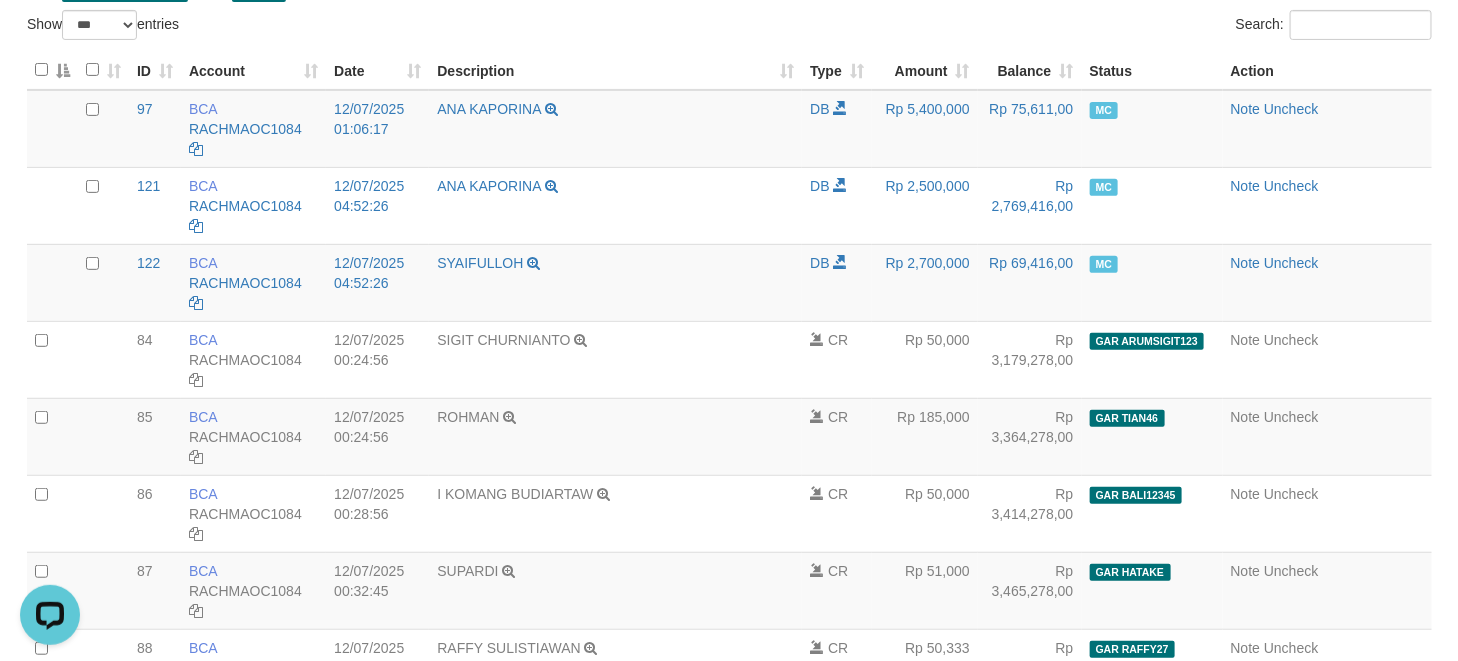 scroll, scrollTop: 0, scrollLeft: 0, axis: both 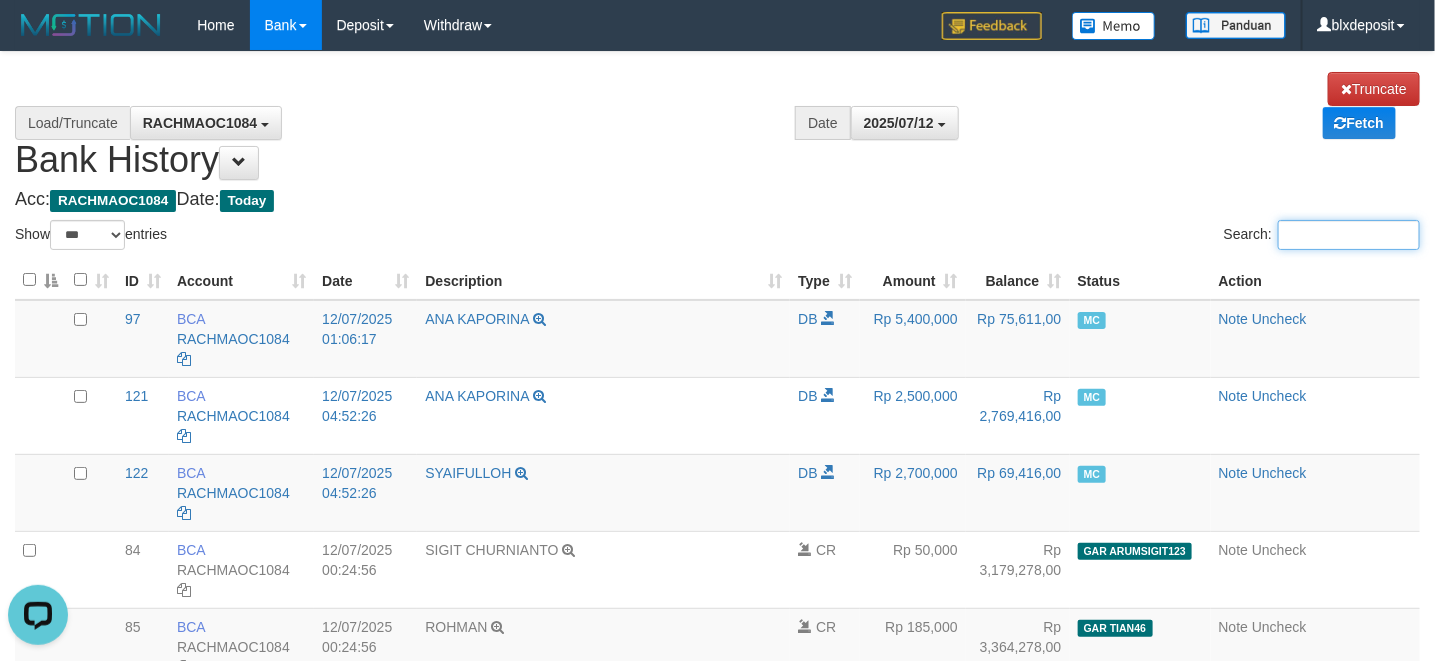 click on "Search:" at bounding box center [1349, 235] 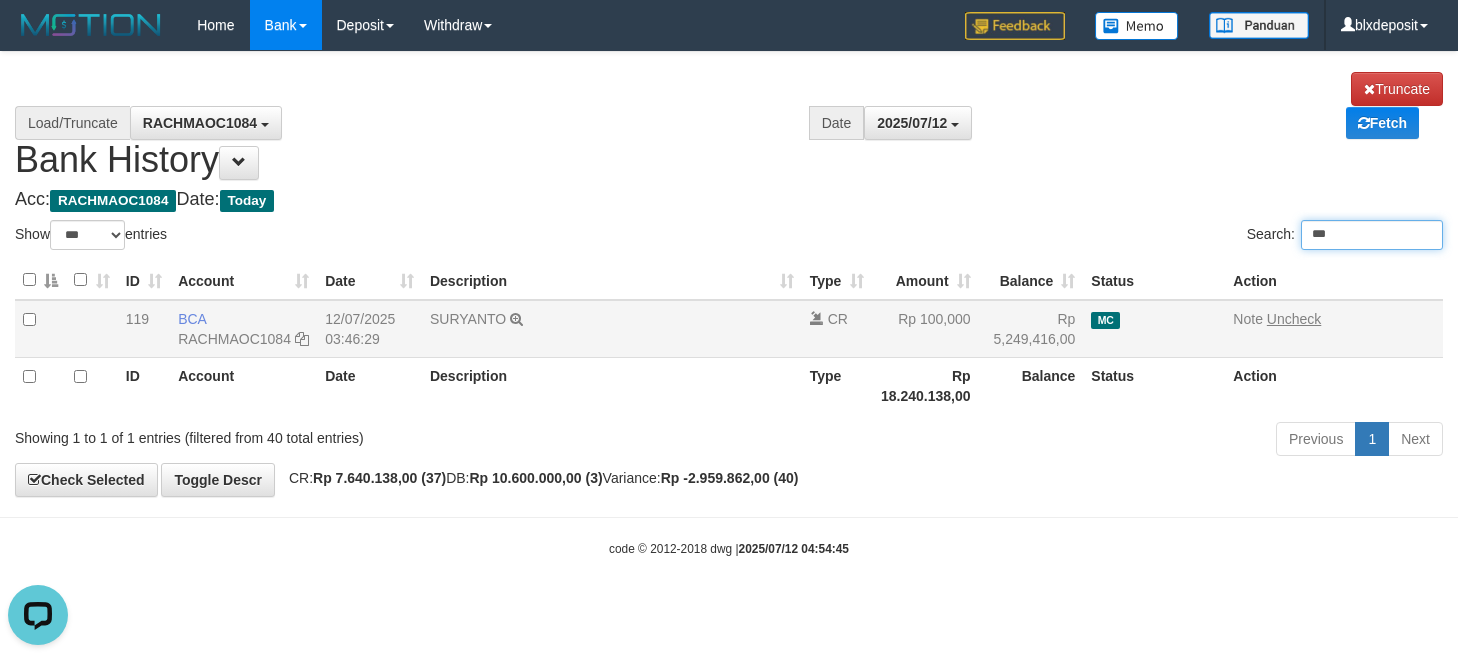 type on "***" 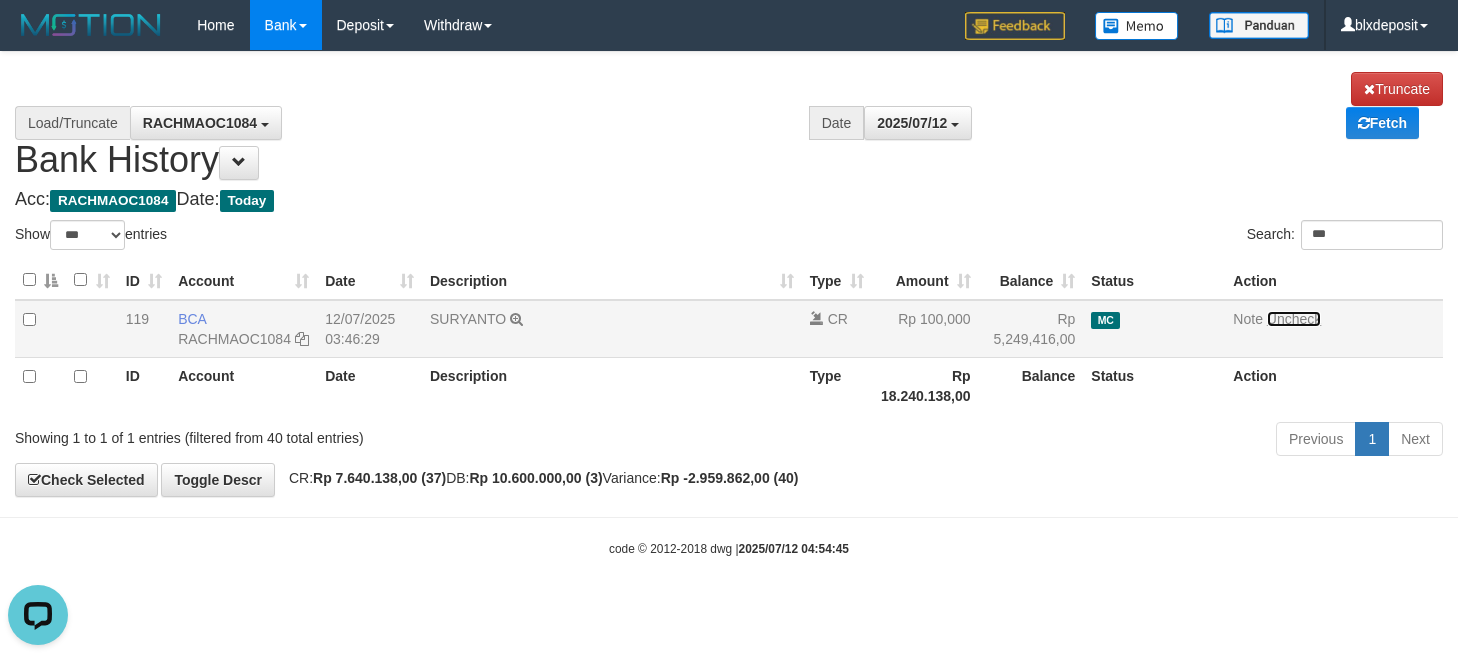 click on "Uncheck" at bounding box center [1294, 319] 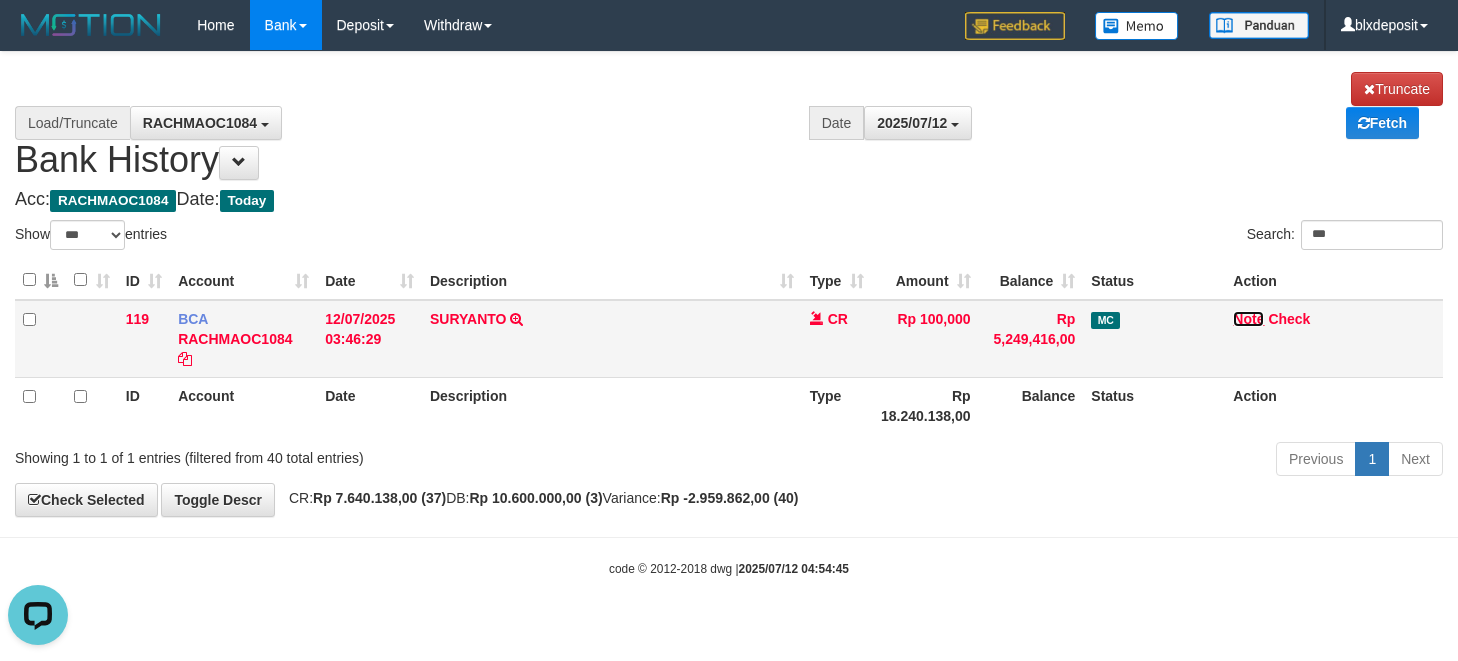 click on "Note" at bounding box center (1248, 319) 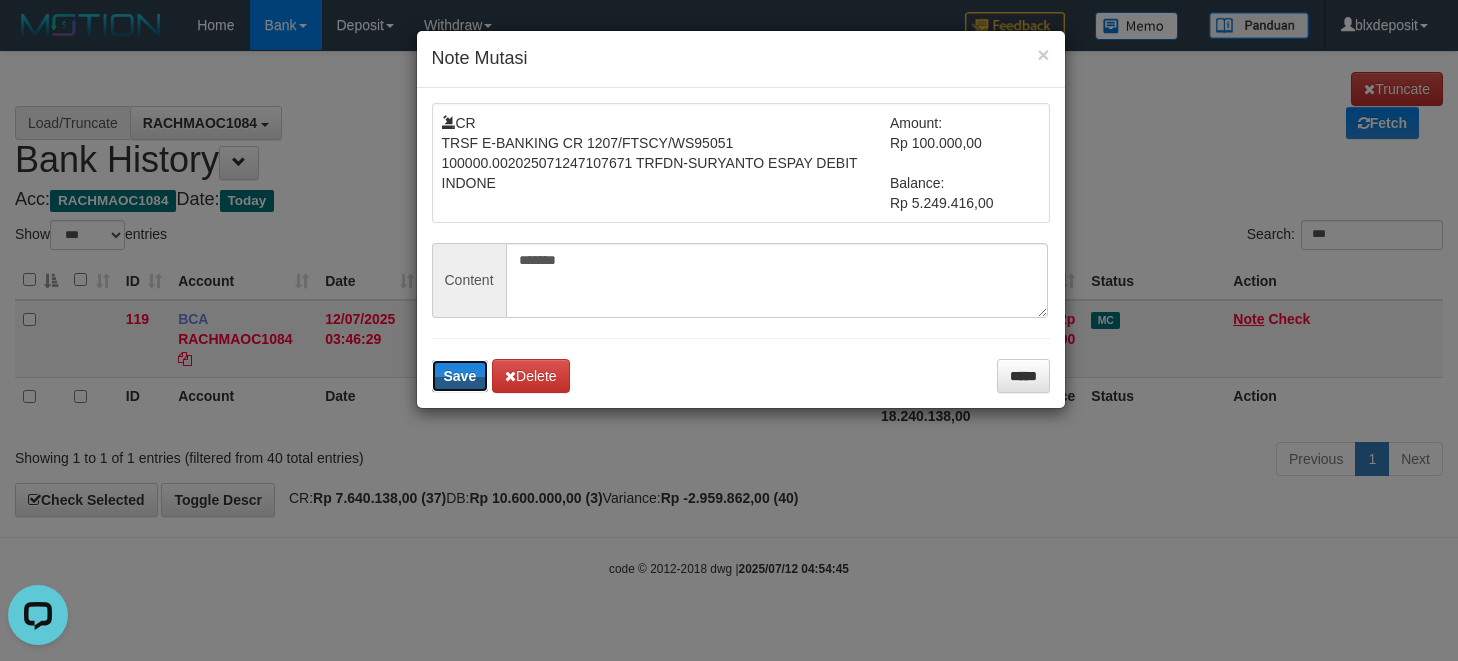 type 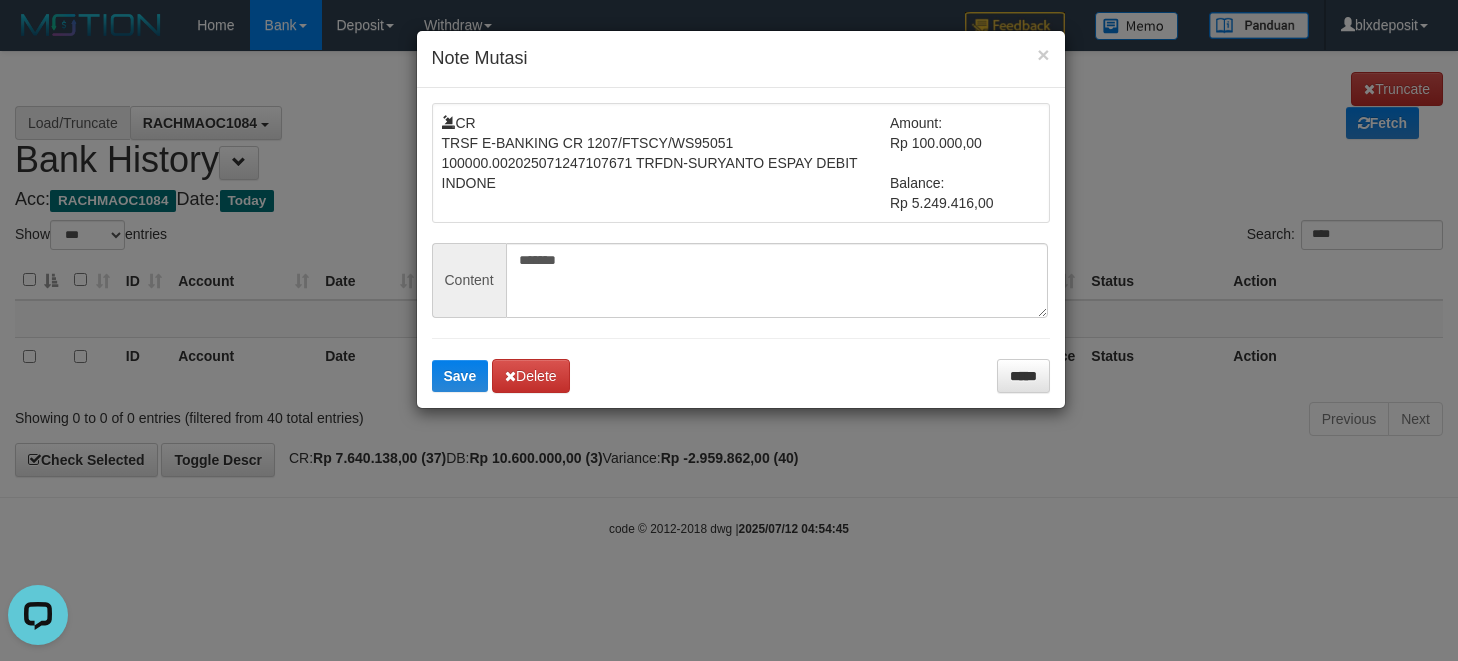 type on "***" 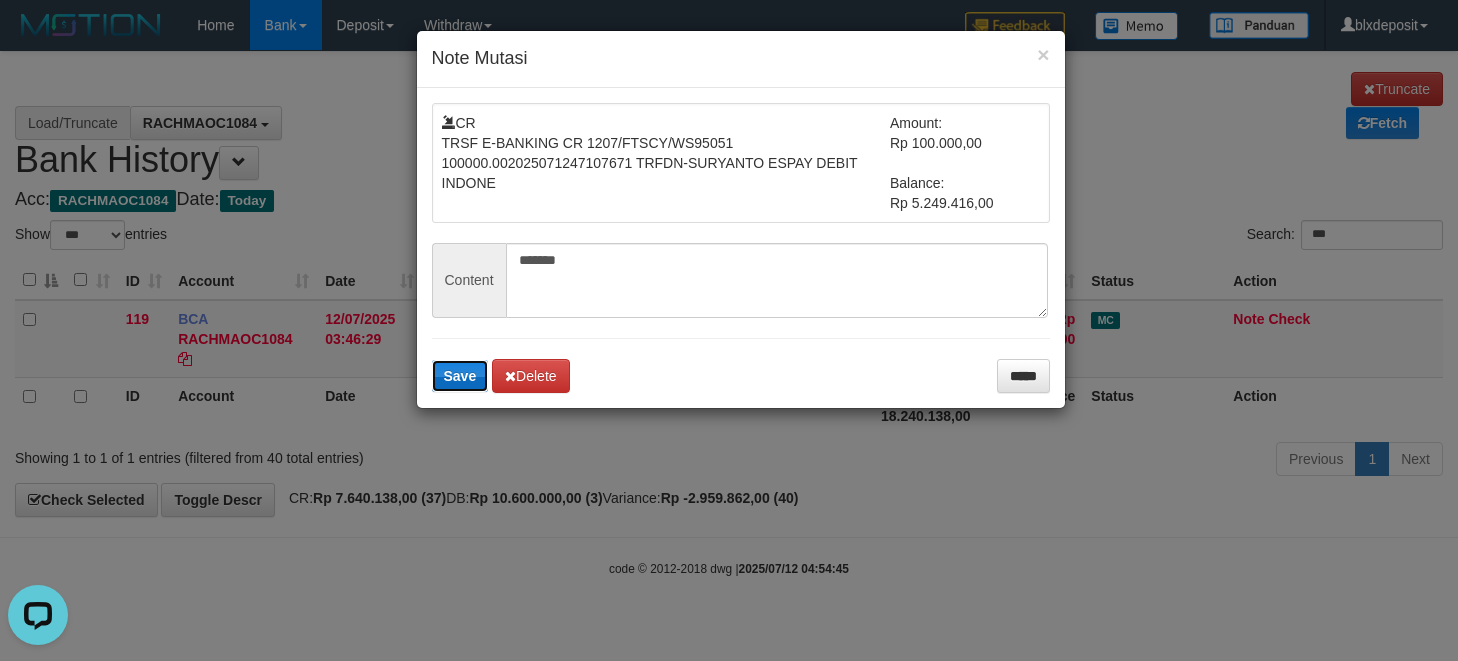click on "Save" at bounding box center (460, 376) 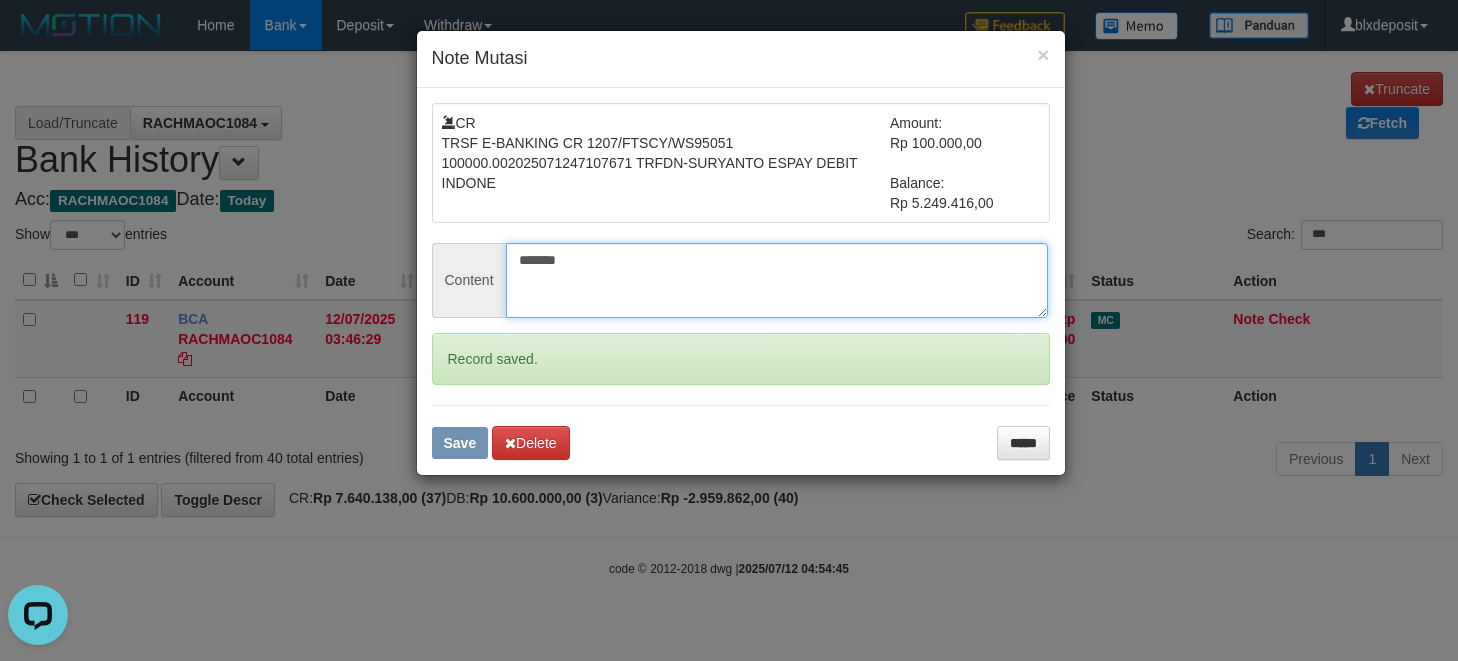 click on "*******" at bounding box center [777, 280] 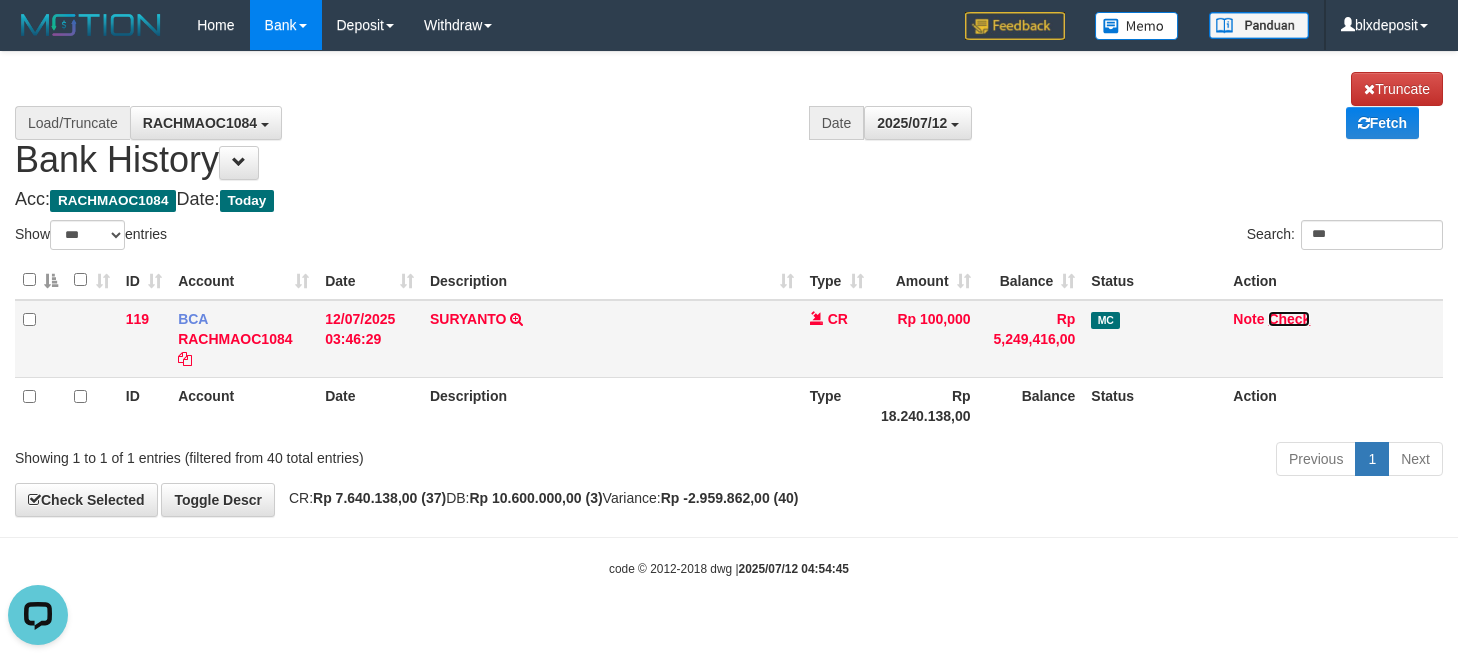 click on "Check" at bounding box center (1289, 319) 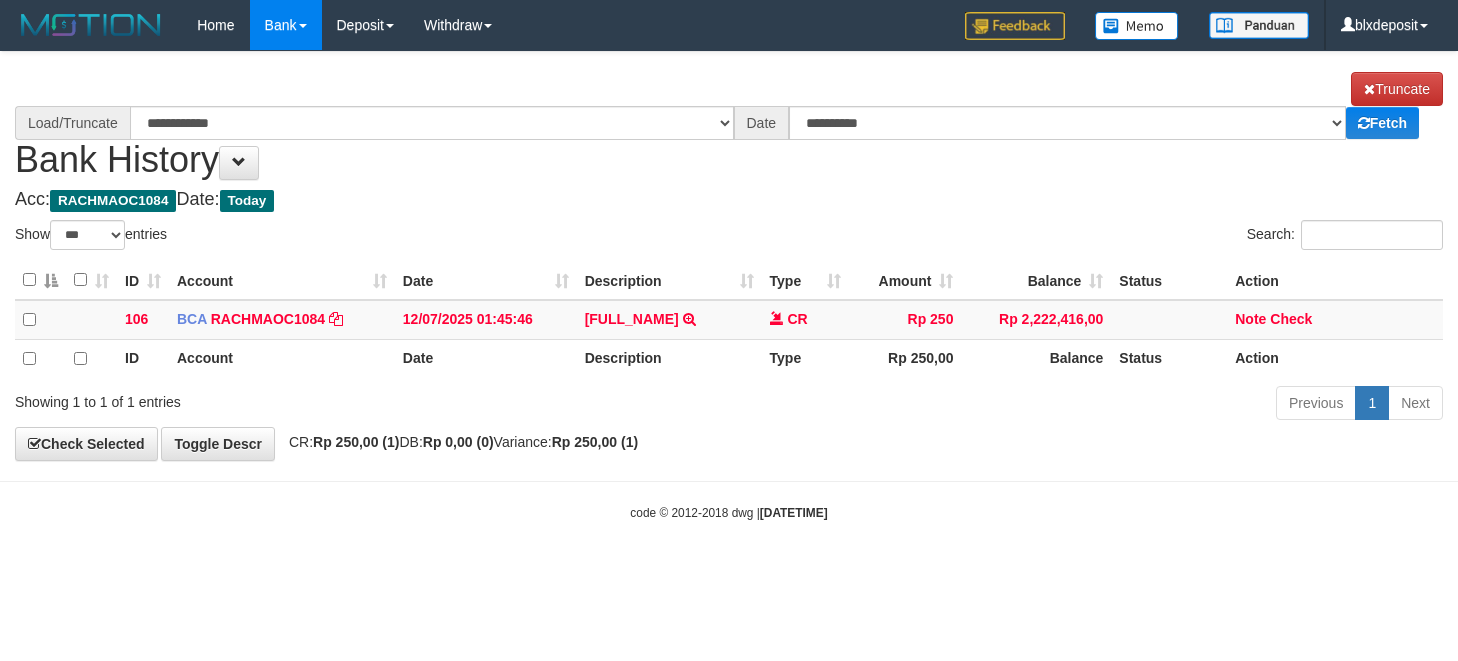 select on "***" 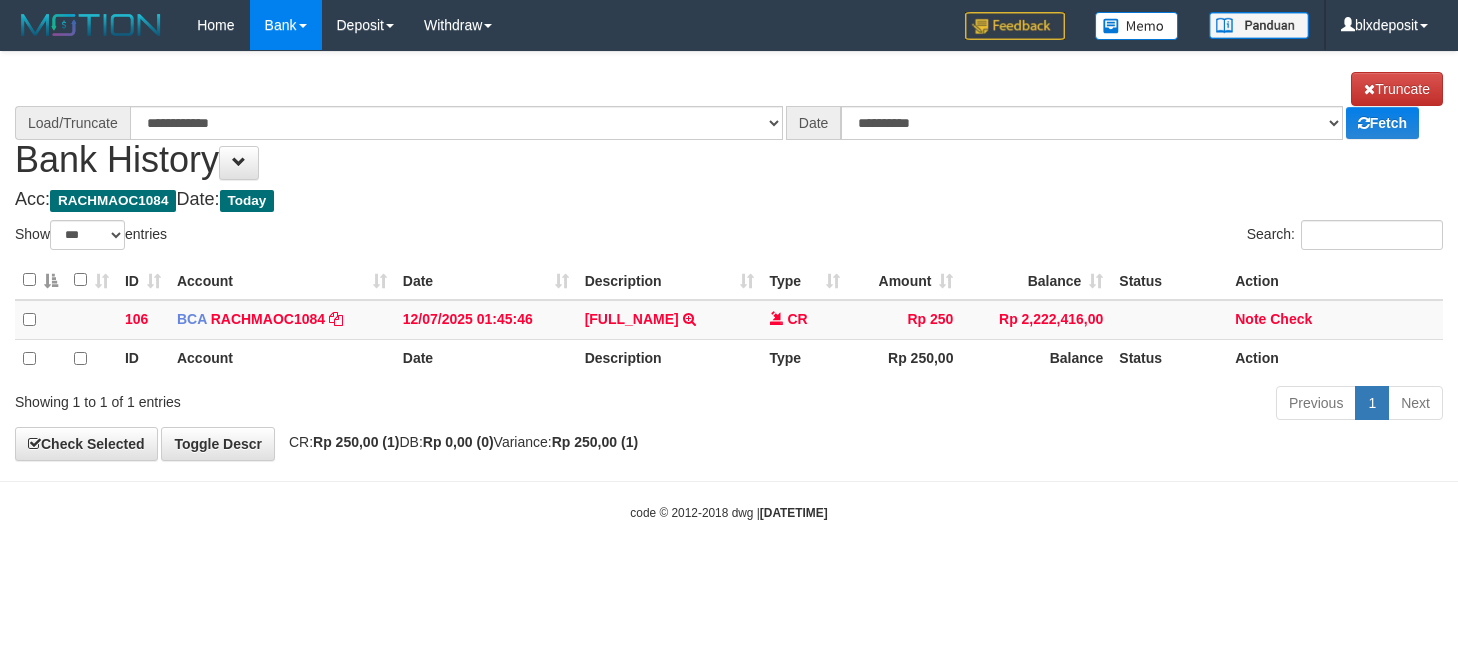 scroll, scrollTop: 0, scrollLeft: 0, axis: both 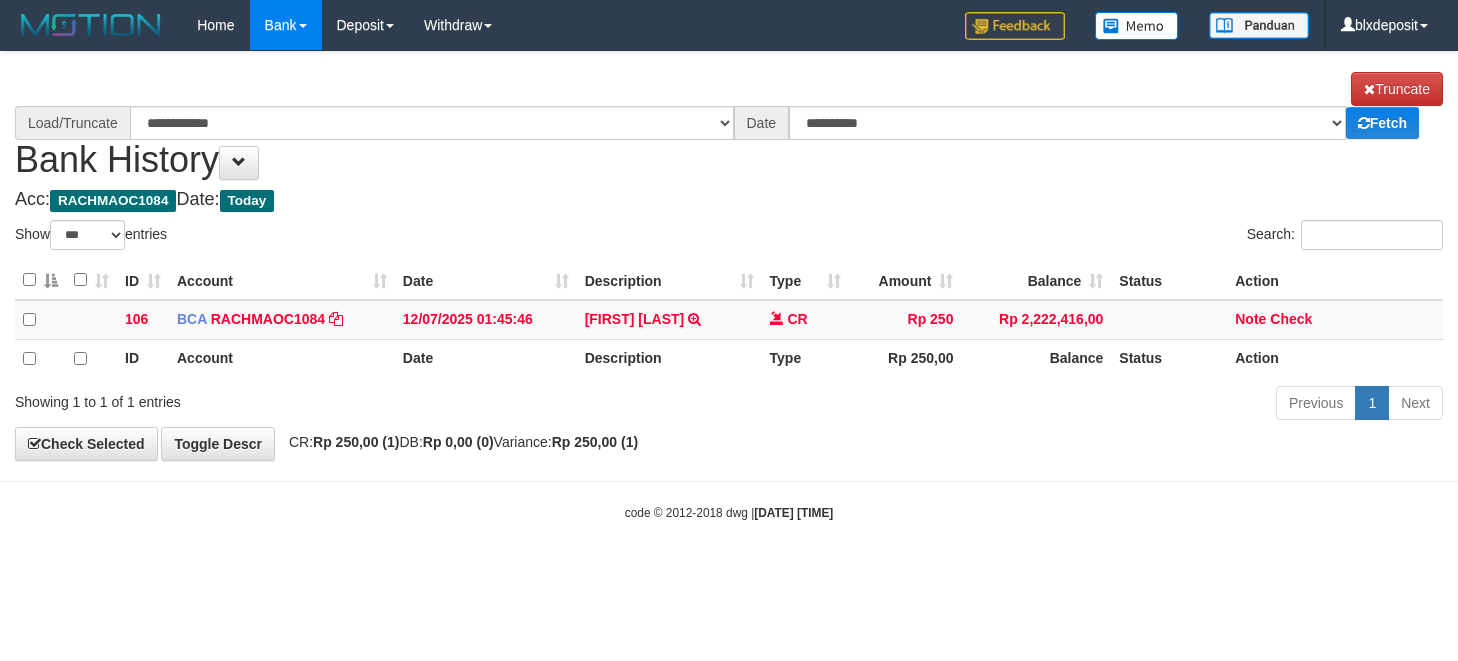 select on "***" 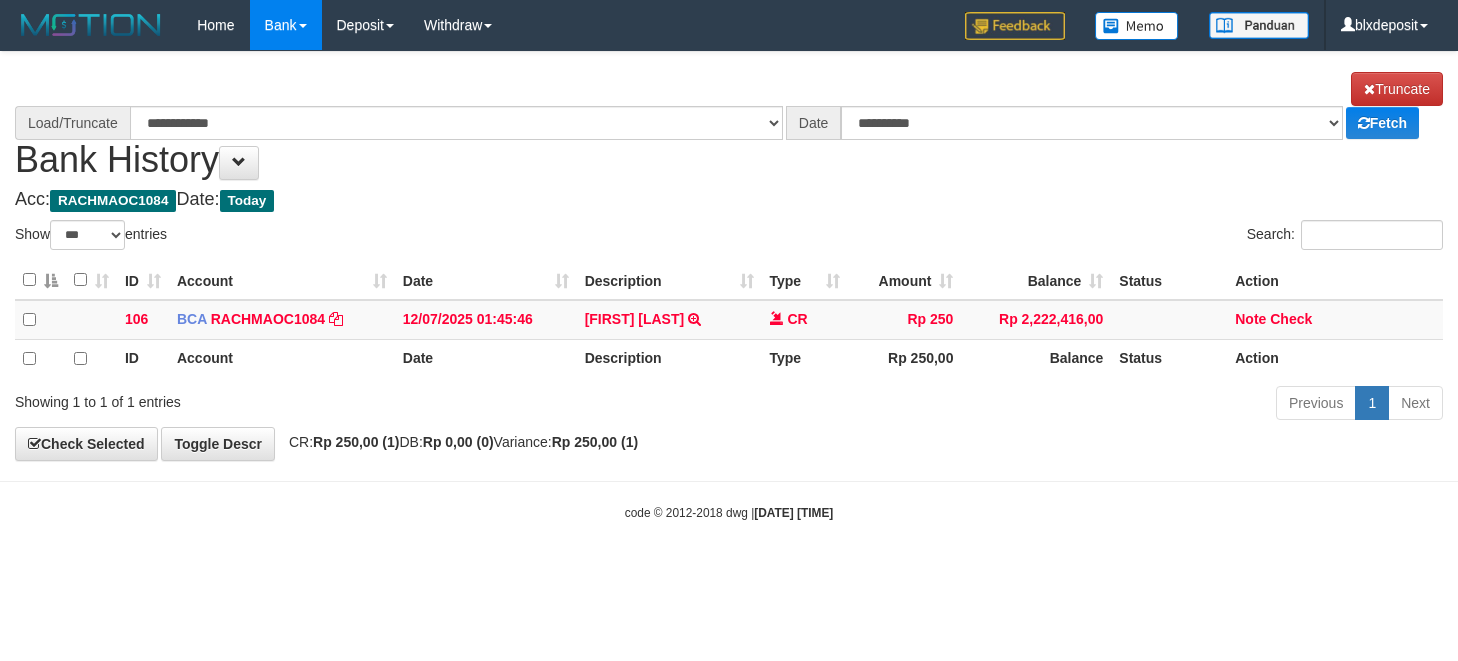 scroll, scrollTop: 0, scrollLeft: 0, axis: both 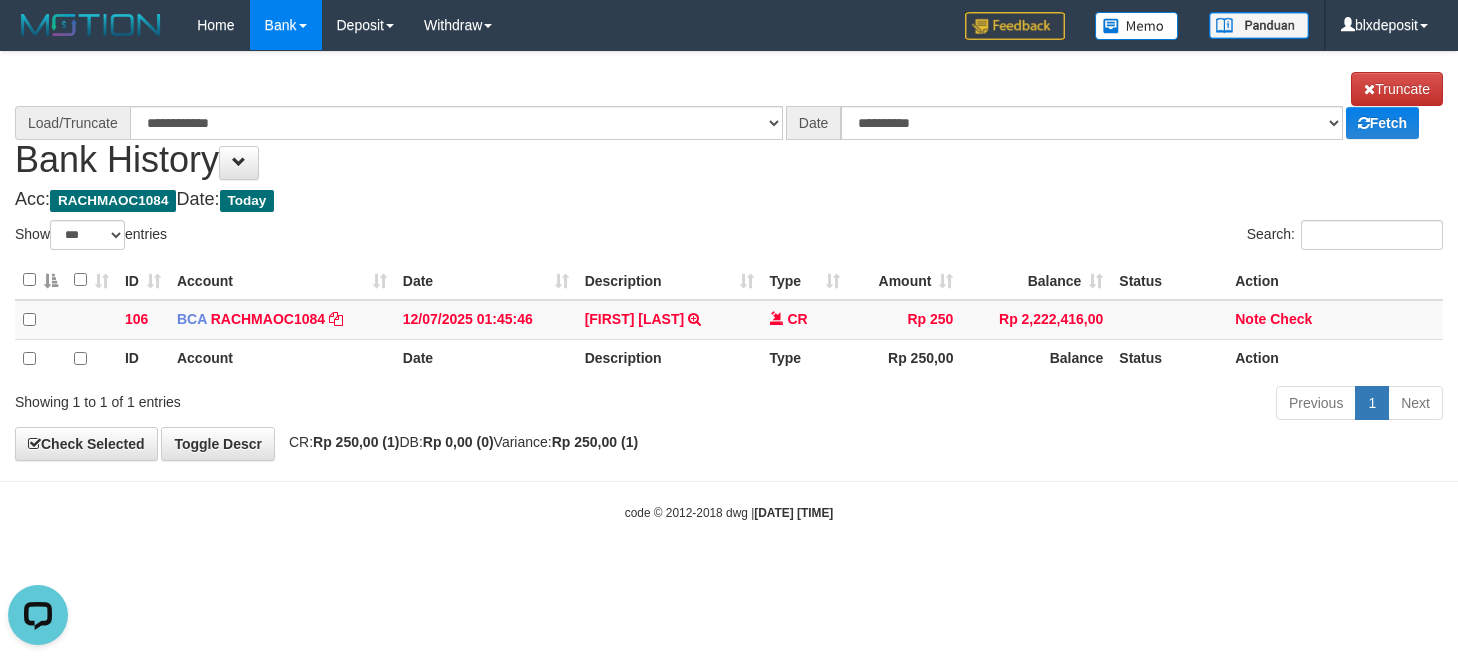 select on "****" 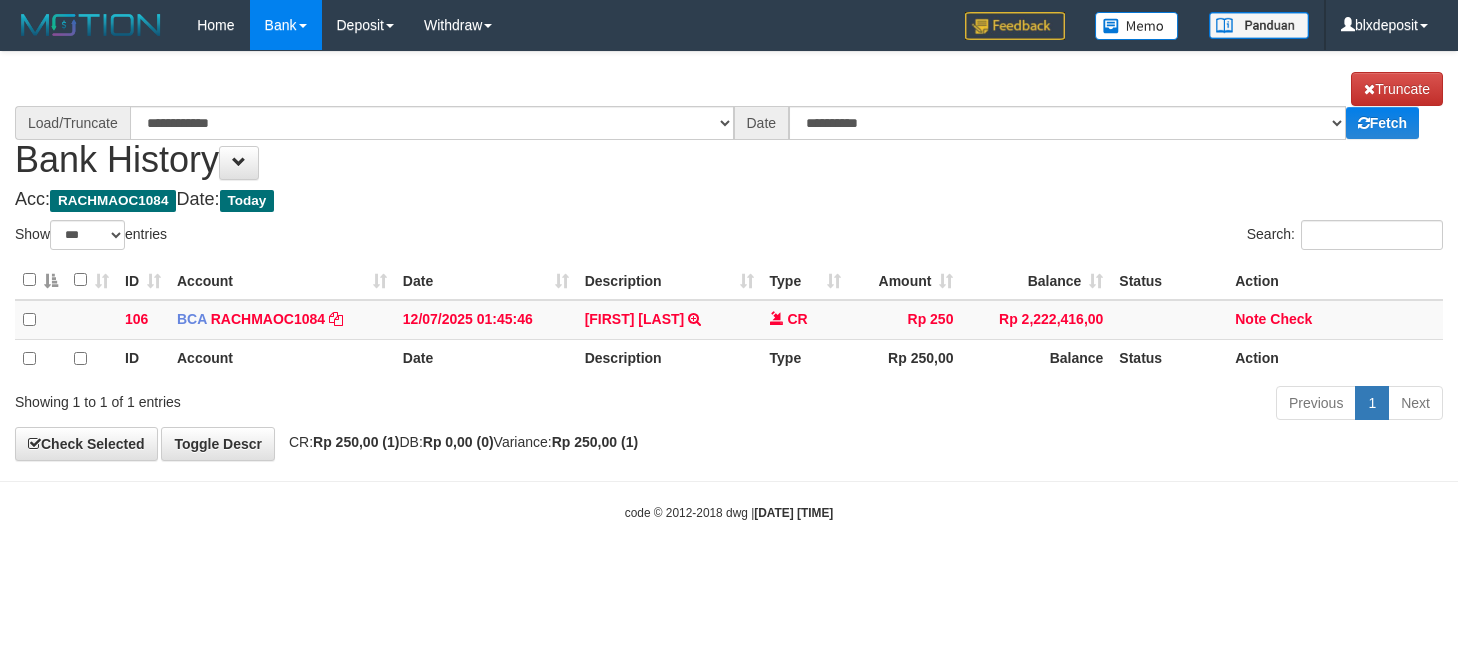 select on "***" 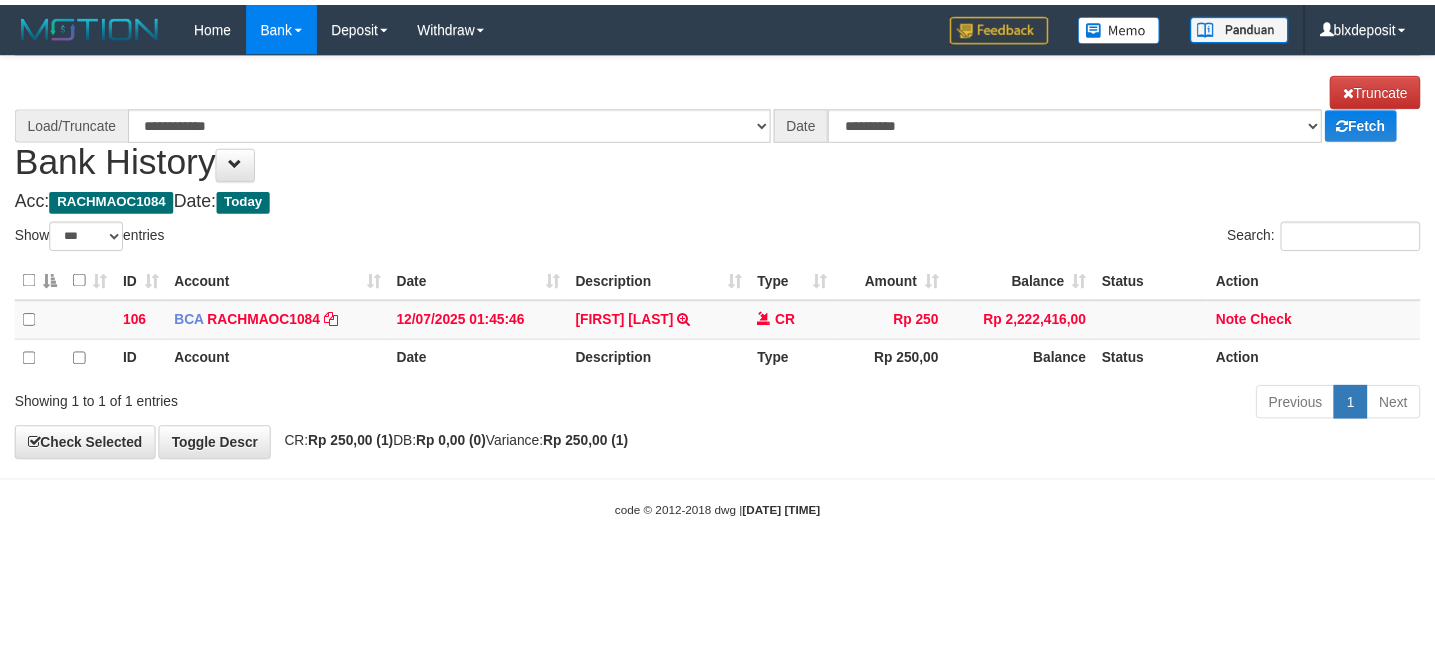 scroll, scrollTop: 0, scrollLeft: 0, axis: both 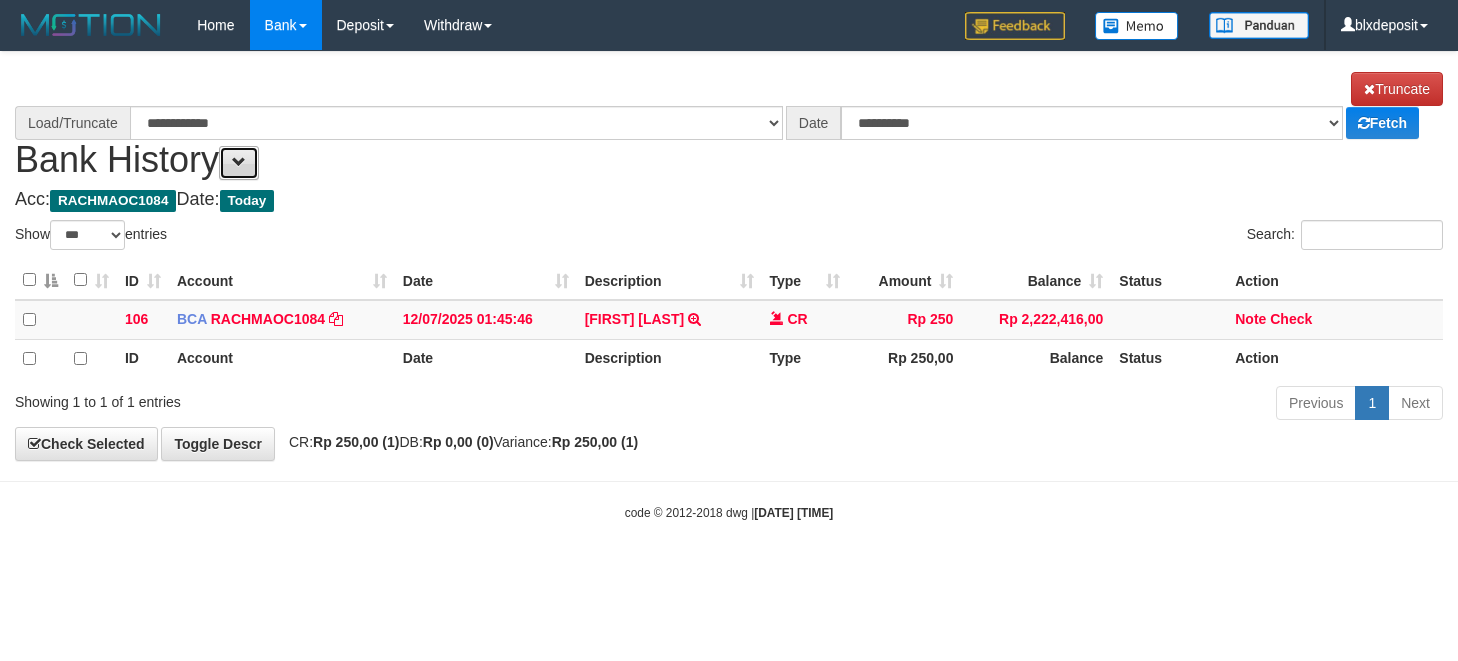 click at bounding box center [239, 163] 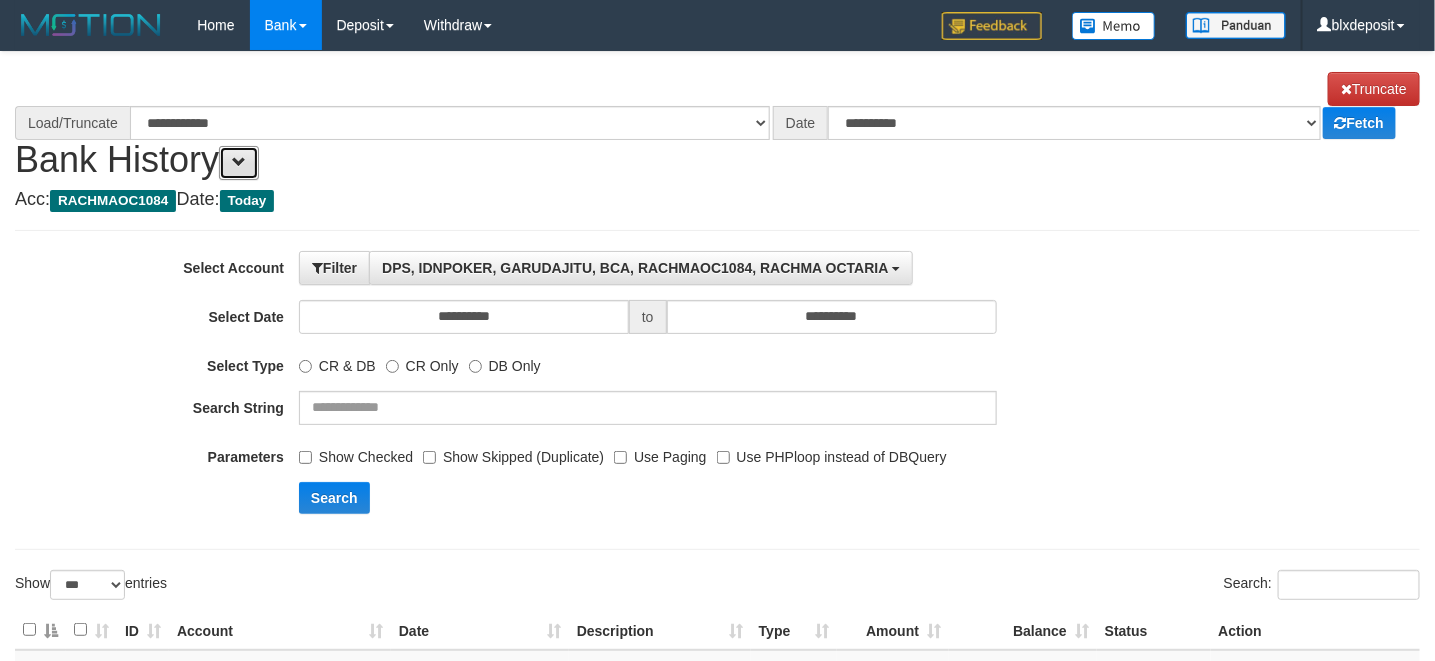 select on "****" 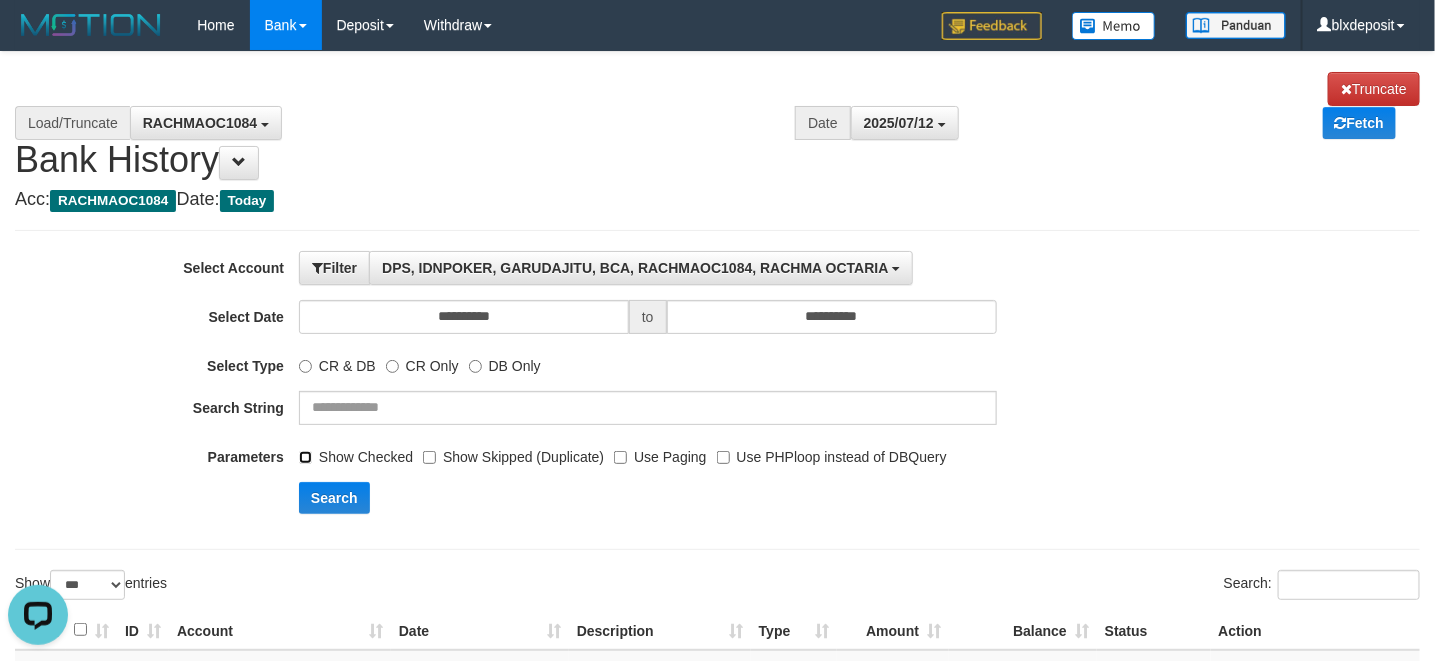 scroll, scrollTop: 0, scrollLeft: 0, axis: both 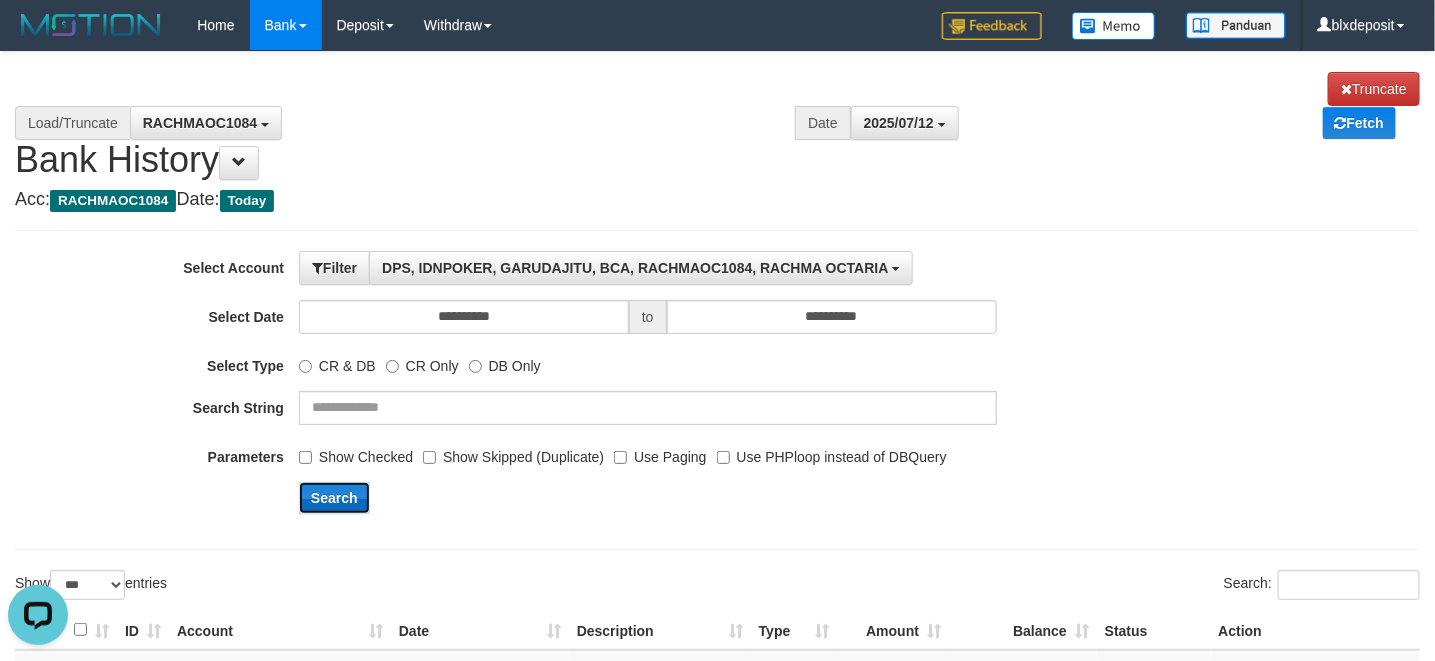 click on "Search" at bounding box center (334, 498) 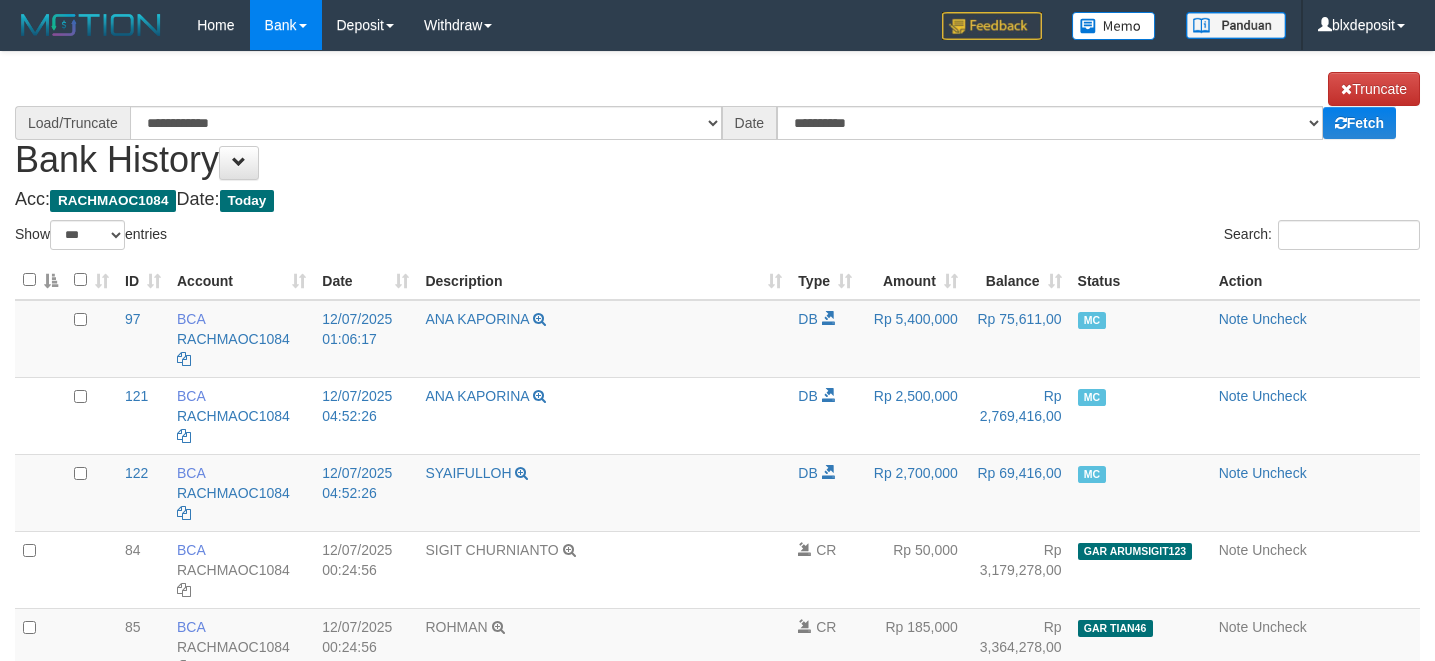 select on "***" 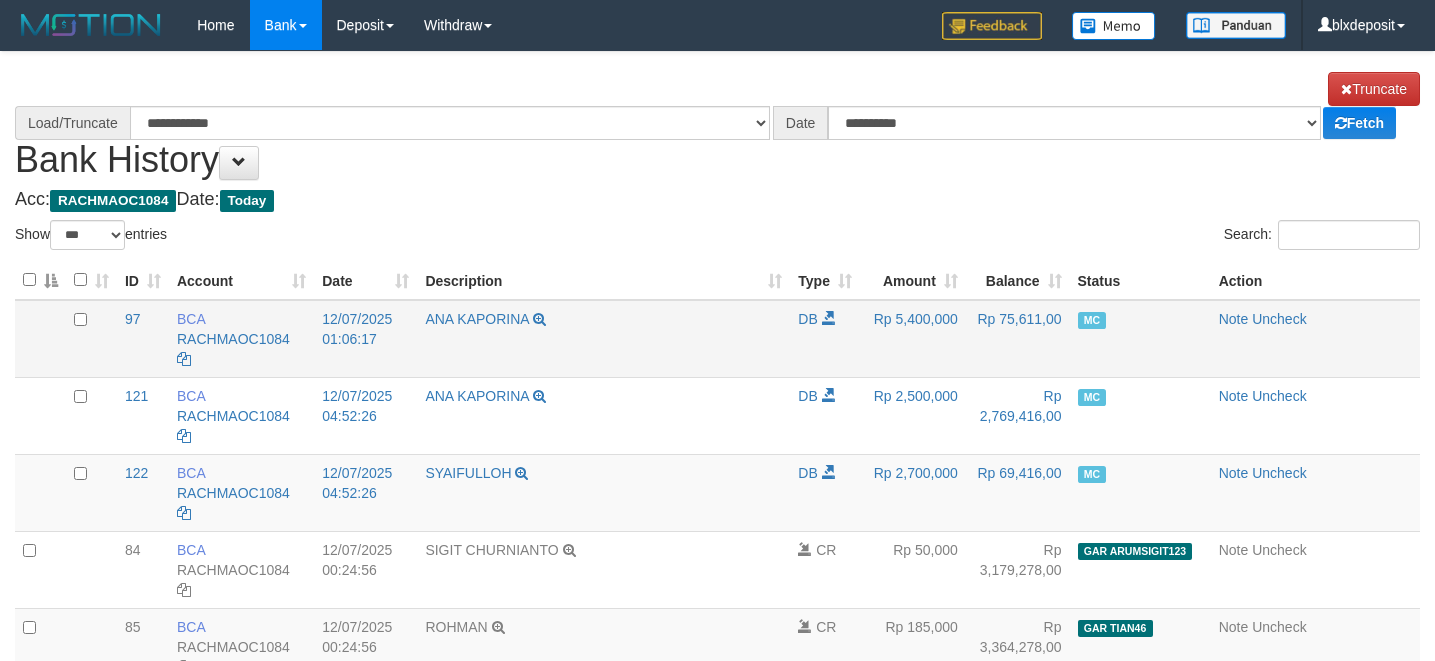 scroll, scrollTop: 0, scrollLeft: 0, axis: both 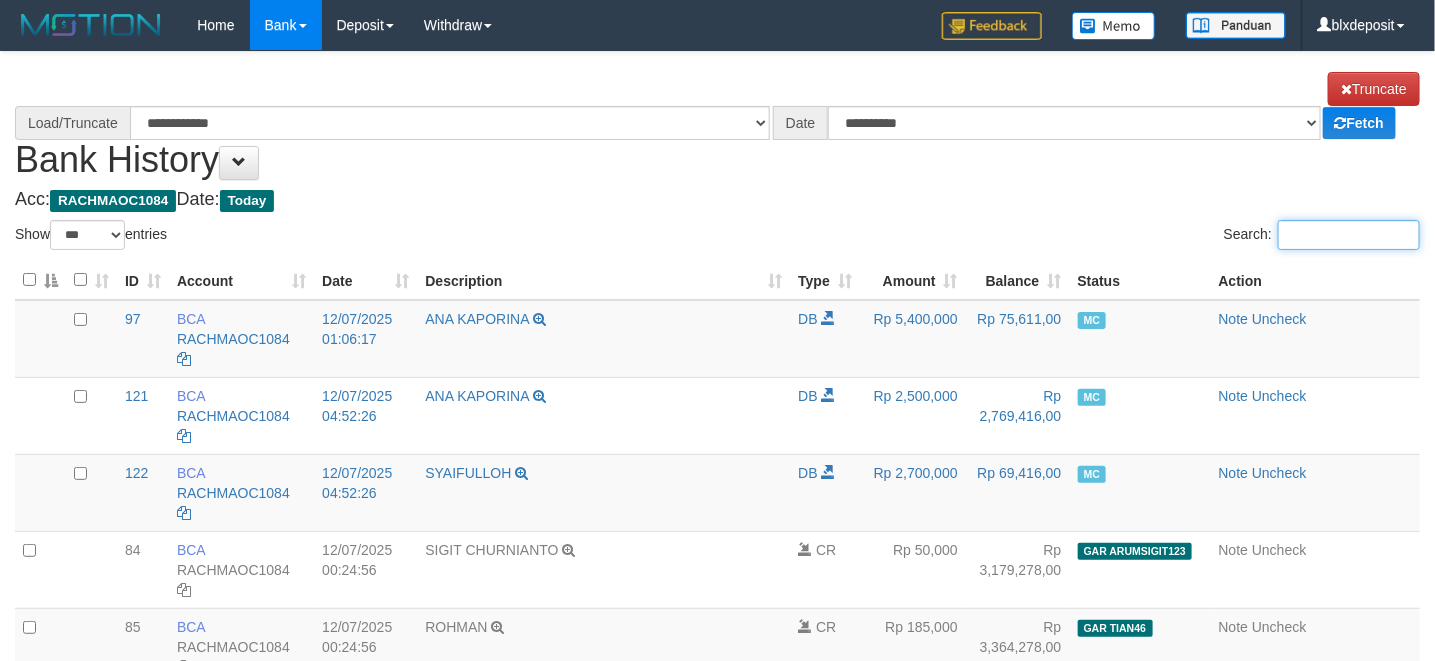click on "Search:" at bounding box center [1349, 235] 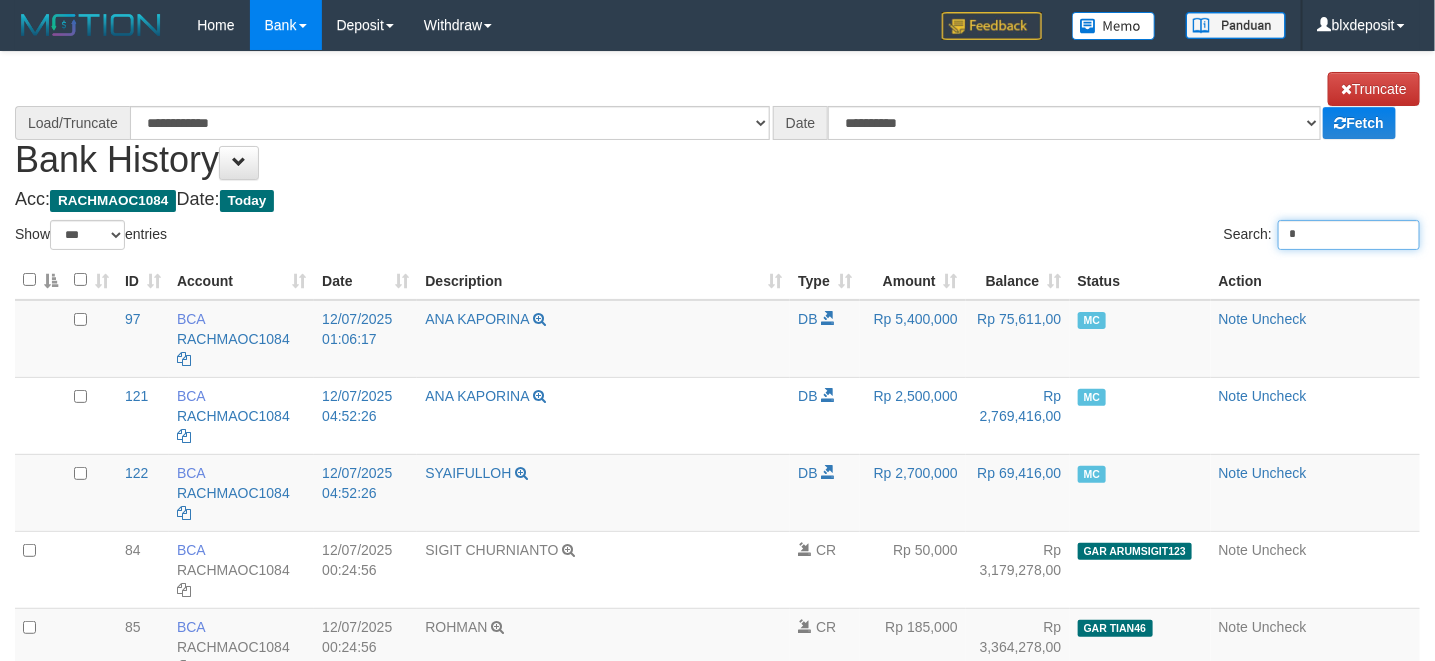 select on "****" 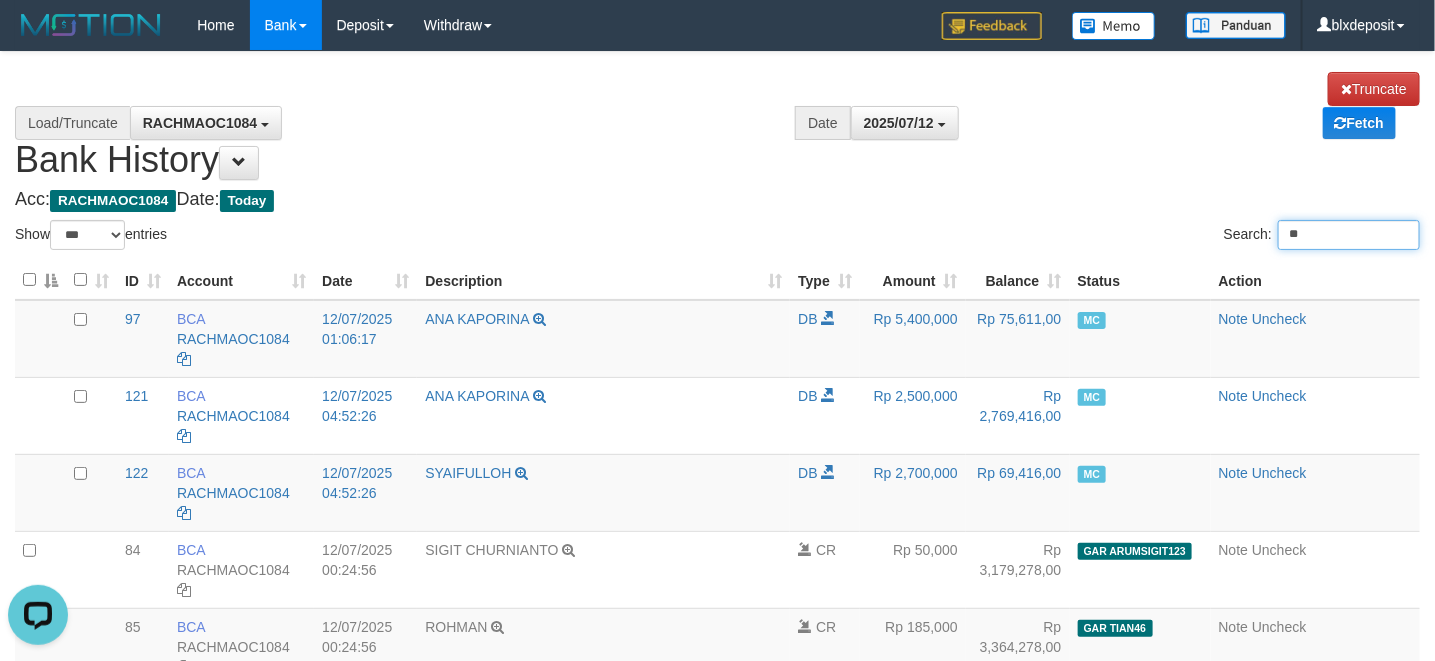 scroll, scrollTop: 0, scrollLeft: 0, axis: both 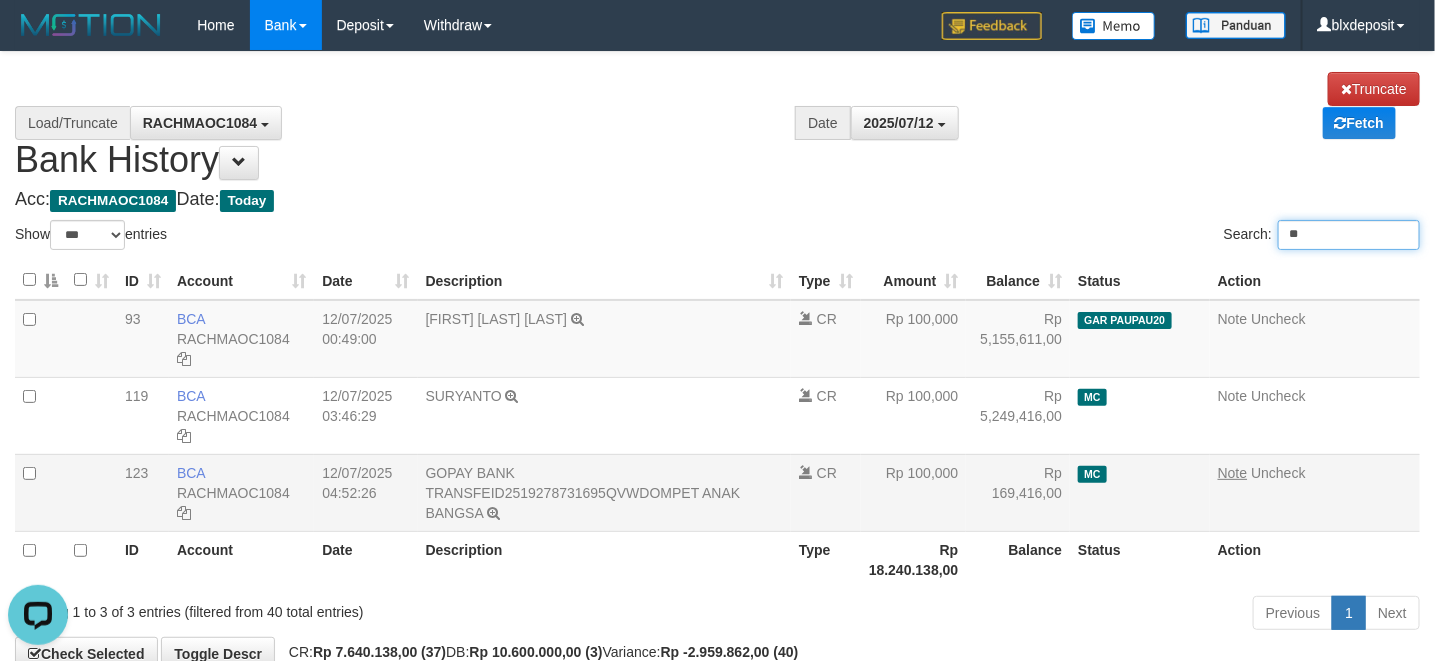 type on "**" 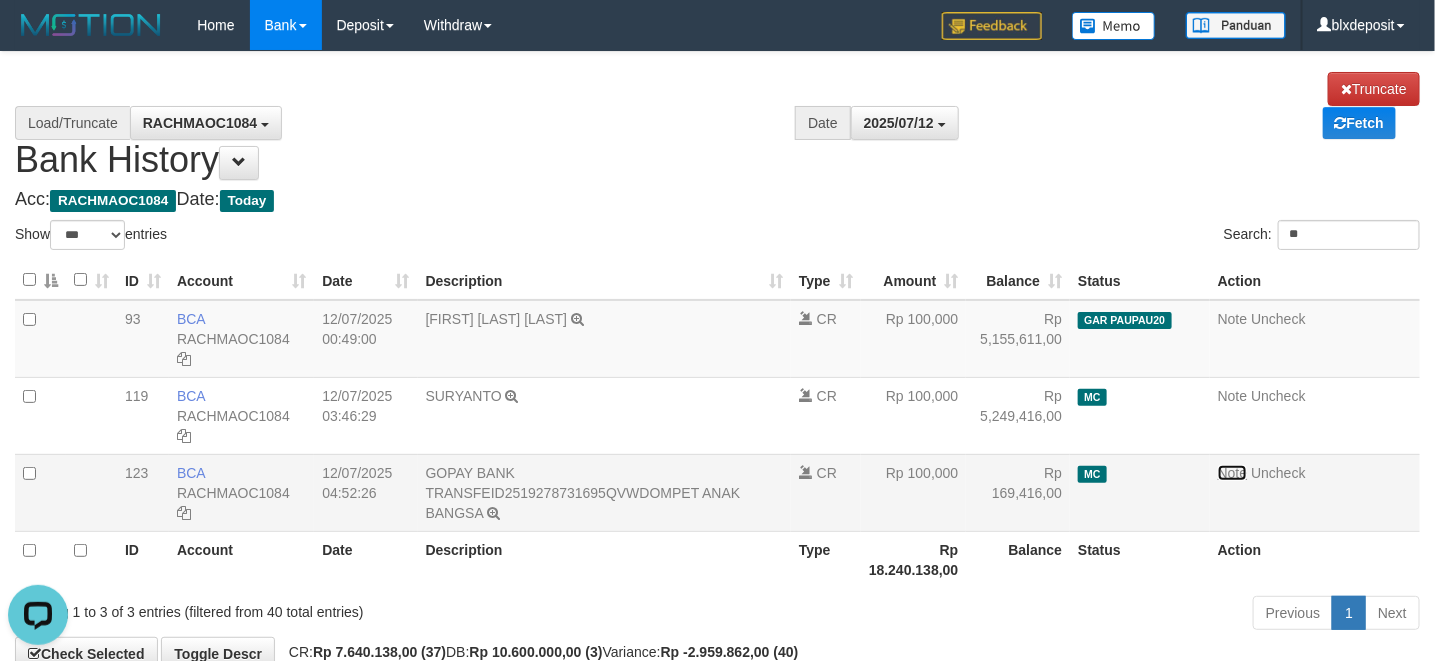 click on "Note" at bounding box center (1233, 473) 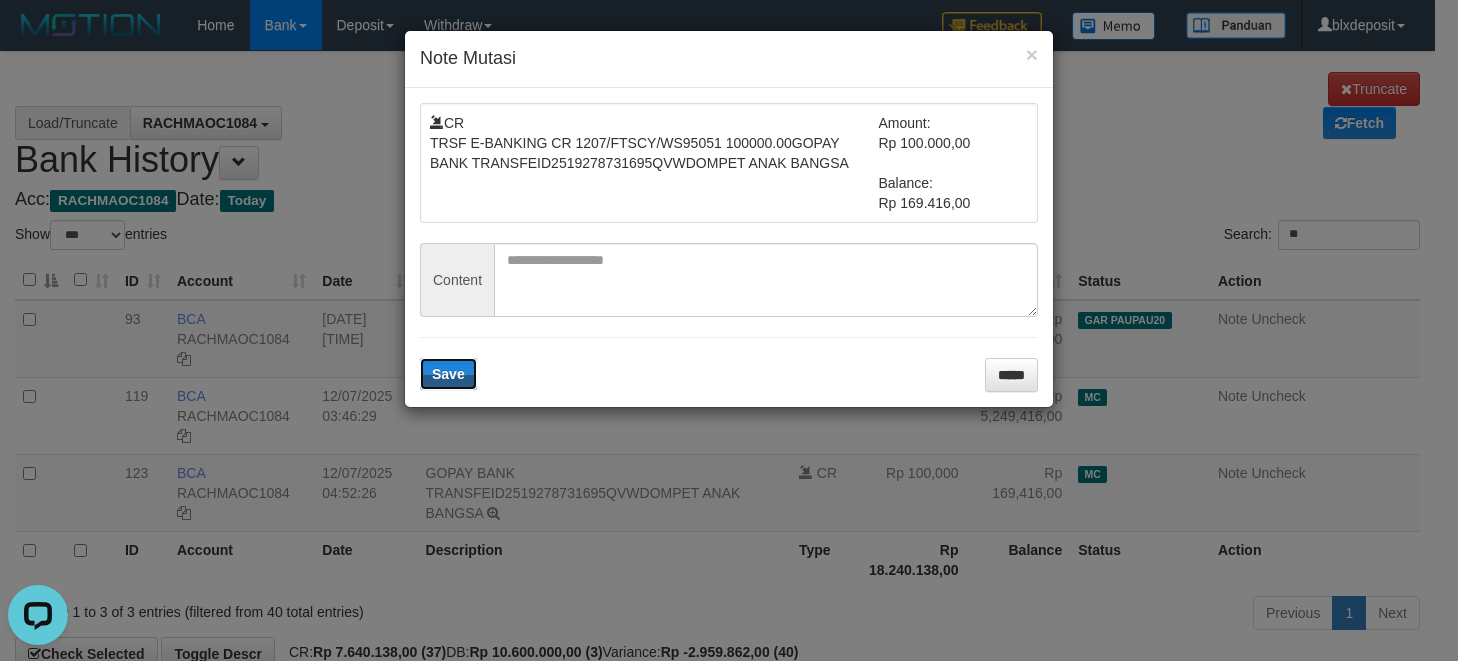 type 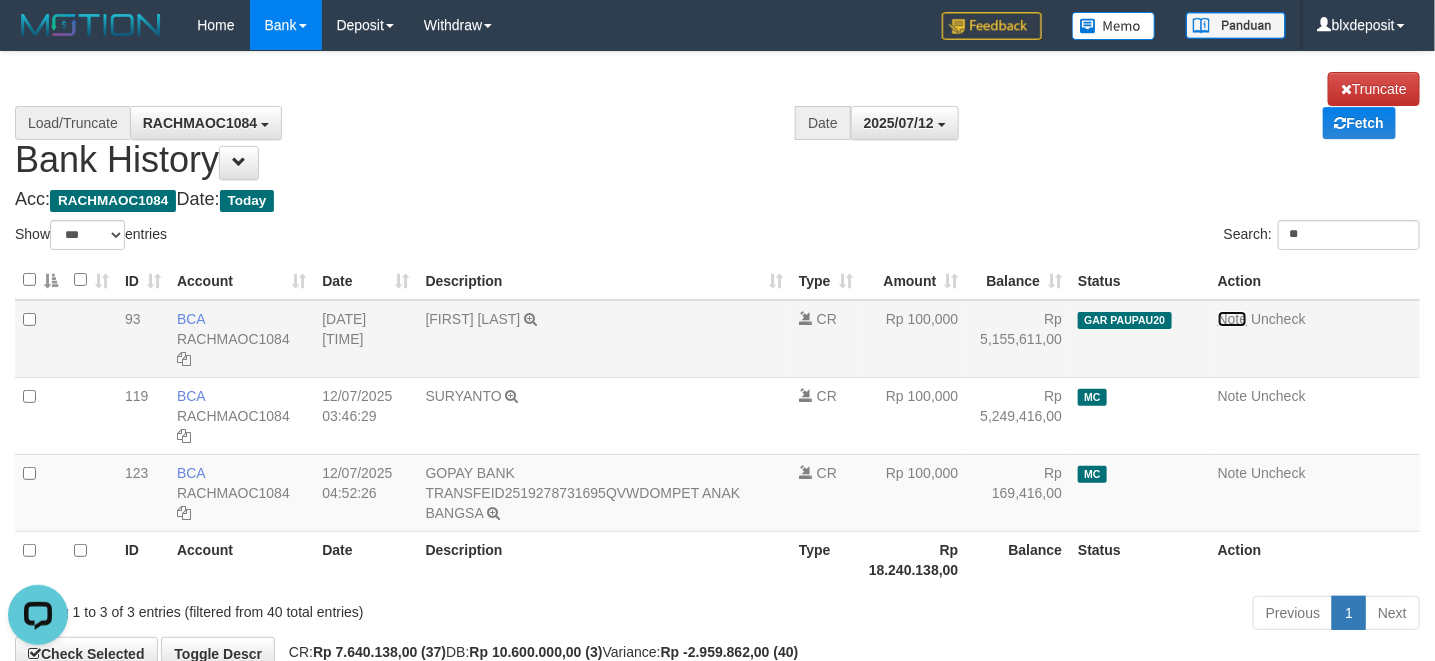 click on "Note" 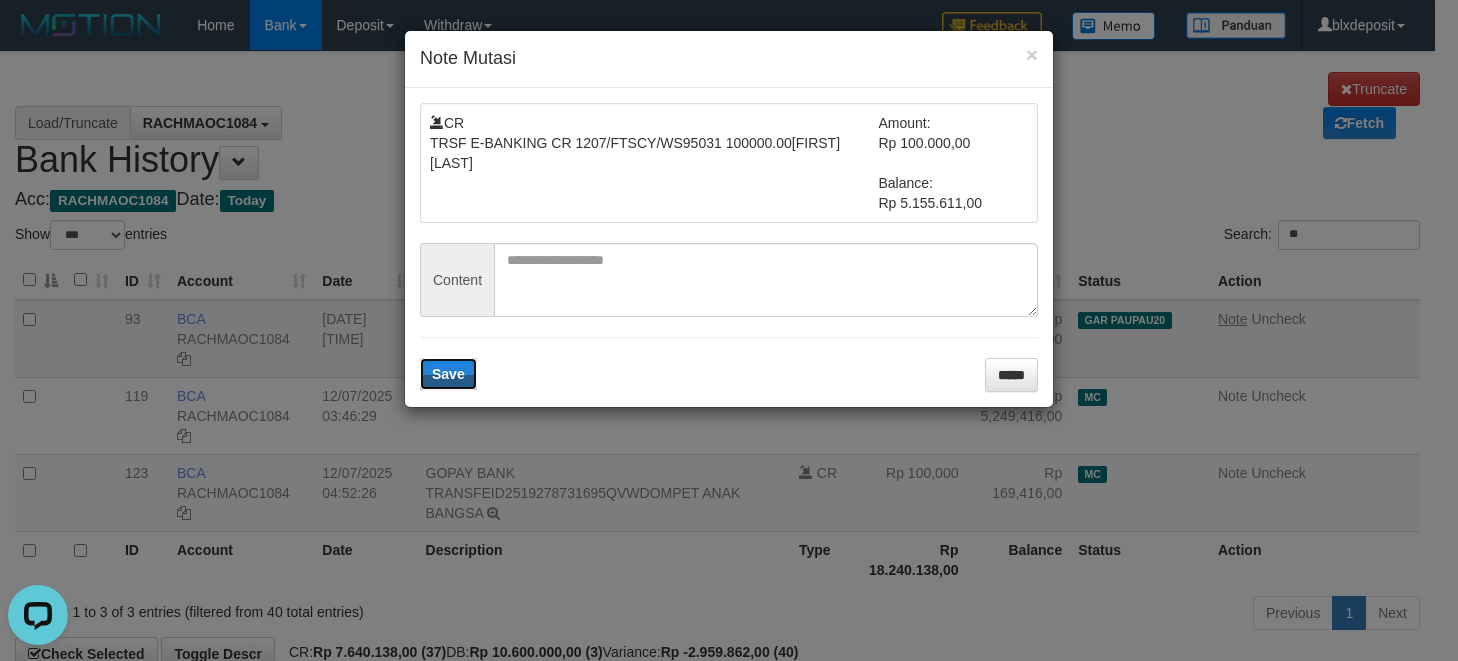 type 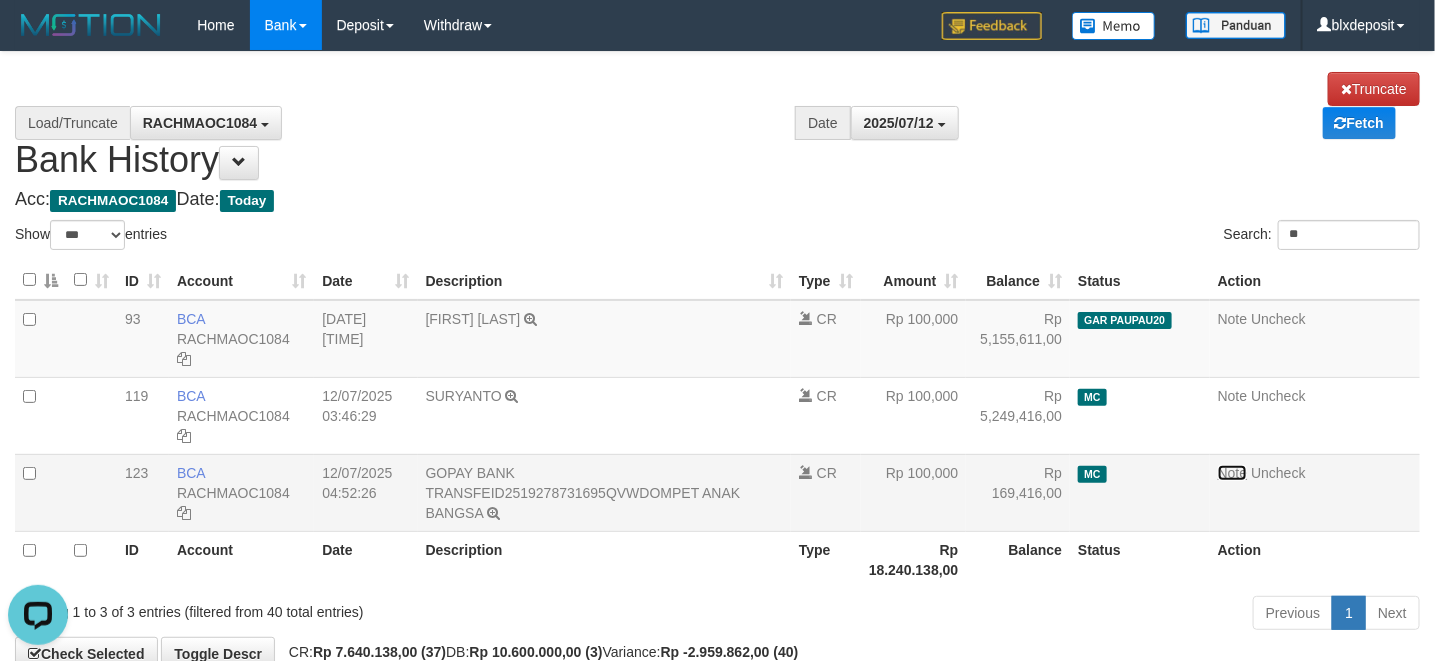 click on "Note" 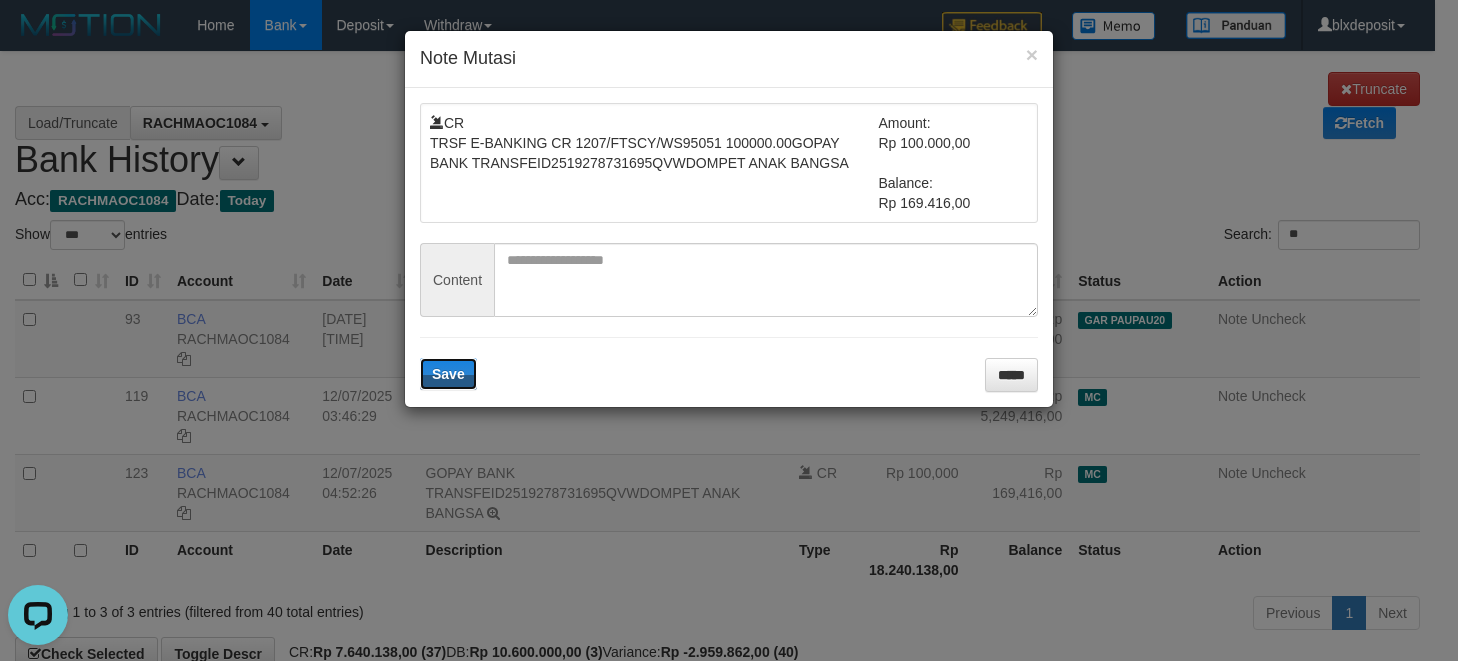 type 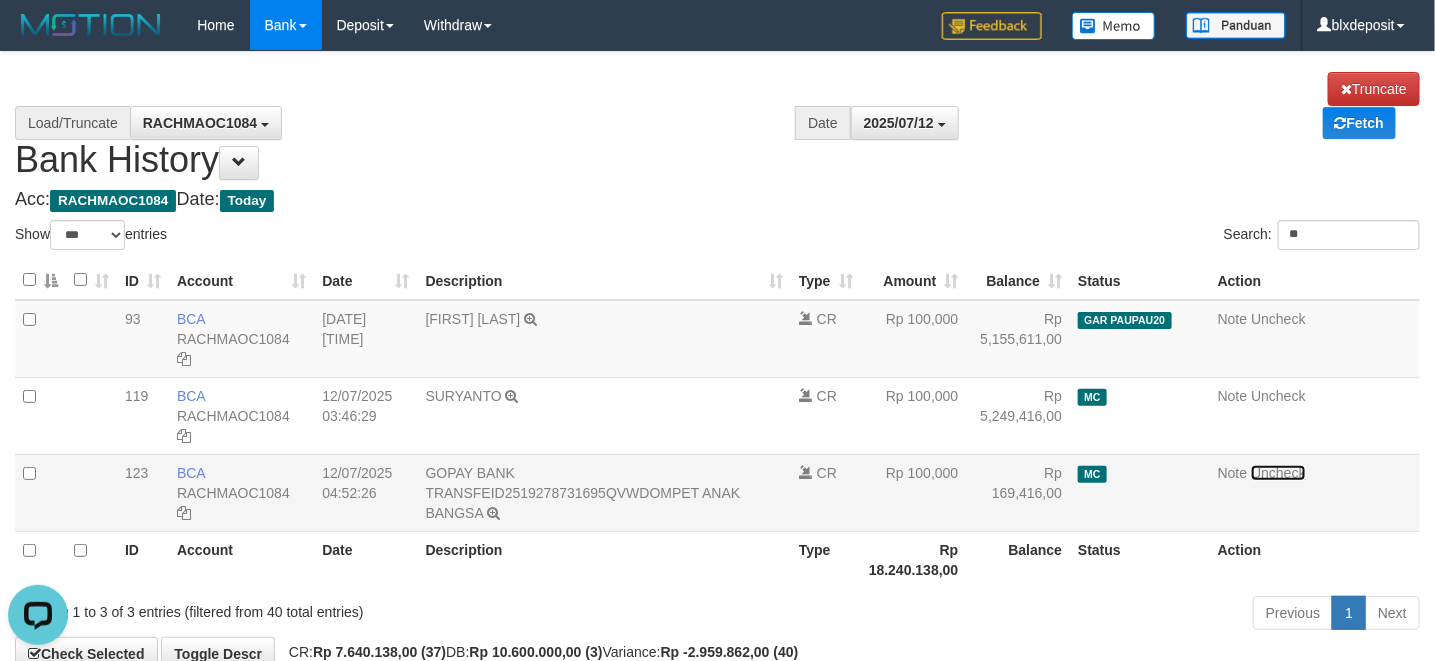click on "Uncheck" 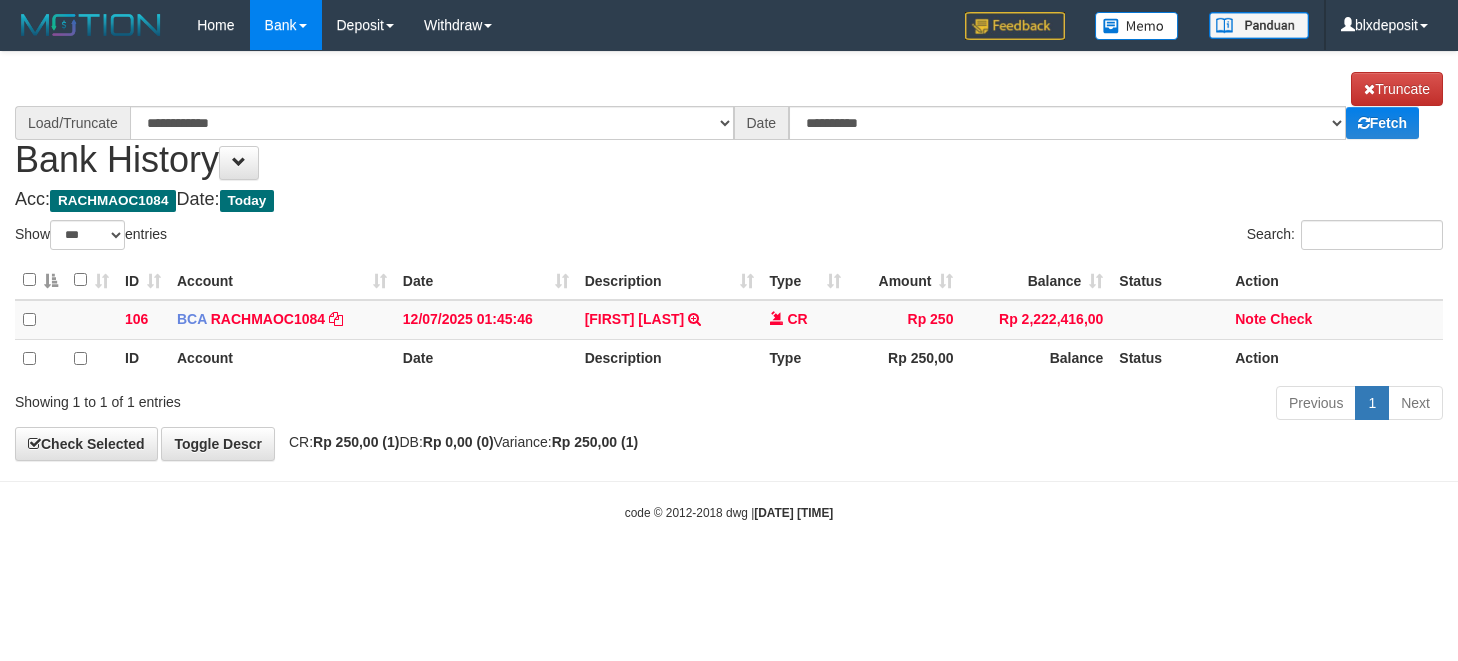 select on "***" 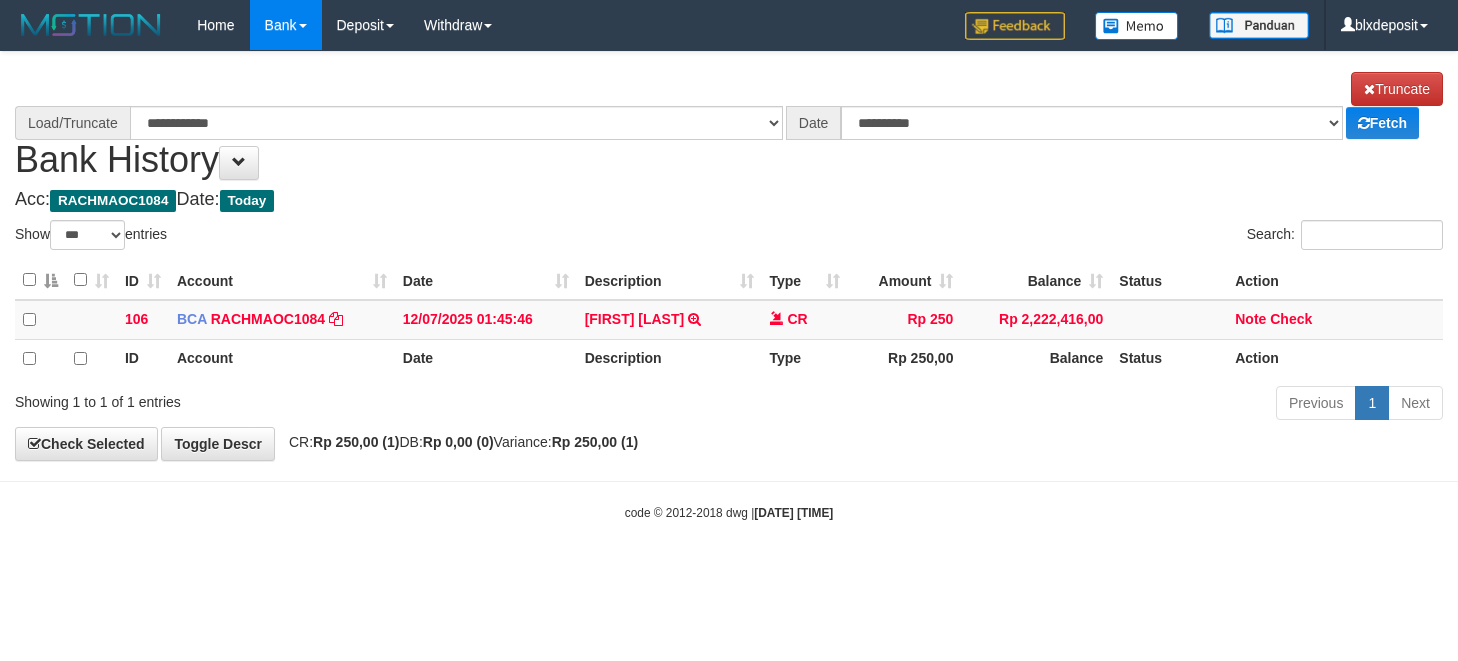 scroll, scrollTop: 0, scrollLeft: 0, axis: both 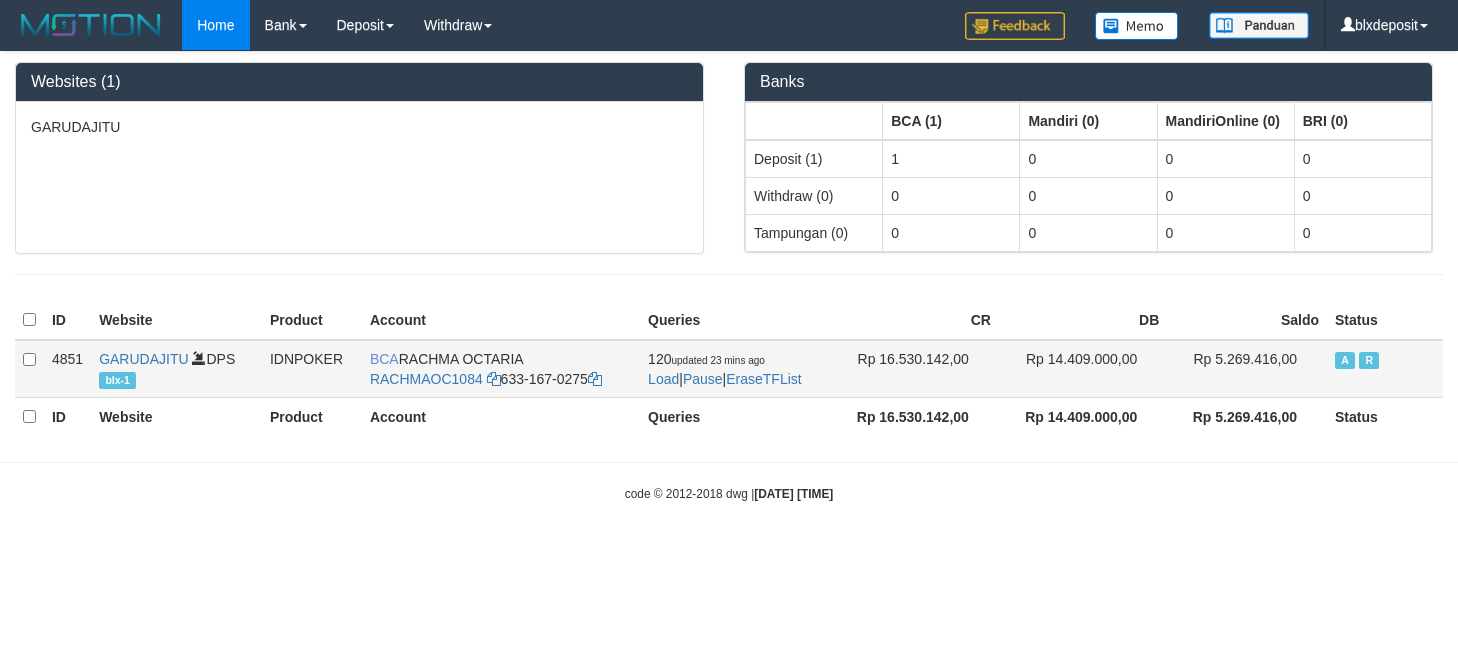 click on "BCA
RACHMA OCTARIA
RACHMAOC1084
633-167-0275" at bounding box center (501, 369) 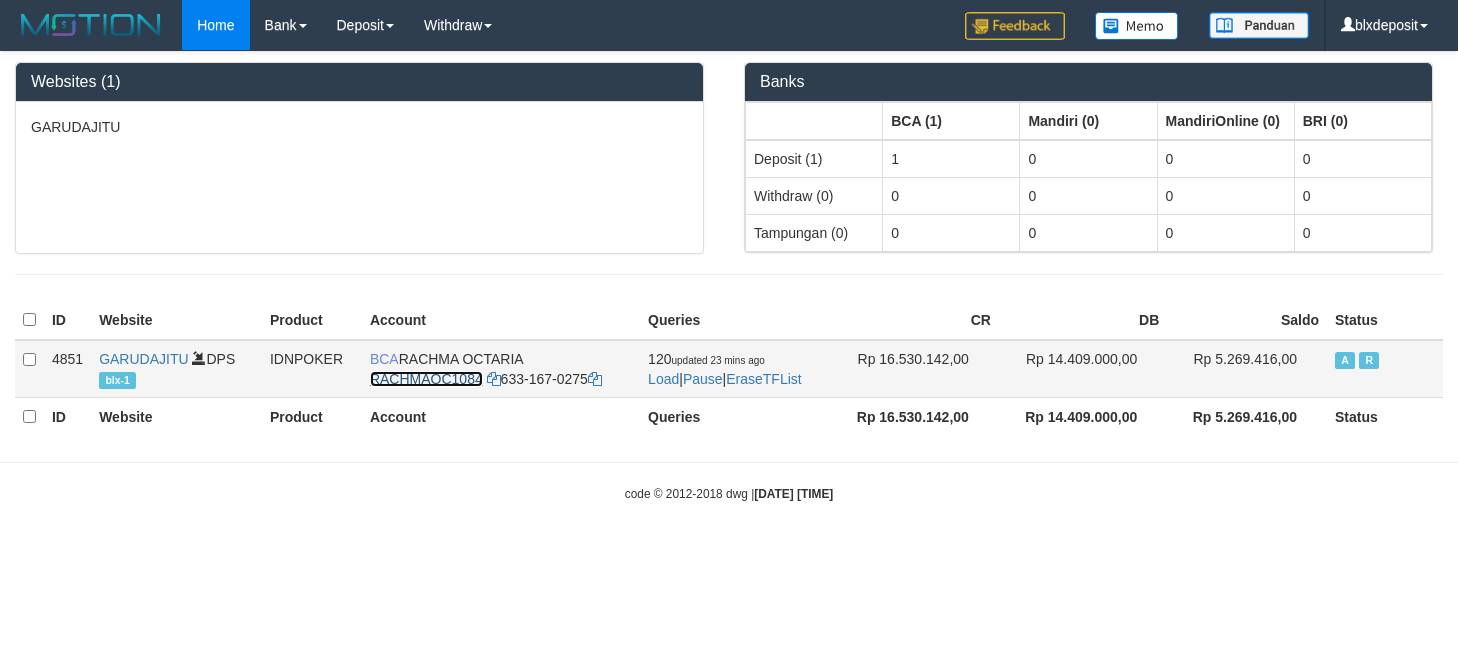 click on "RACHMAOC1084" at bounding box center (426, 379) 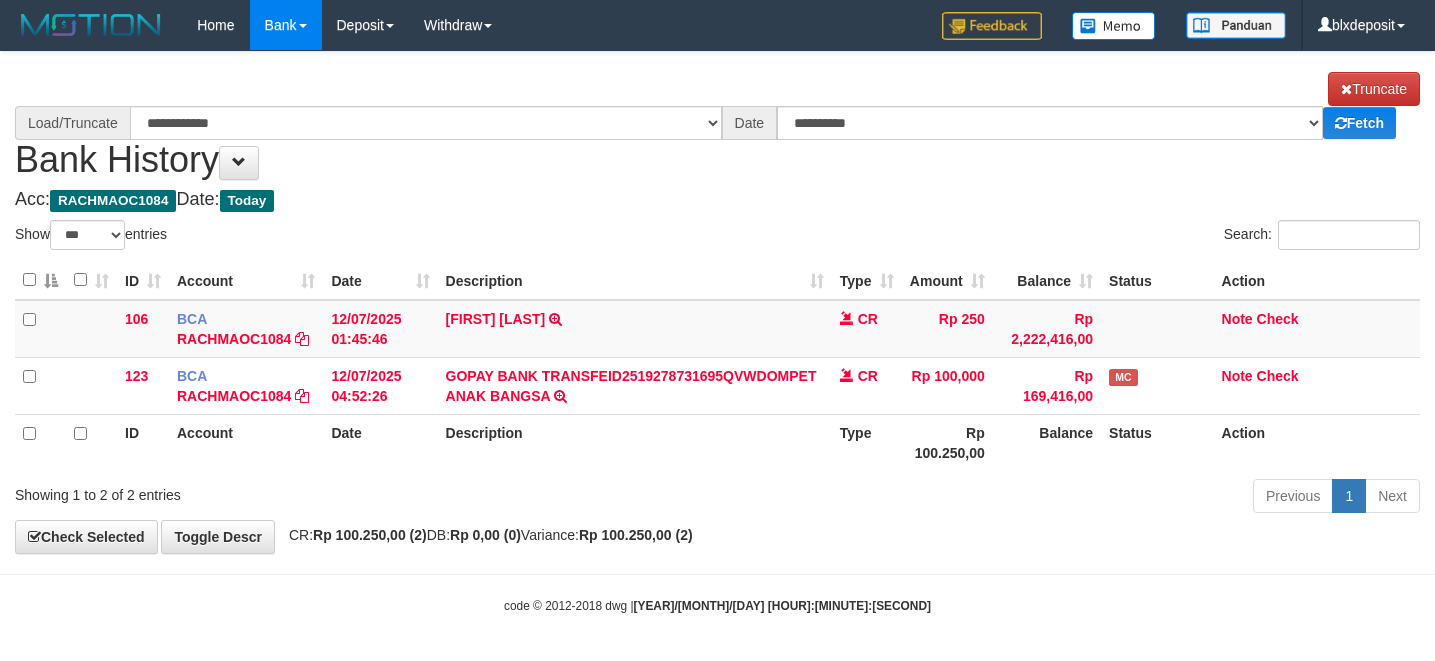 select on "***" 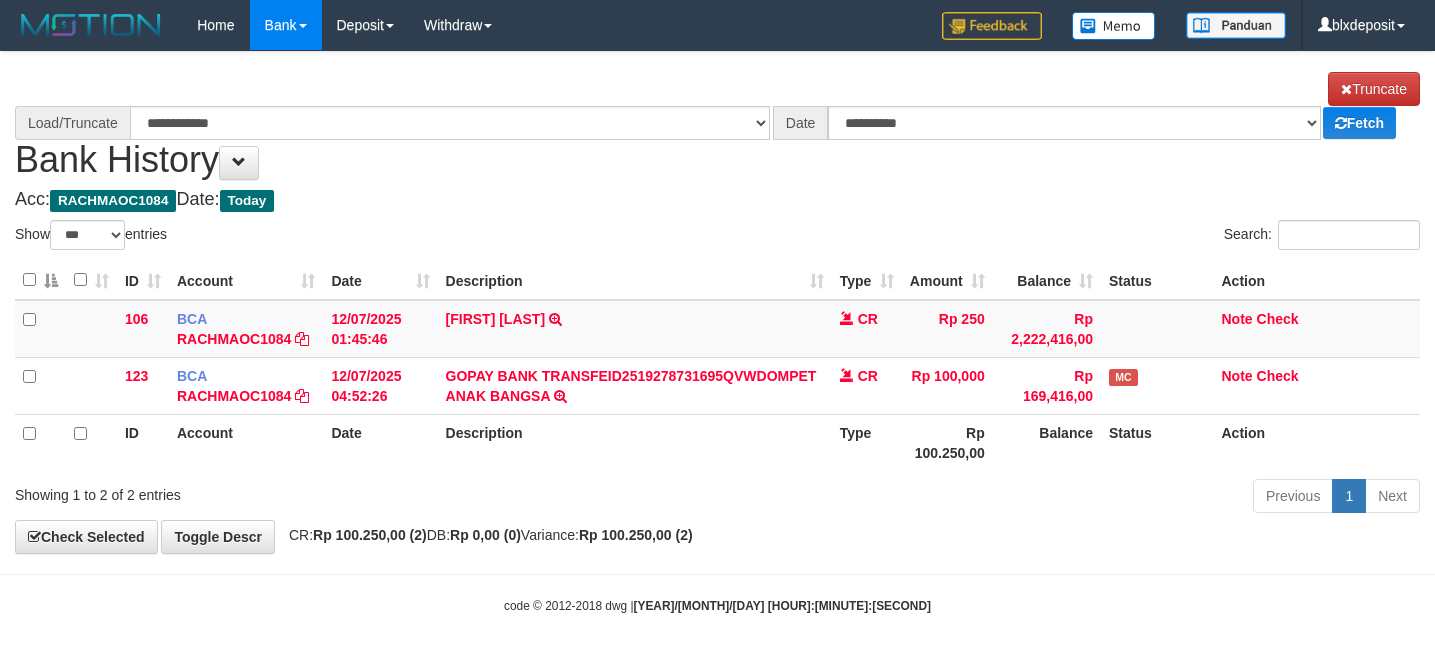 scroll, scrollTop: 0, scrollLeft: 0, axis: both 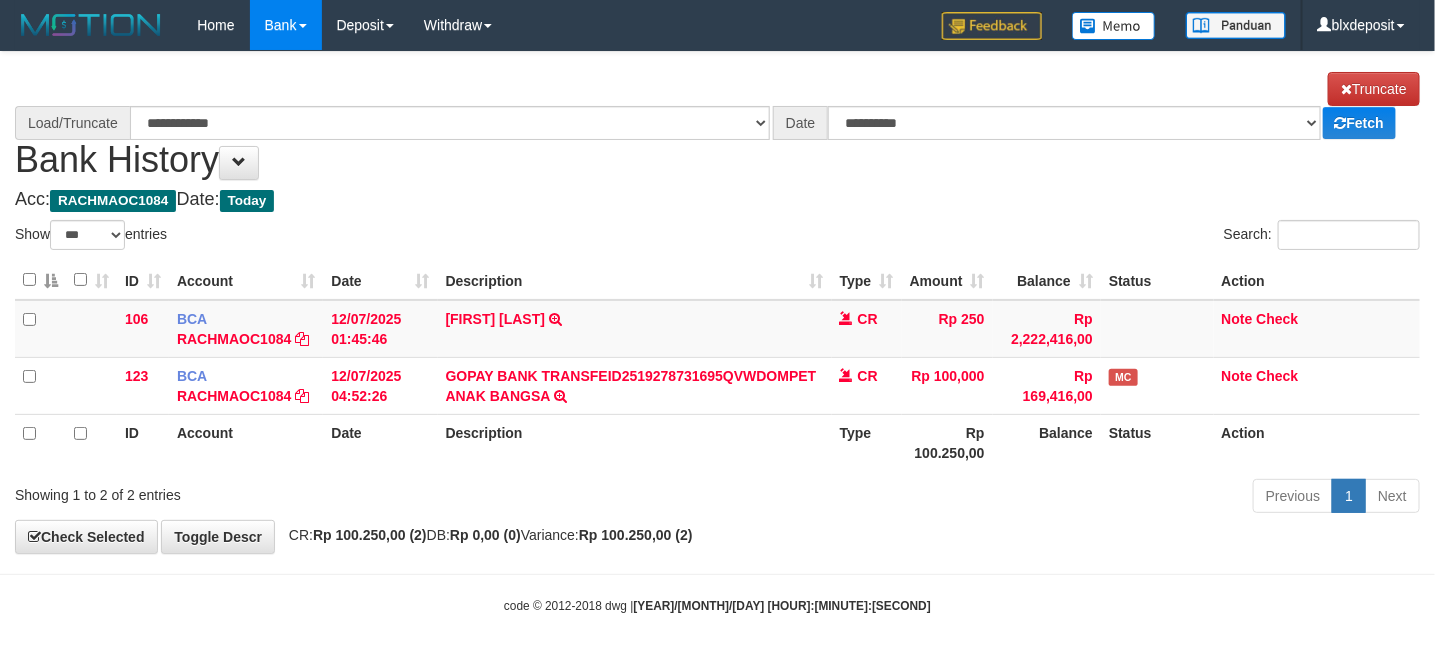 select on "****" 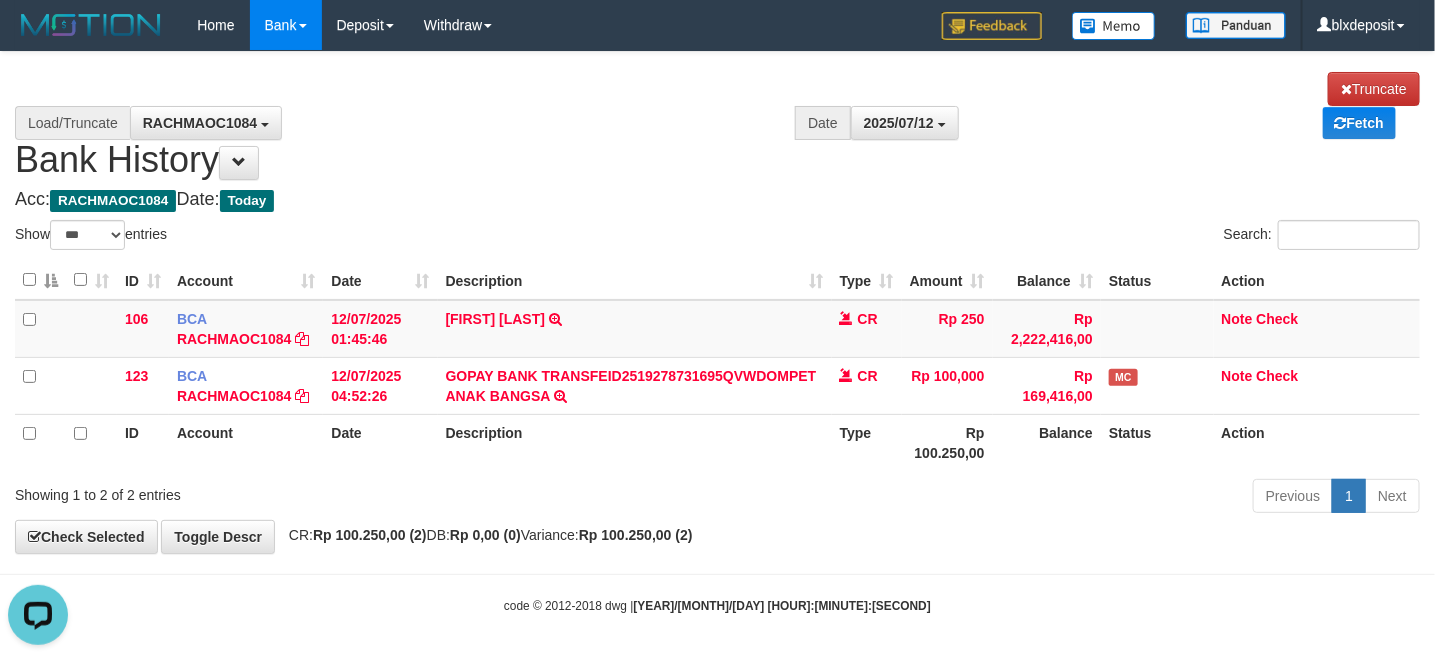scroll, scrollTop: 0, scrollLeft: 0, axis: both 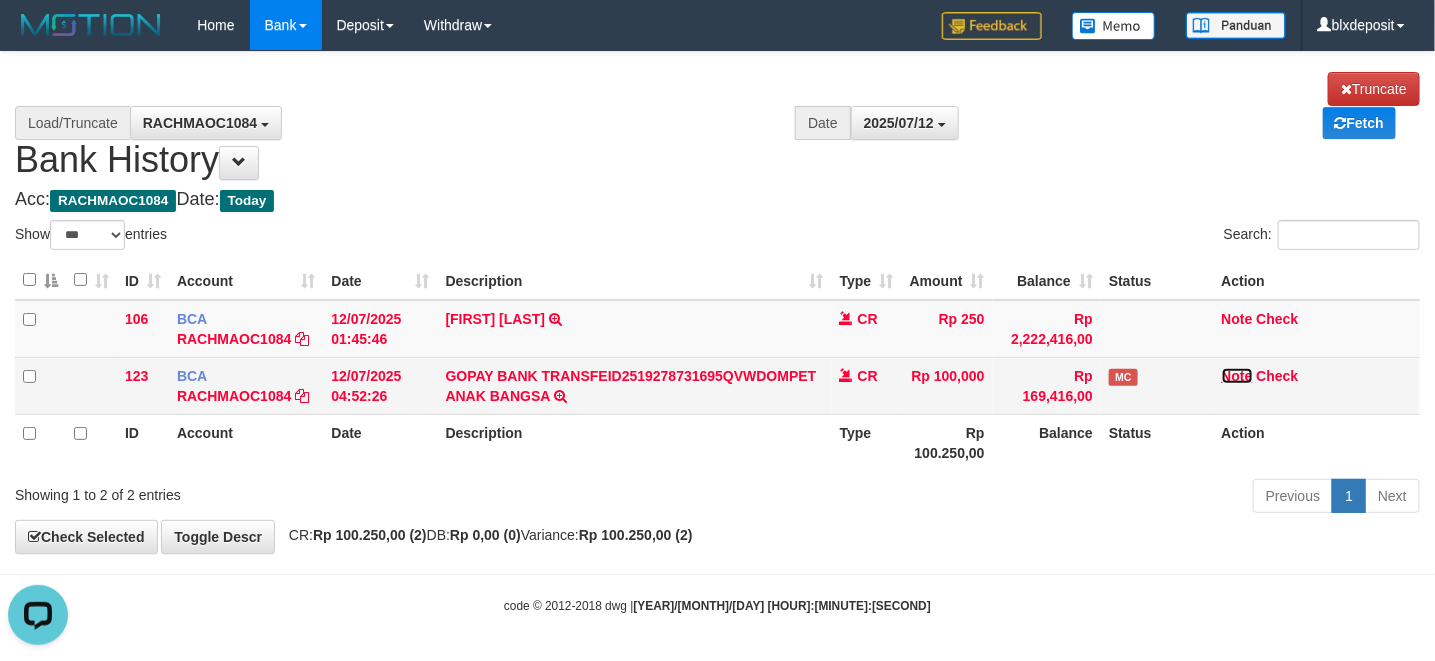 click on "Note" at bounding box center [1237, 376] 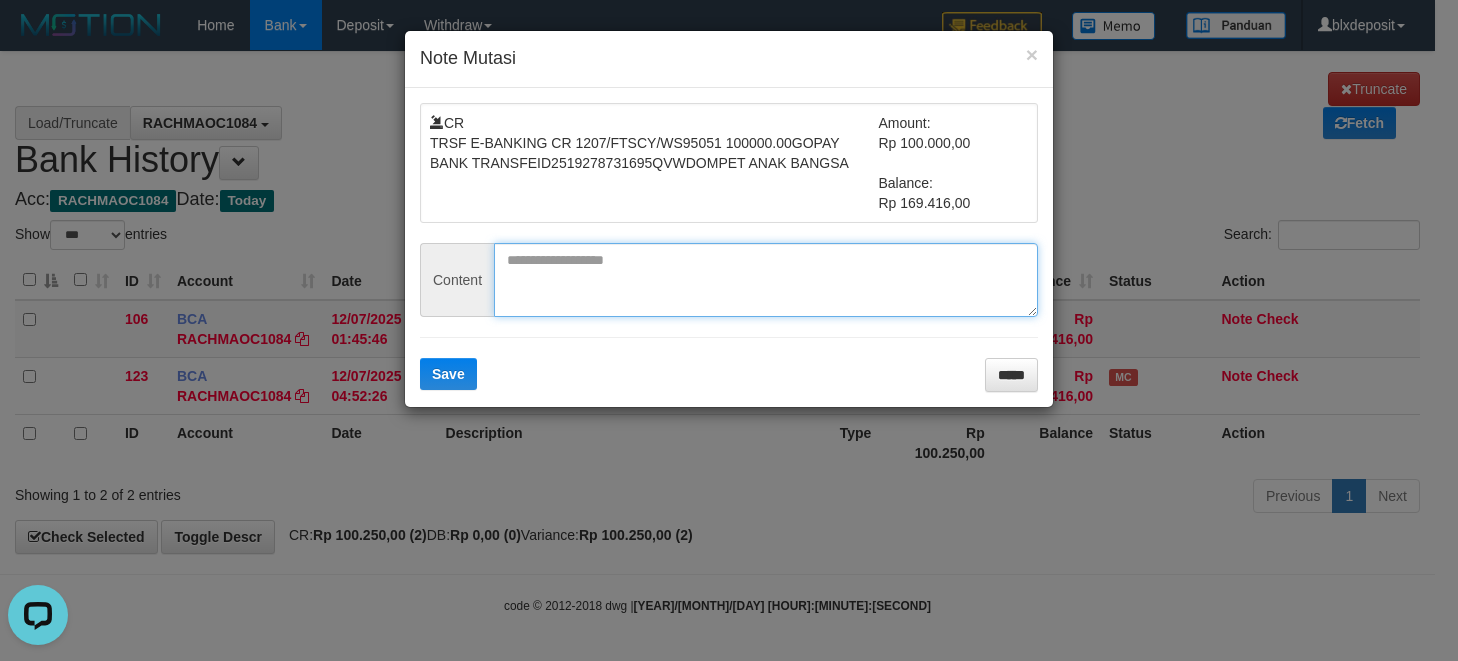 click at bounding box center [766, 280] 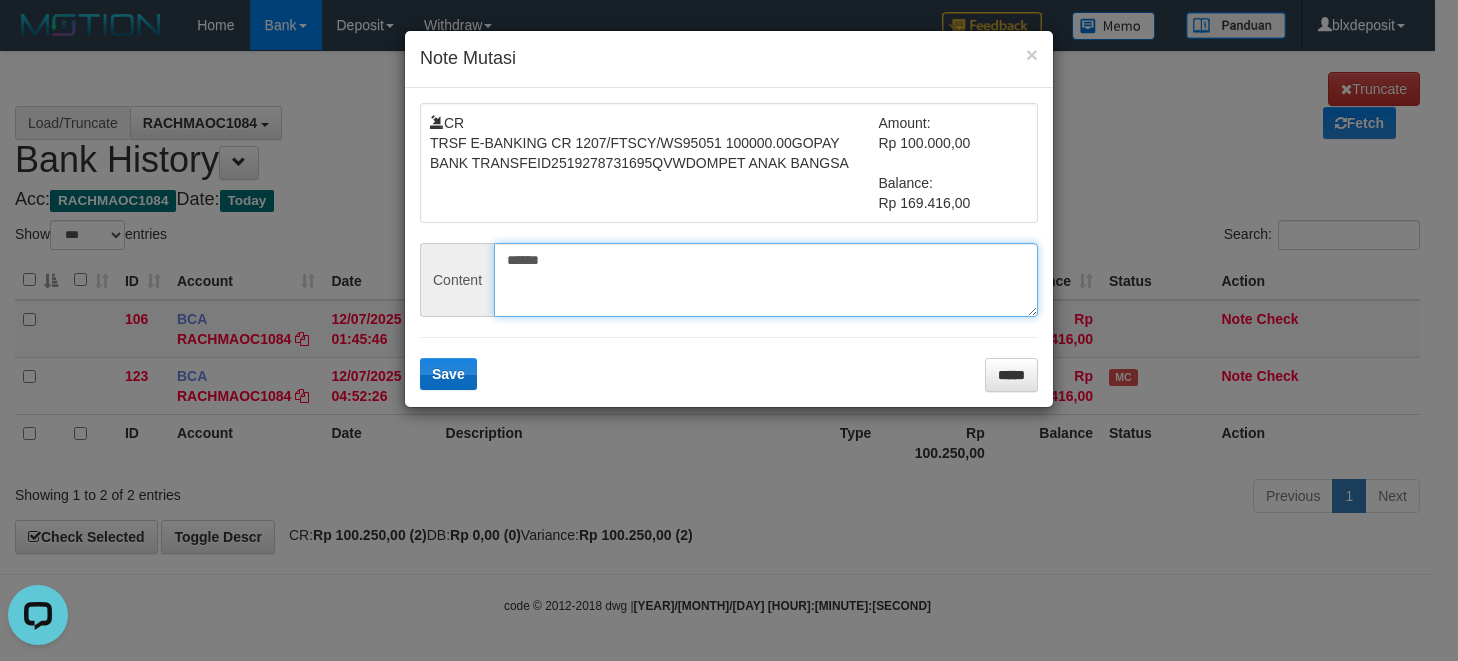 type on "******" 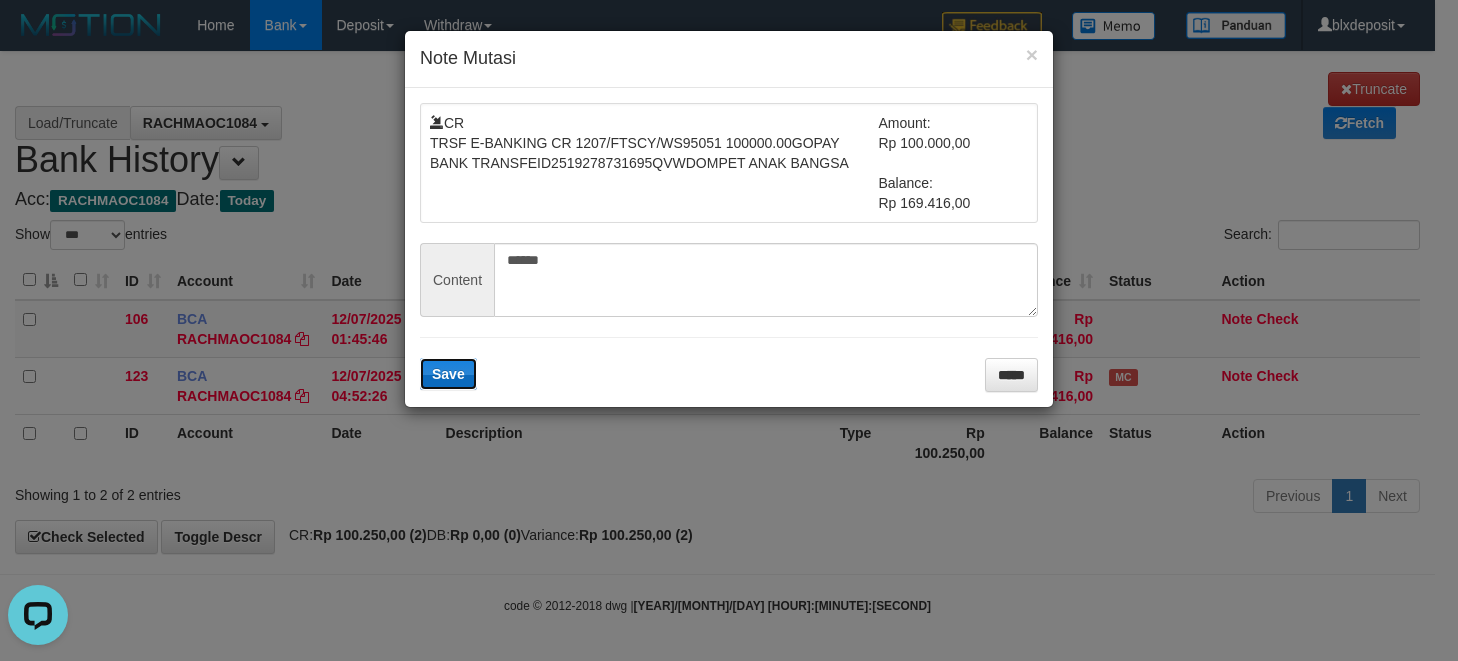 click on "Save" at bounding box center [448, 374] 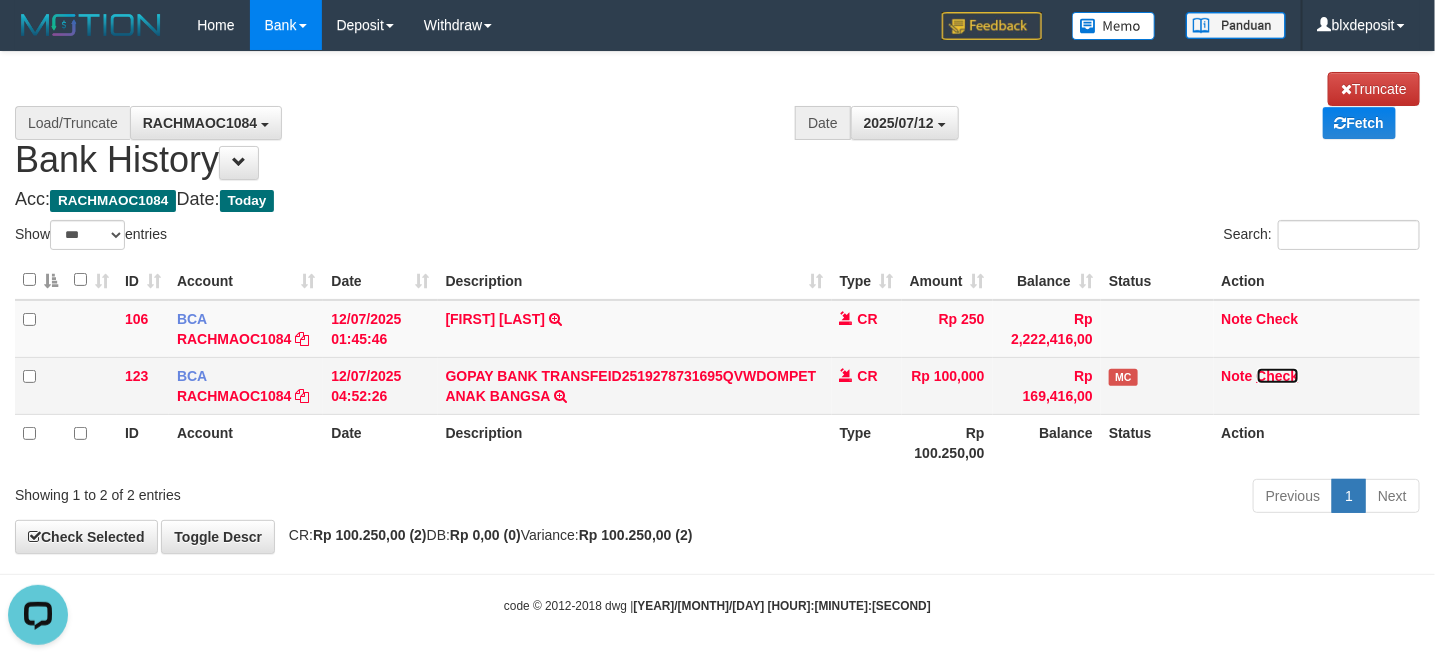 click on "Check" at bounding box center (1278, 376) 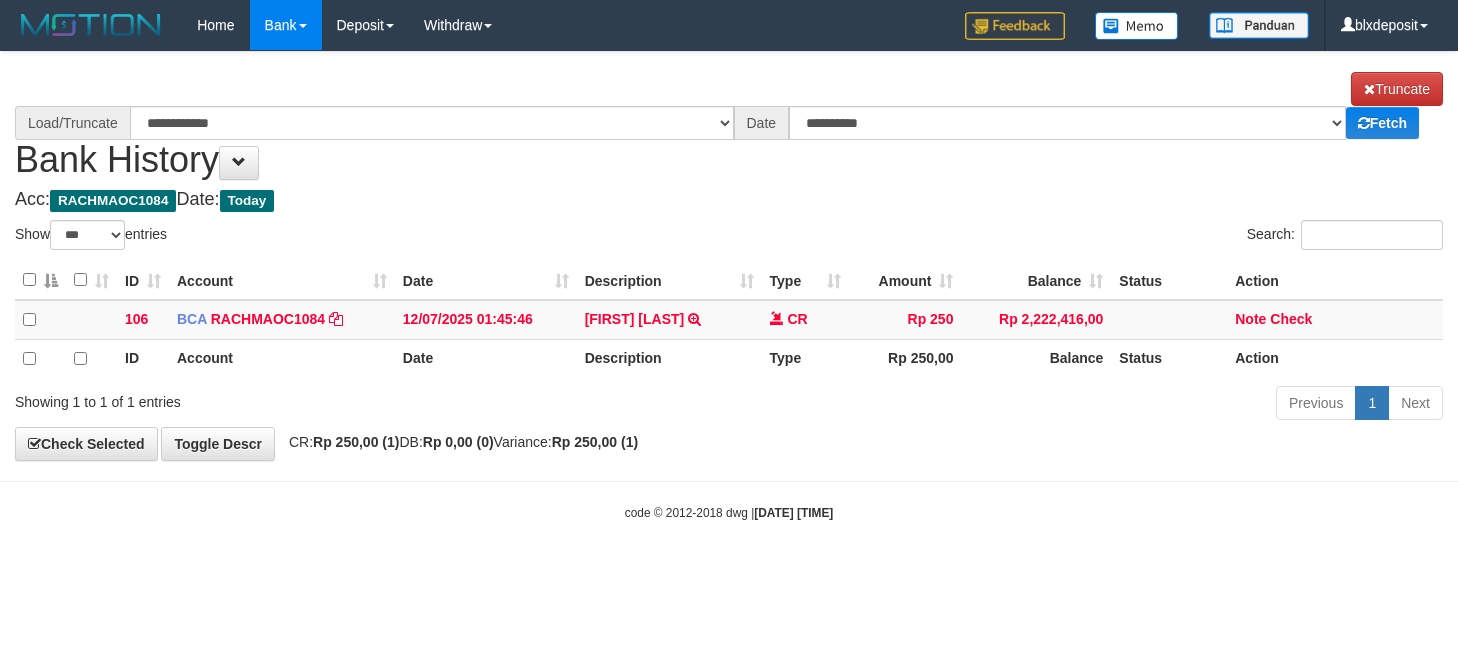 select on "***" 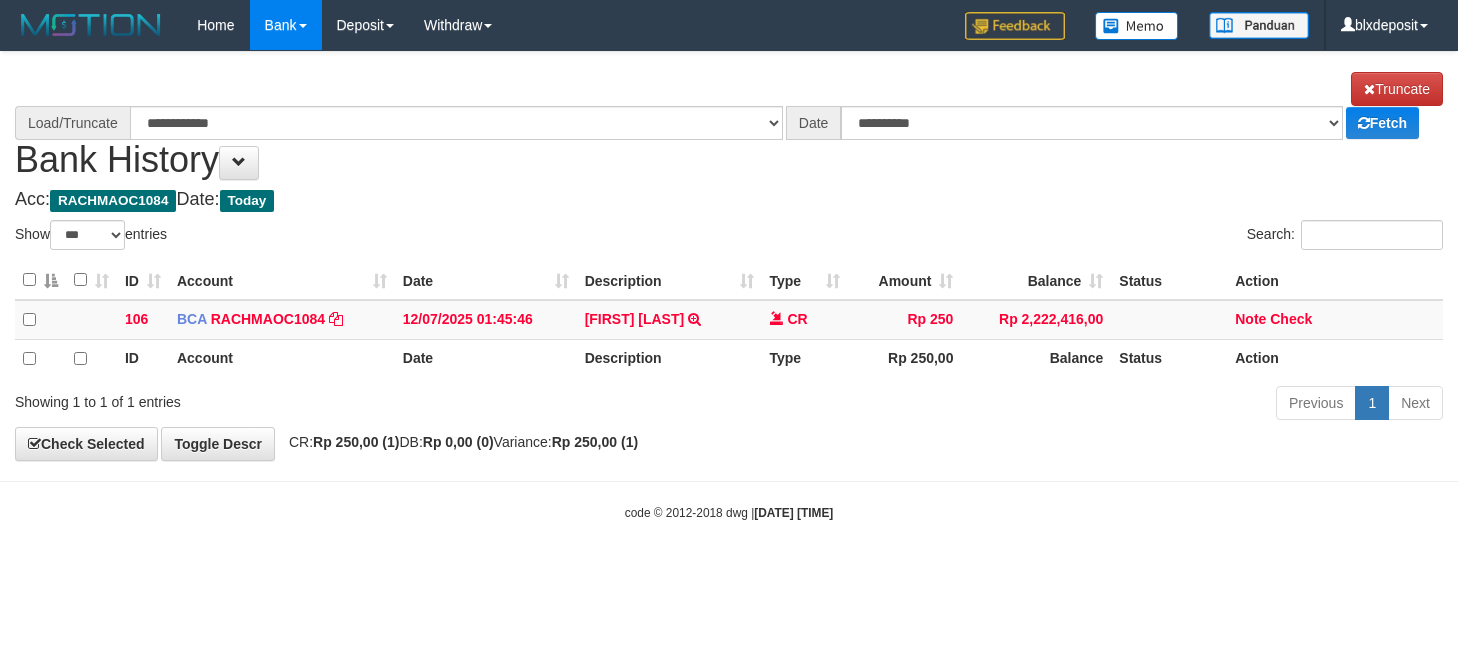 scroll, scrollTop: 0, scrollLeft: 0, axis: both 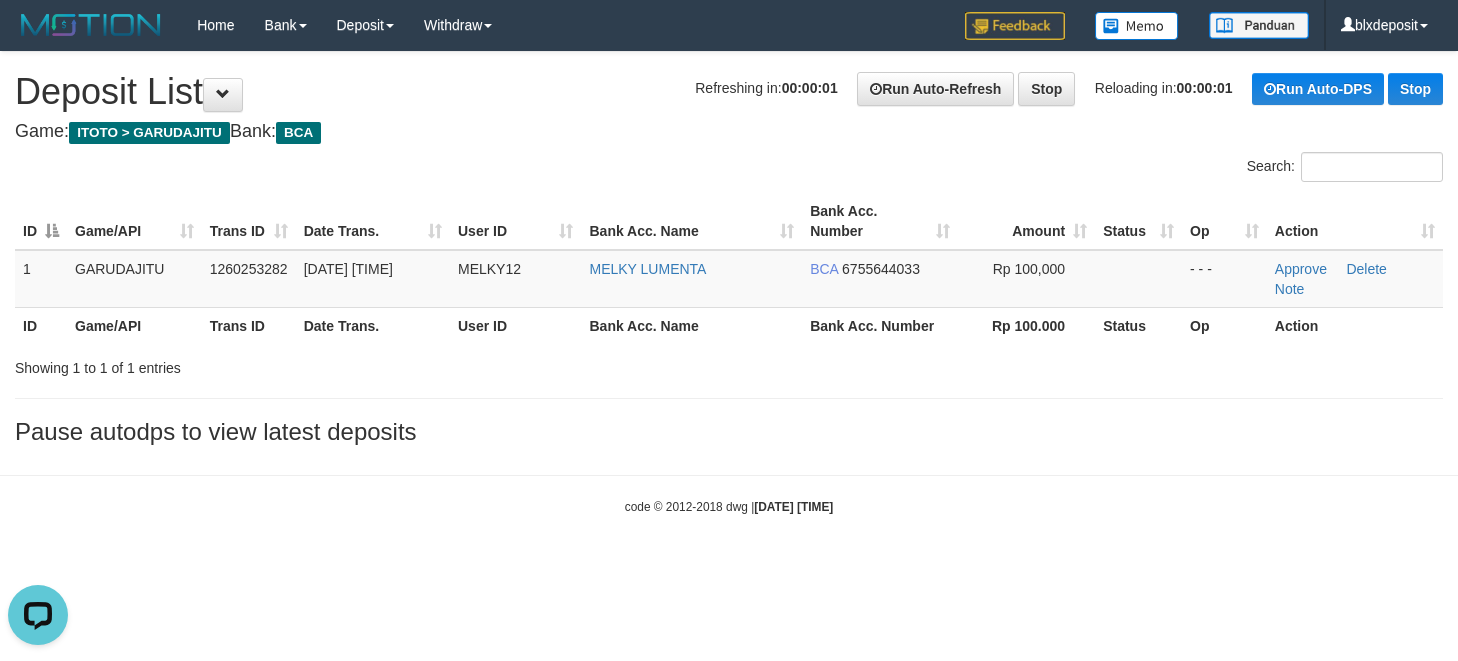 click at bounding box center (729, 475) 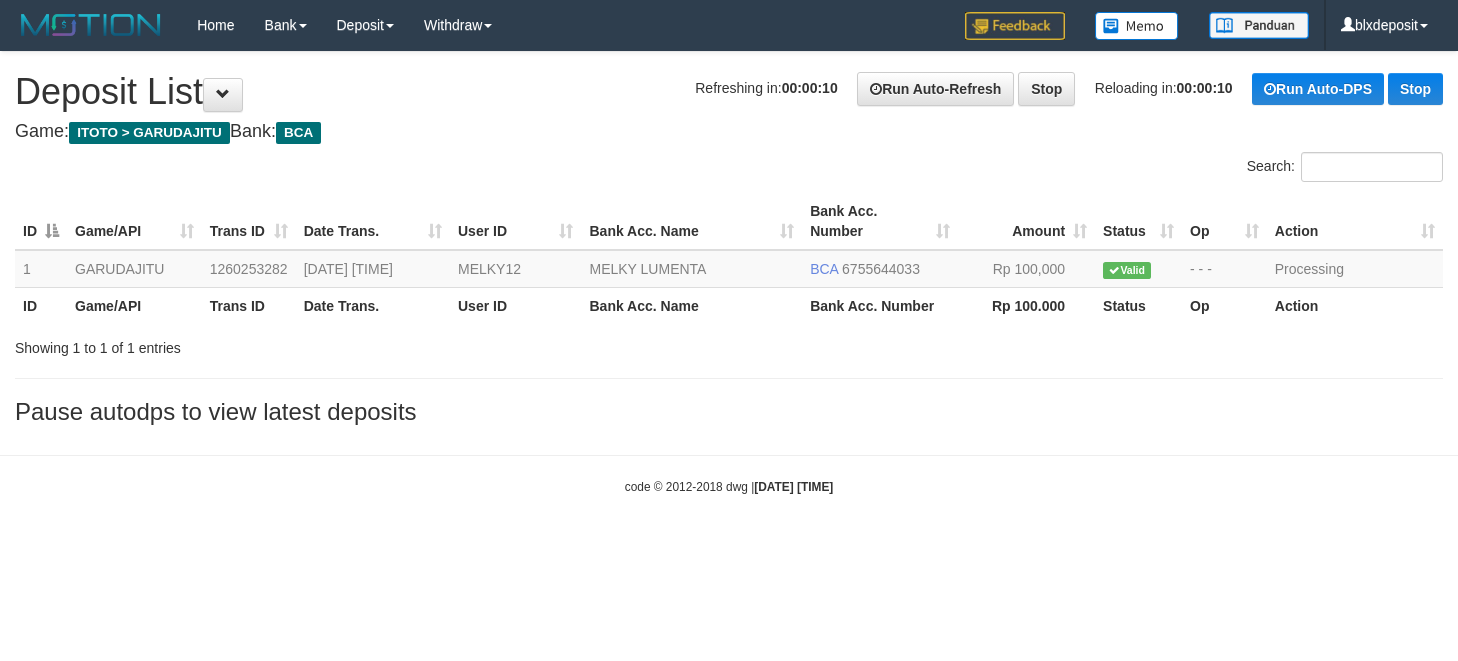 scroll, scrollTop: 0, scrollLeft: 0, axis: both 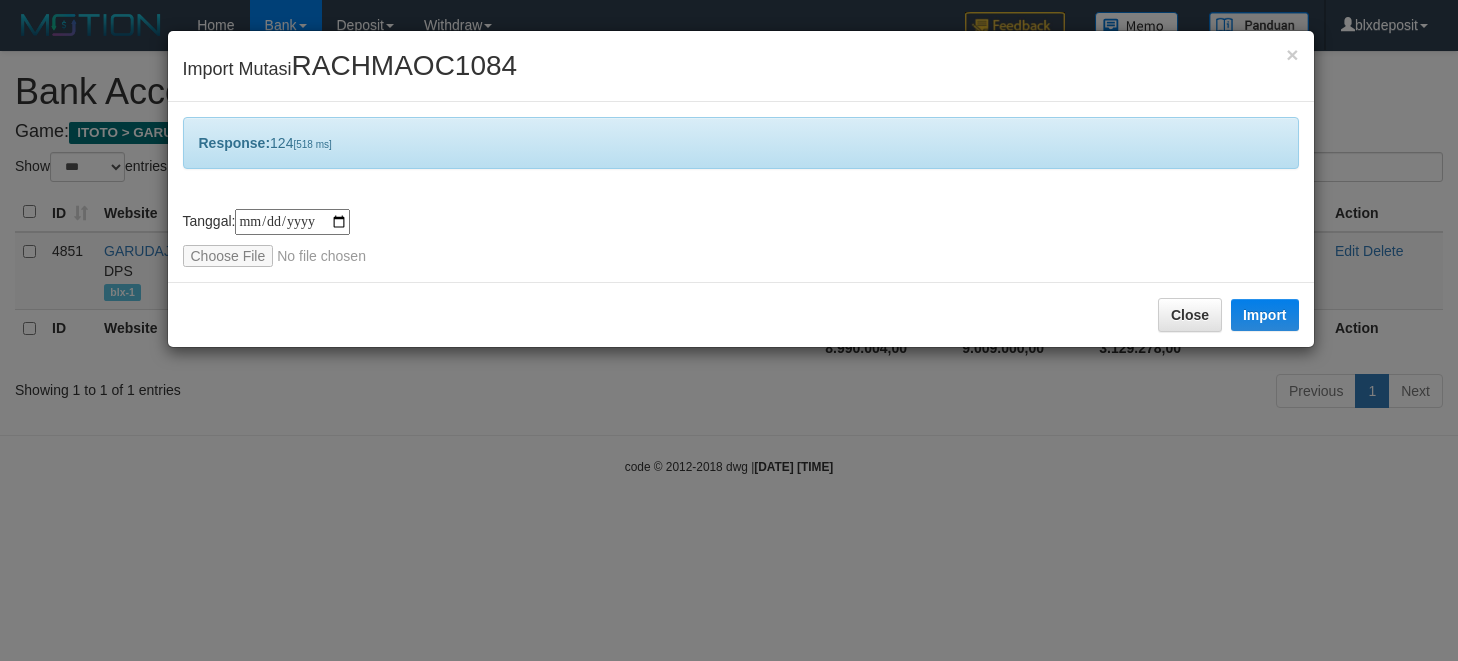 select on "***" 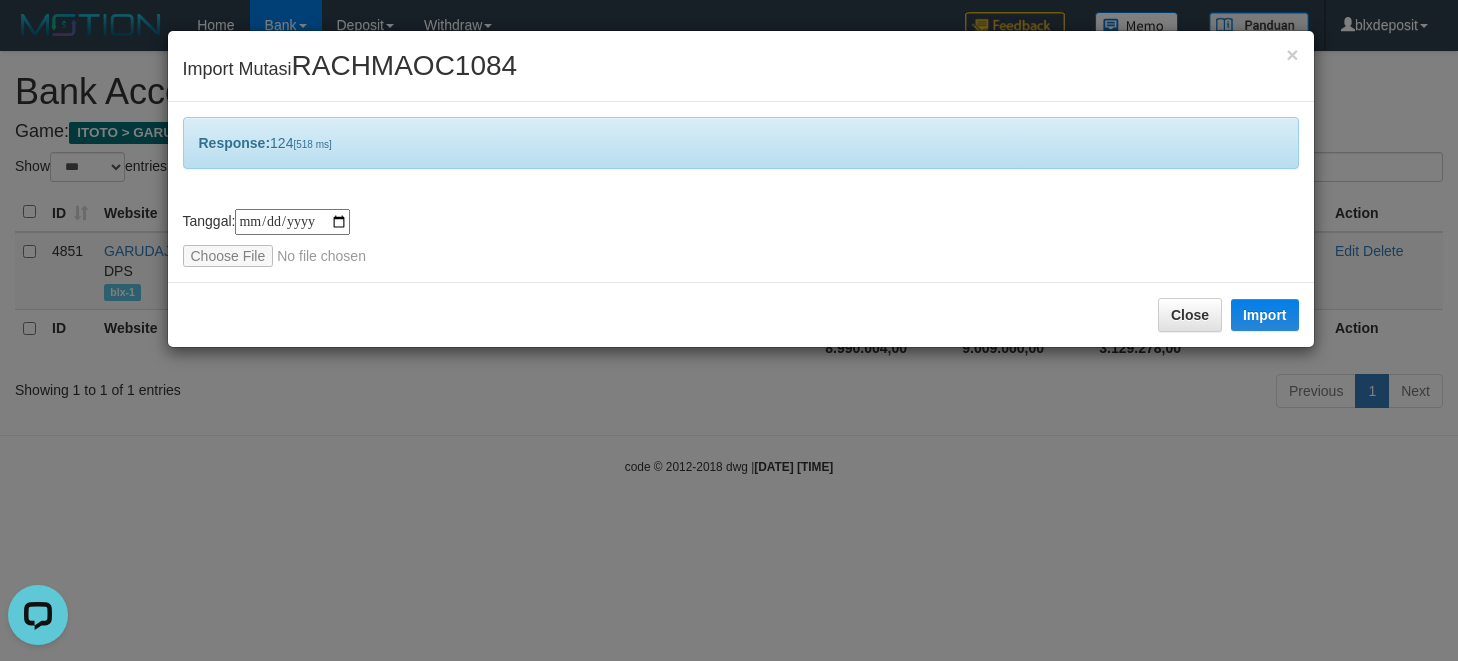 scroll, scrollTop: 0, scrollLeft: 0, axis: both 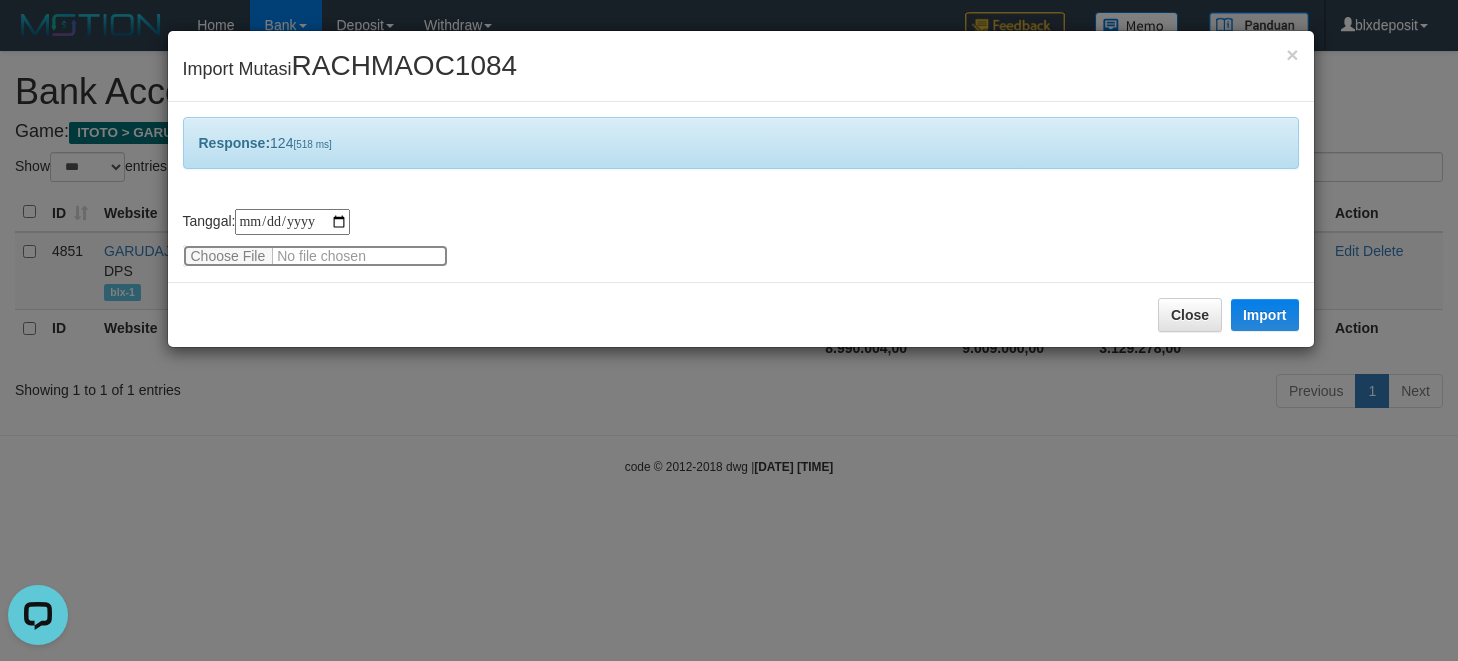 click at bounding box center [315, 256] 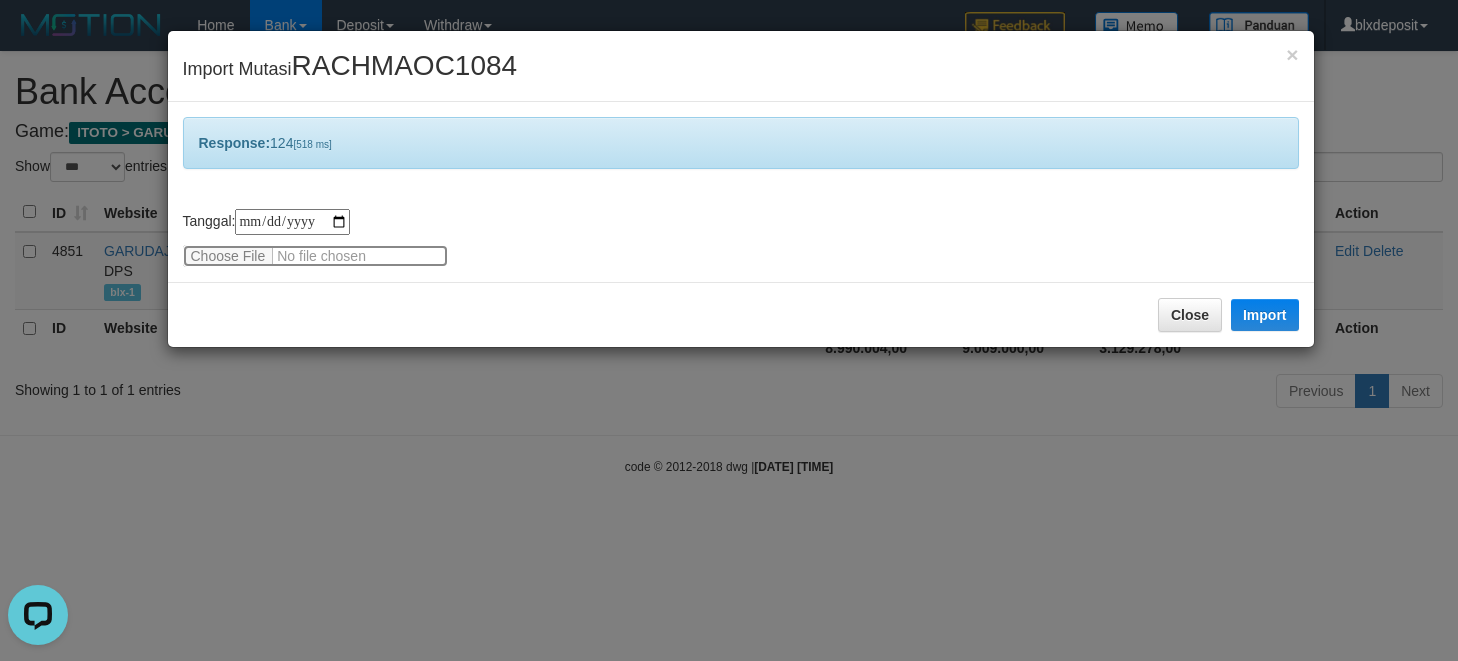 type on "**********" 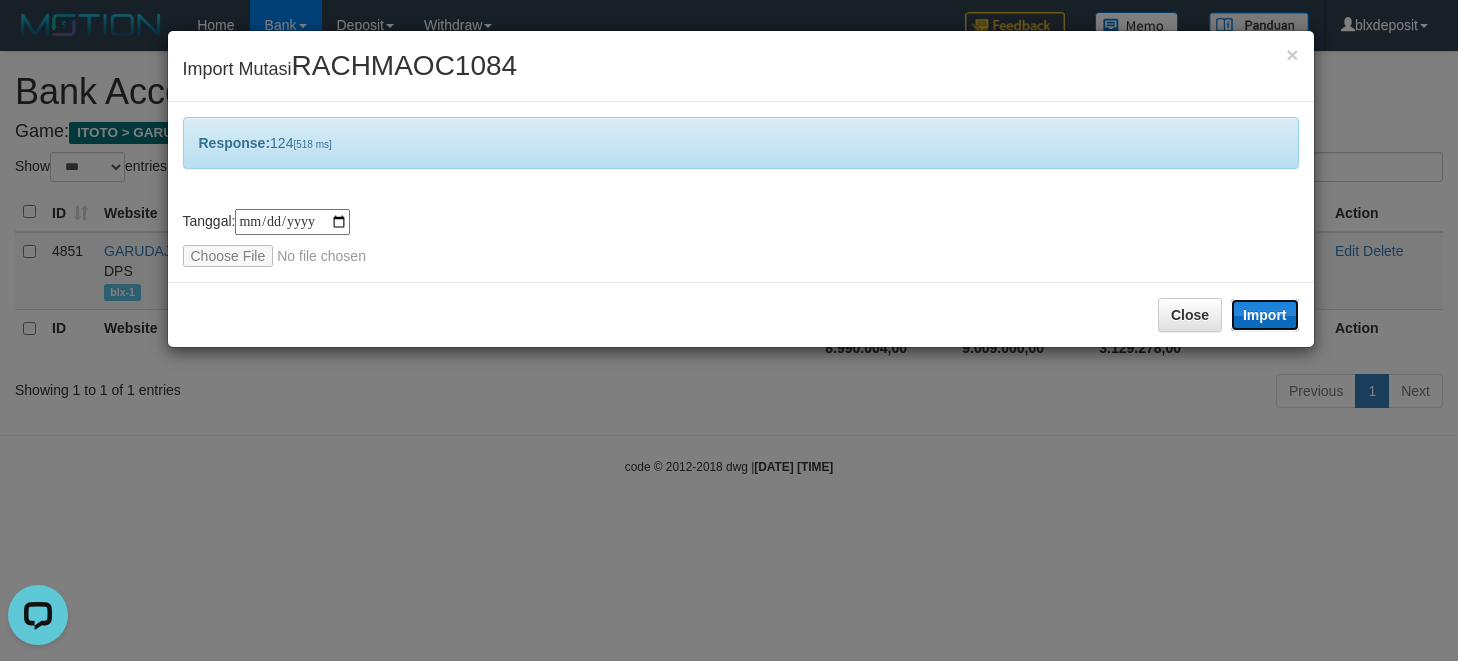 click on "Import" at bounding box center (1265, 315) 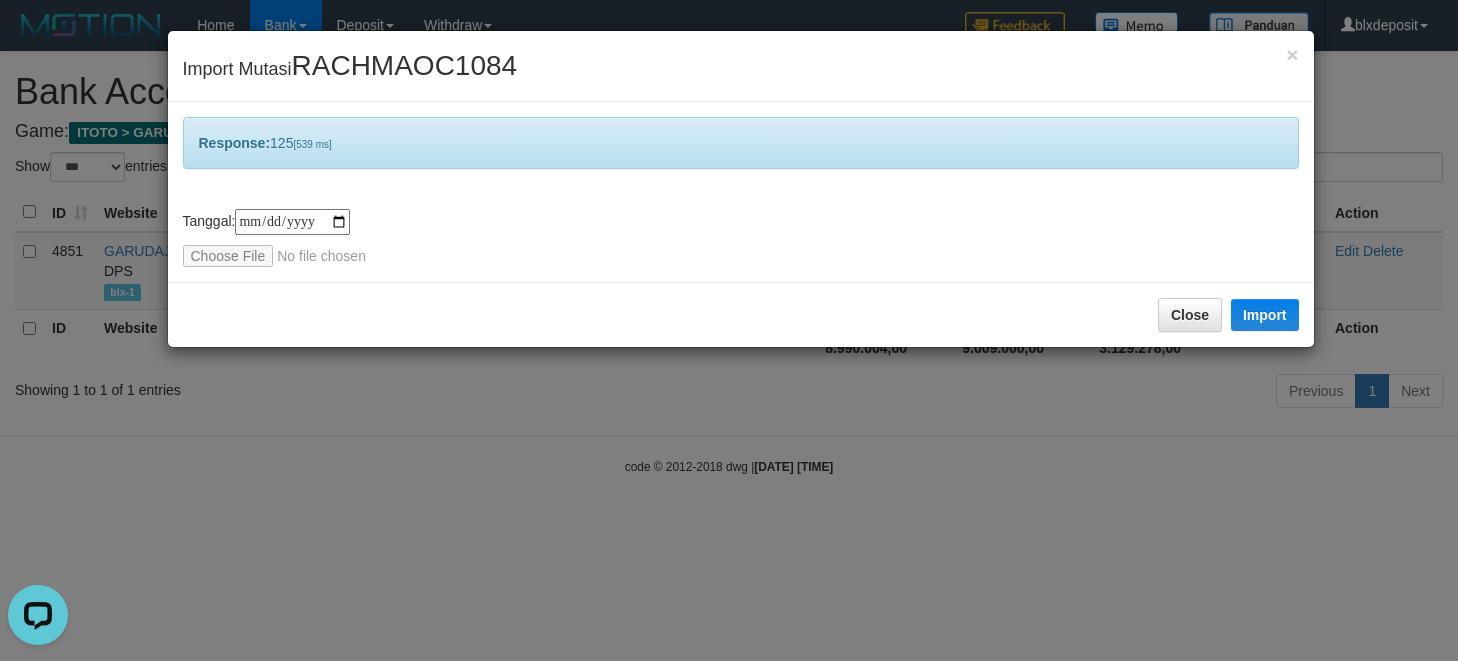 drag, startPoint x: 751, startPoint y: 640, endPoint x: 757, endPoint y: 657, distance: 18.027756 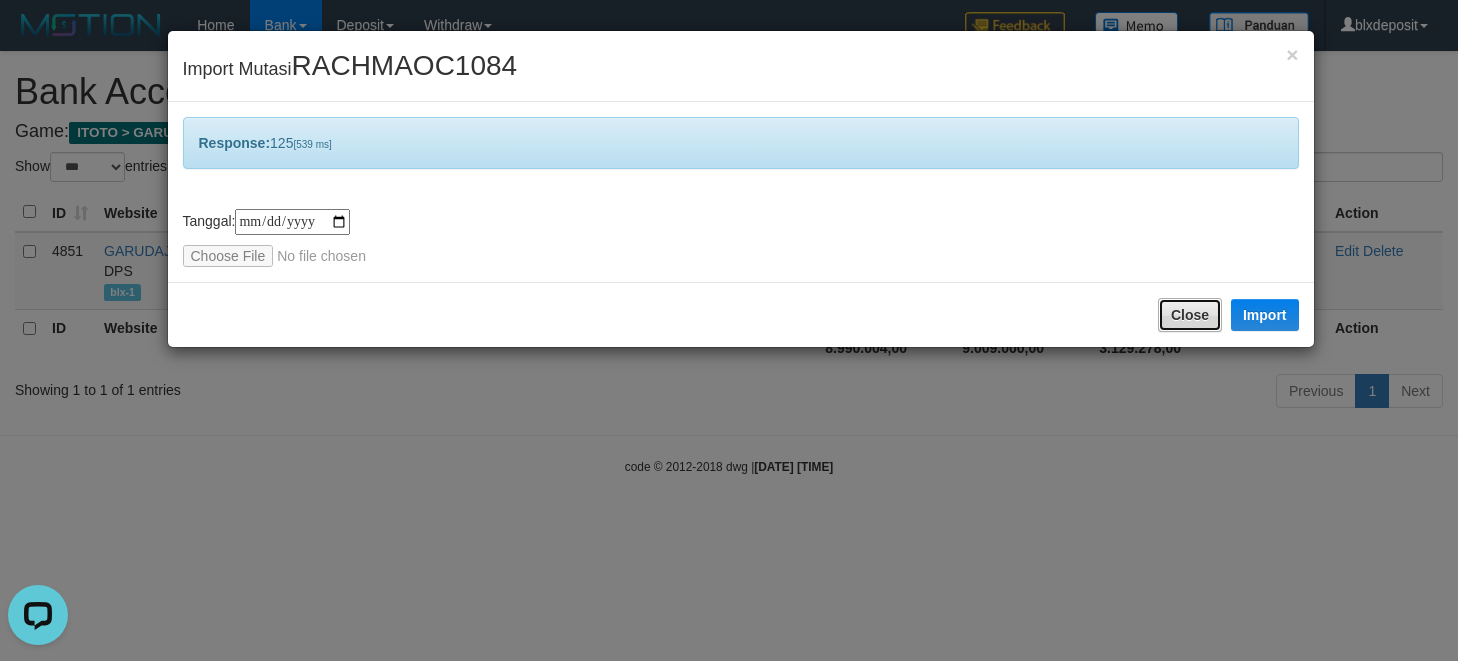 click on "Close" at bounding box center (1190, 315) 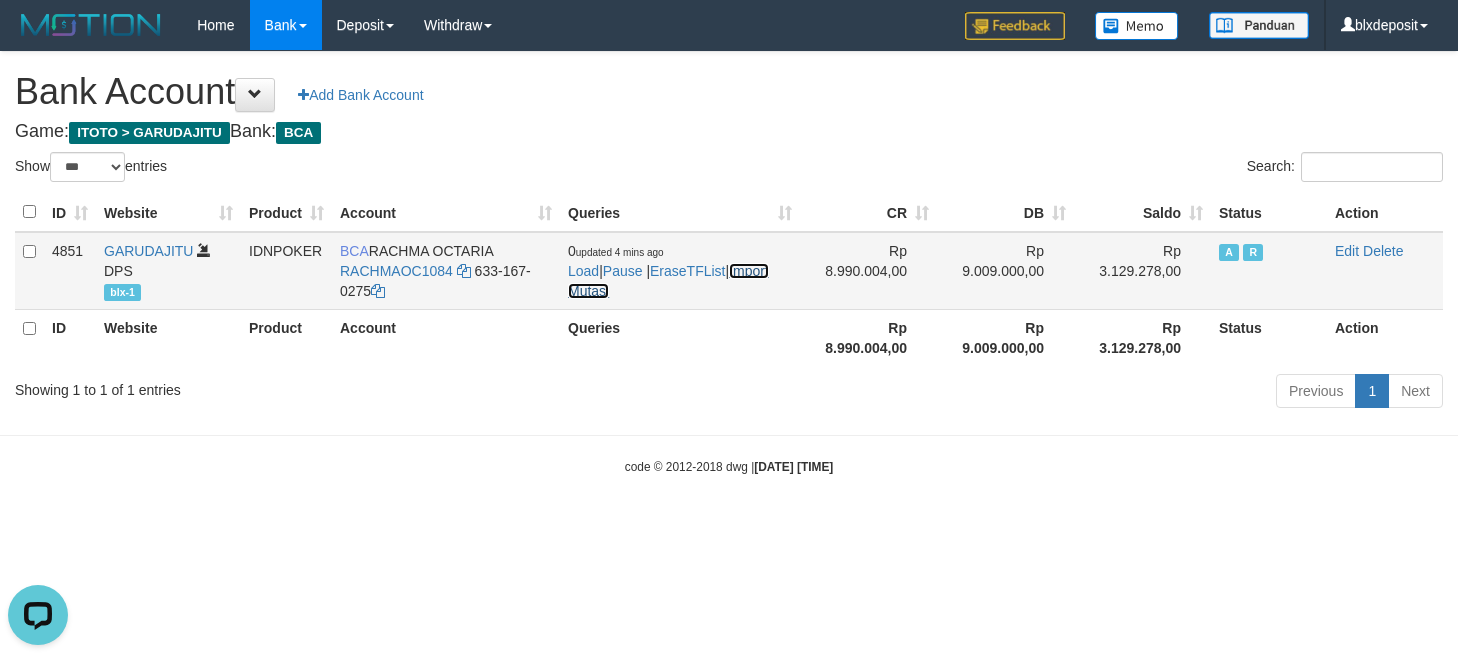 click on "Import Mutasi" at bounding box center (668, 281) 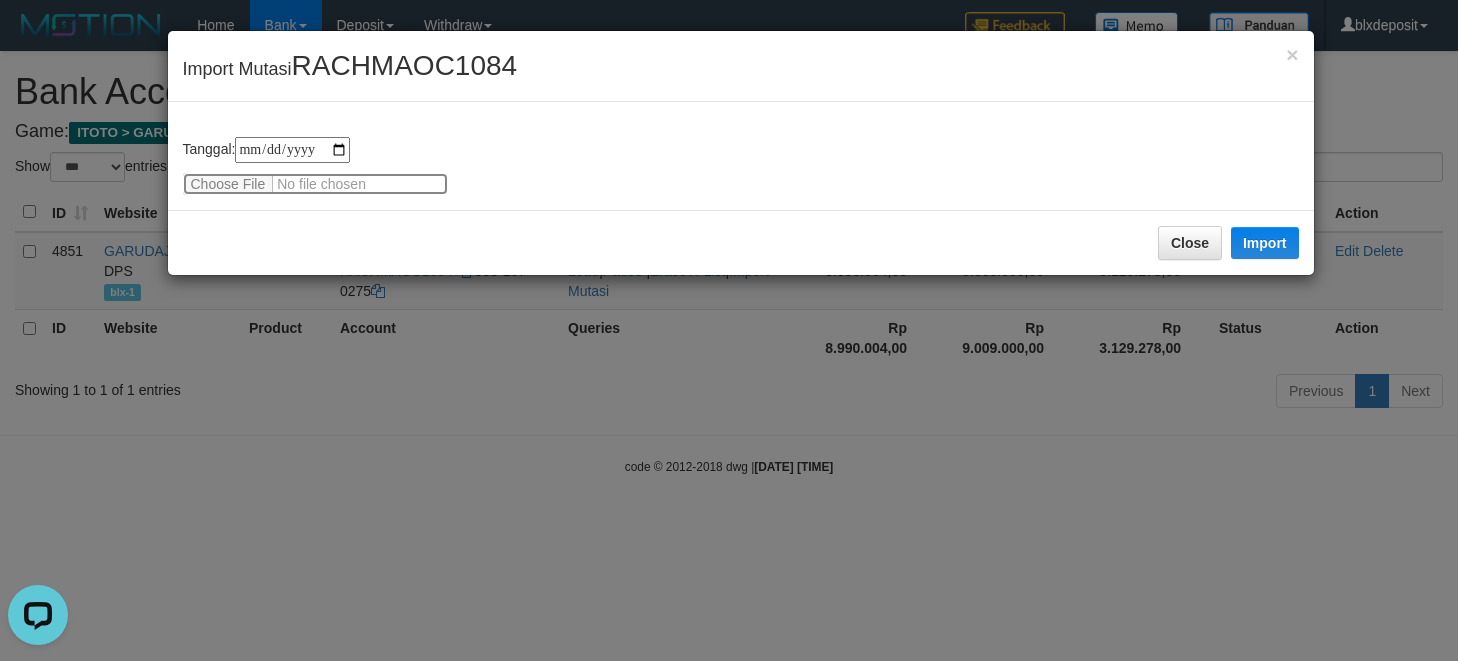 click at bounding box center [315, 184] 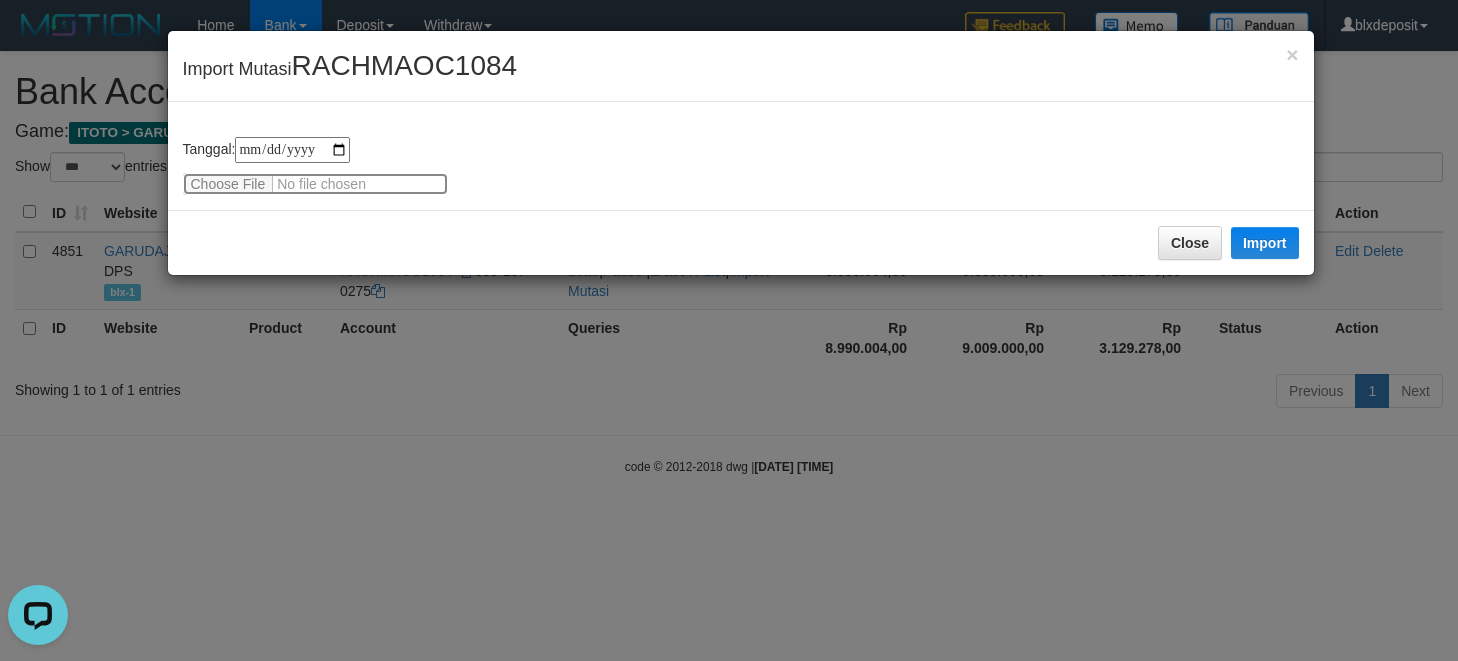 type on "**********" 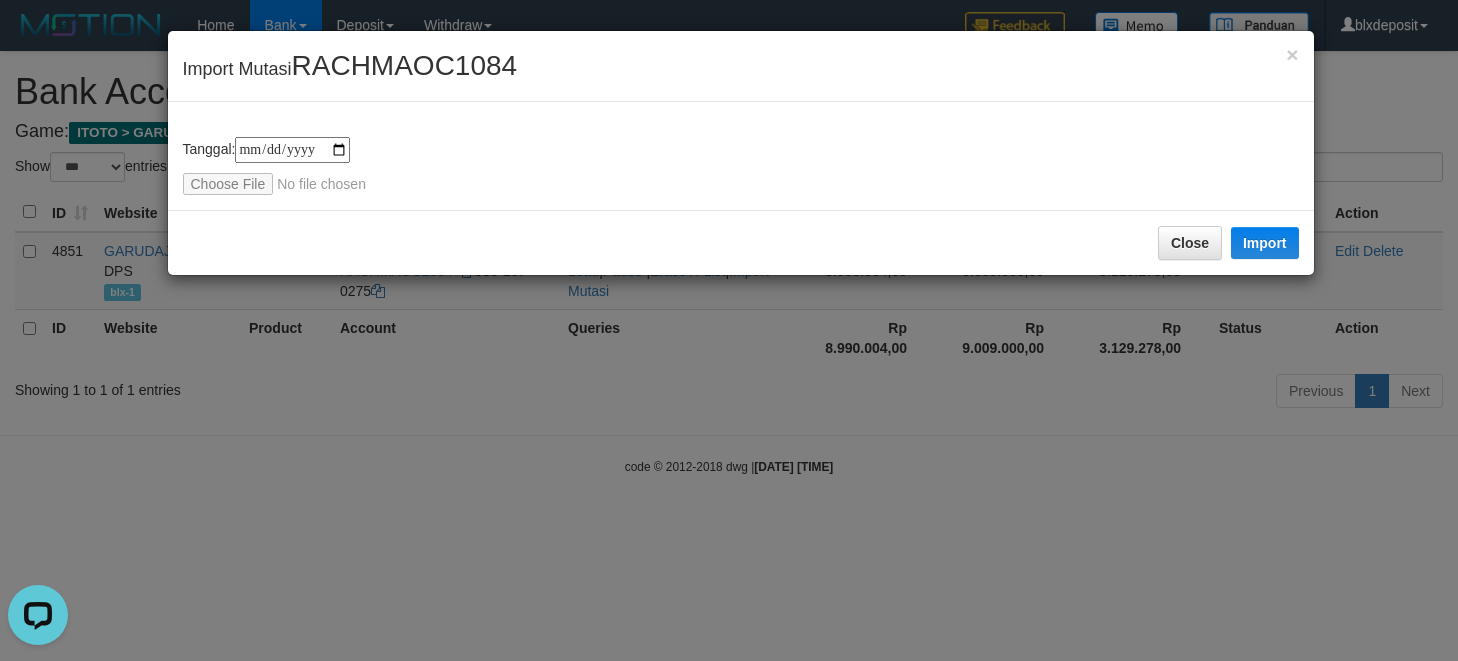 click on "Close
Import" at bounding box center [741, 242] 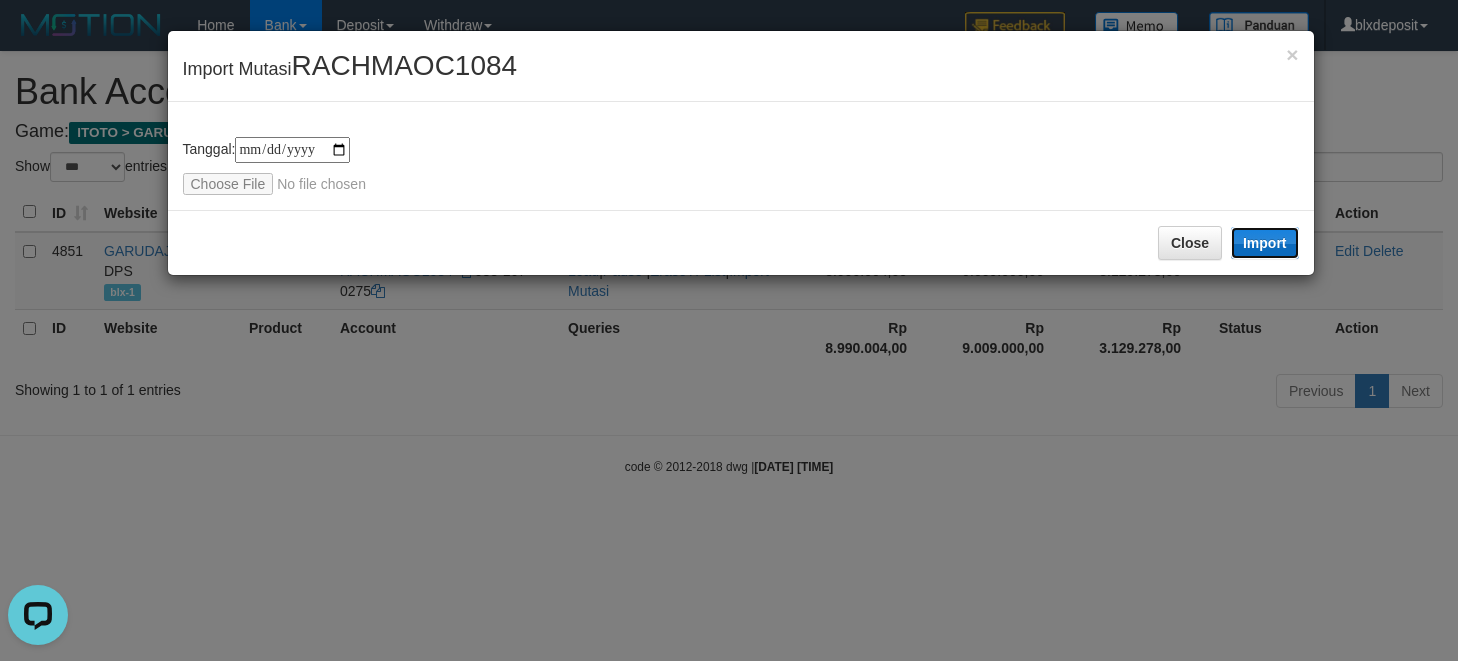 click on "Import" at bounding box center (1265, 243) 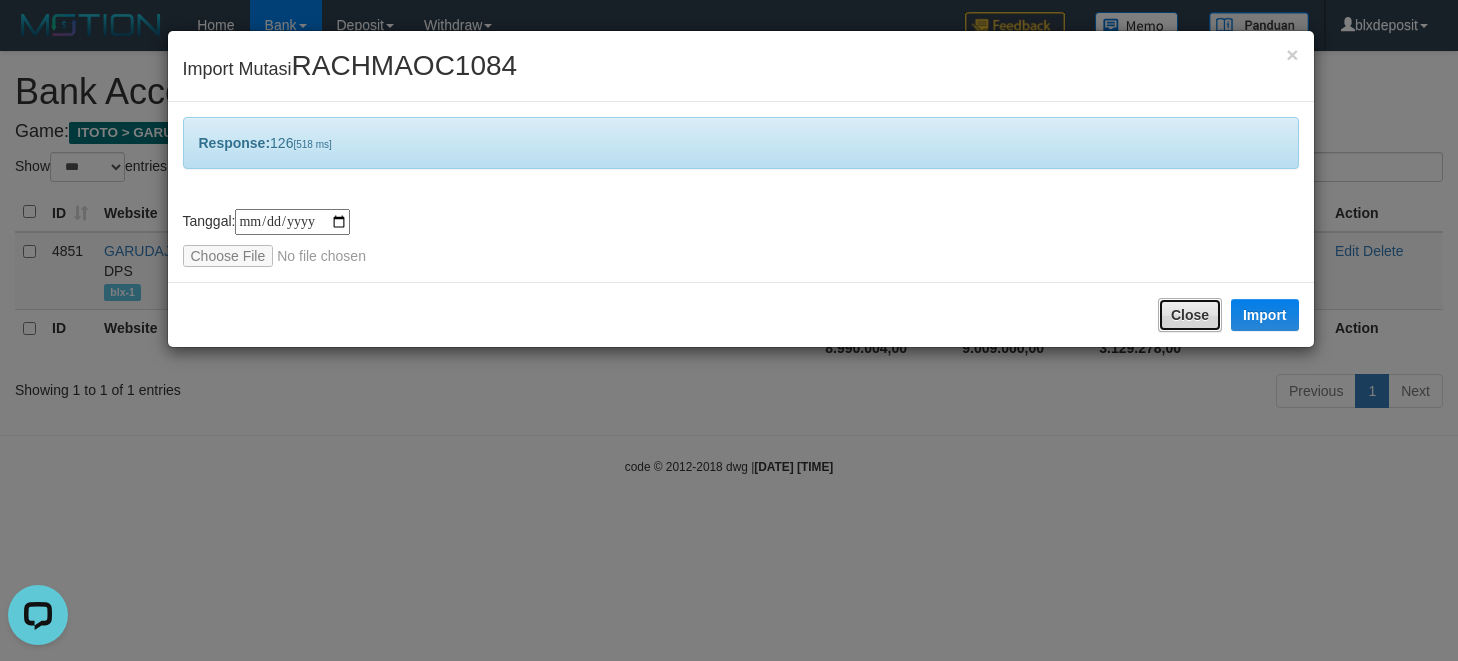 drag, startPoint x: 1158, startPoint y: 321, endPoint x: 1140, endPoint y: 339, distance: 25.455845 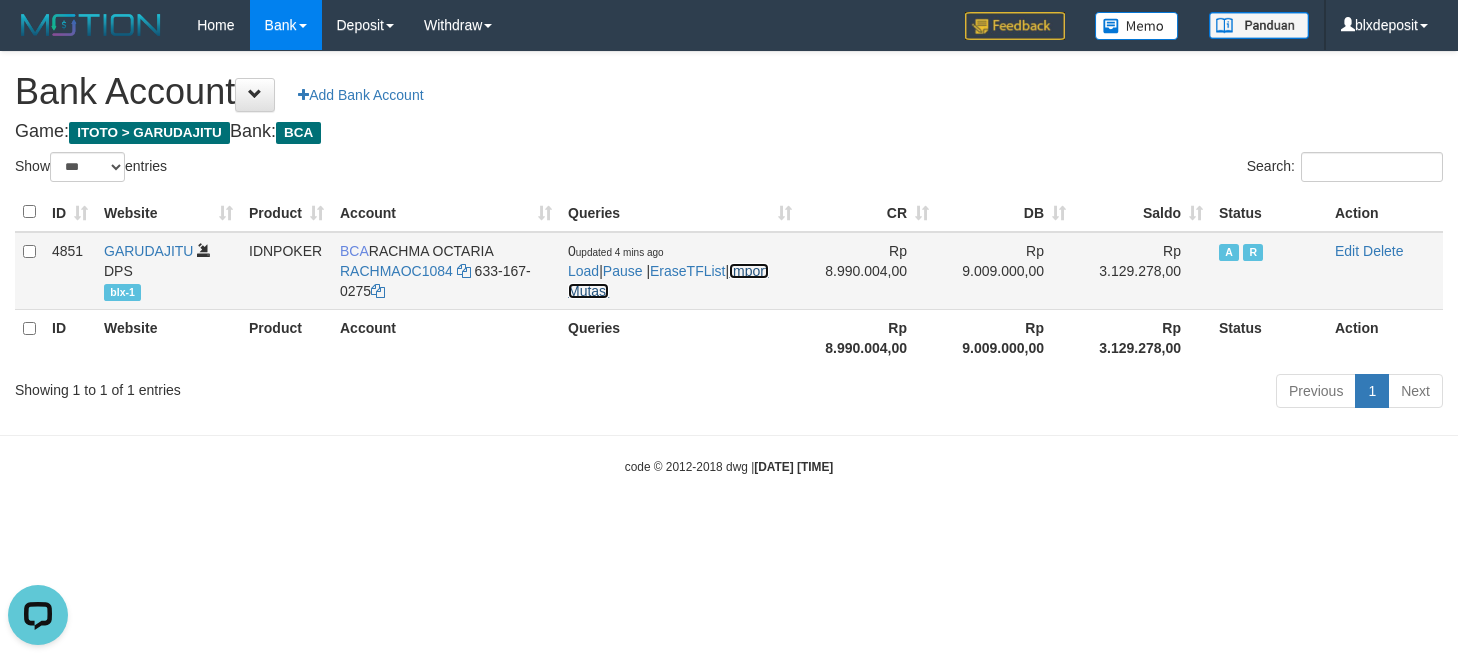 click on "Import Mutasi" at bounding box center [668, 281] 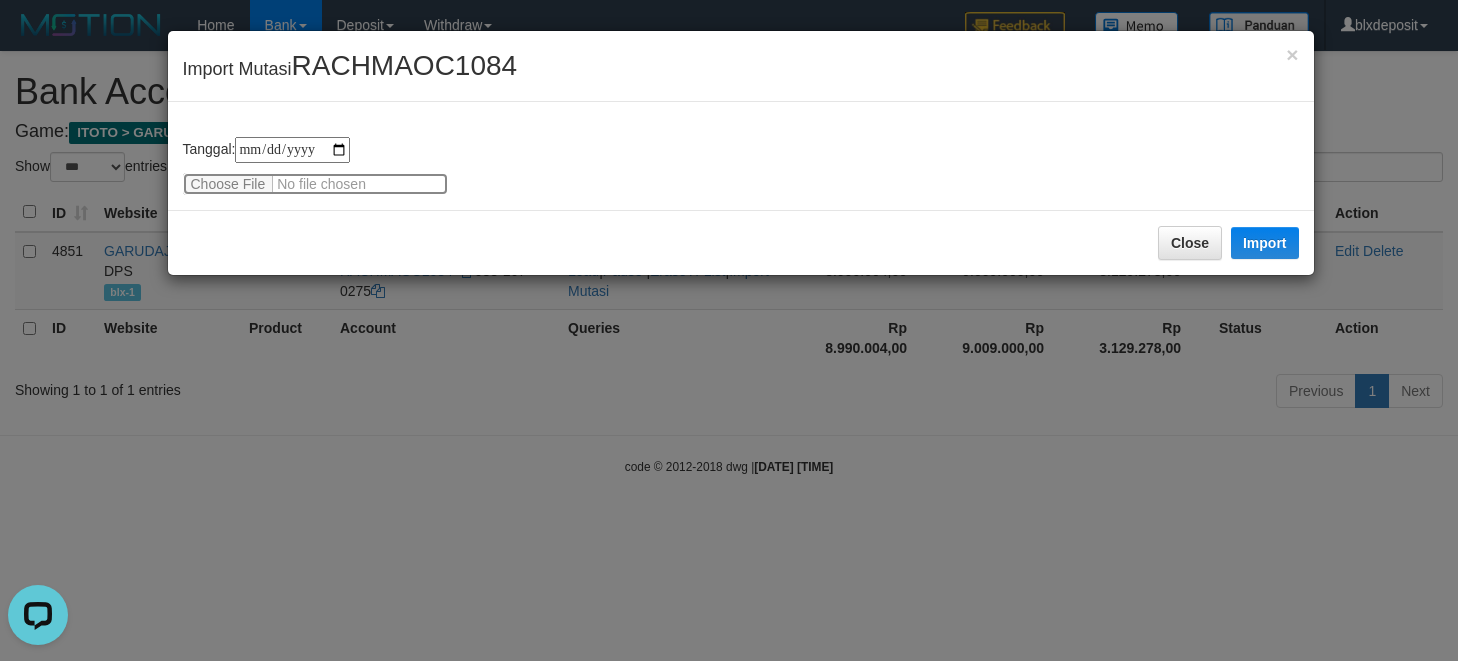 click at bounding box center (315, 184) 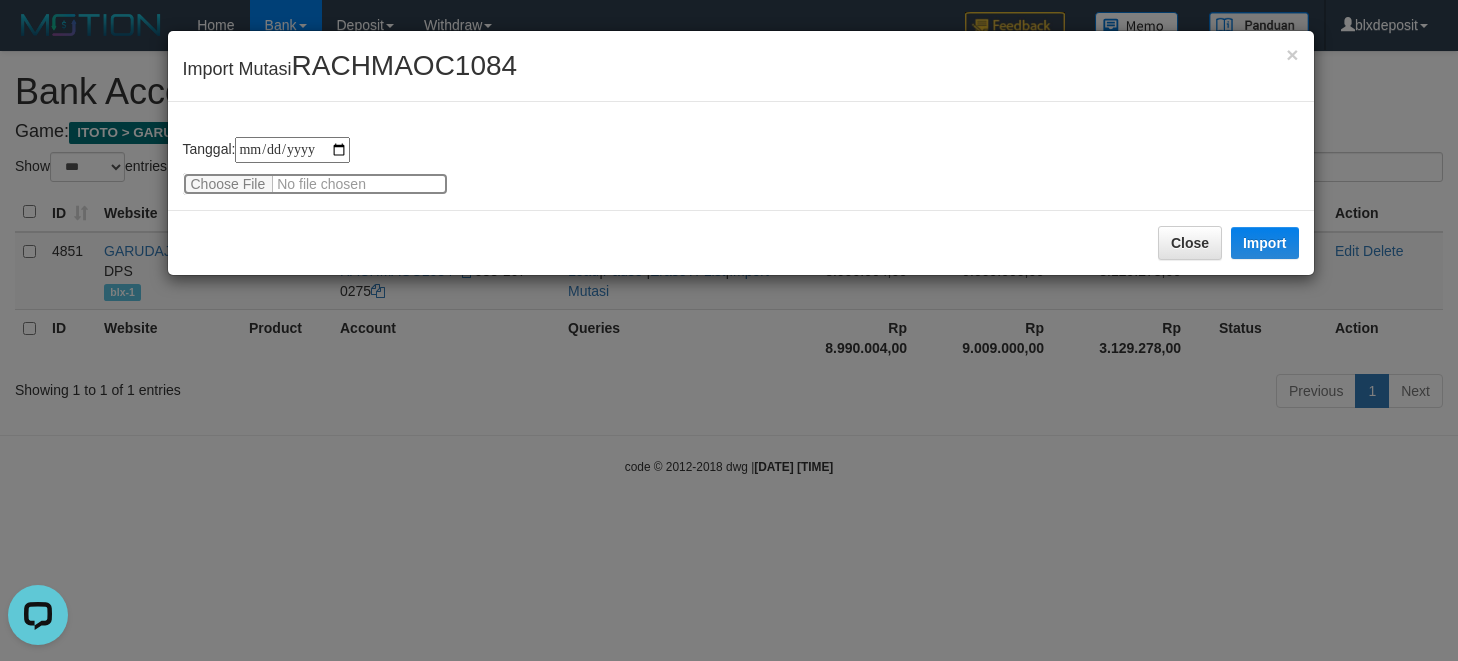 type on "**********" 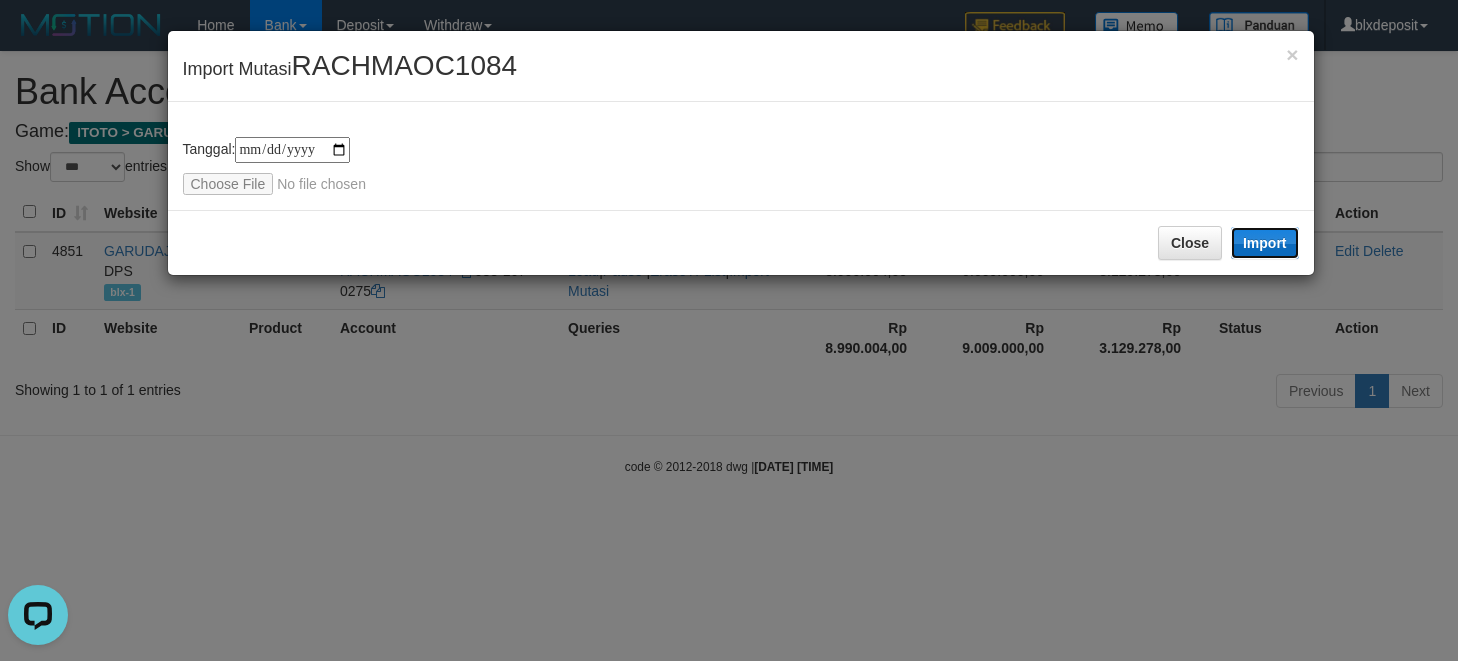 drag, startPoint x: 1297, startPoint y: 238, endPoint x: 922, endPoint y: 15, distance: 436.29578 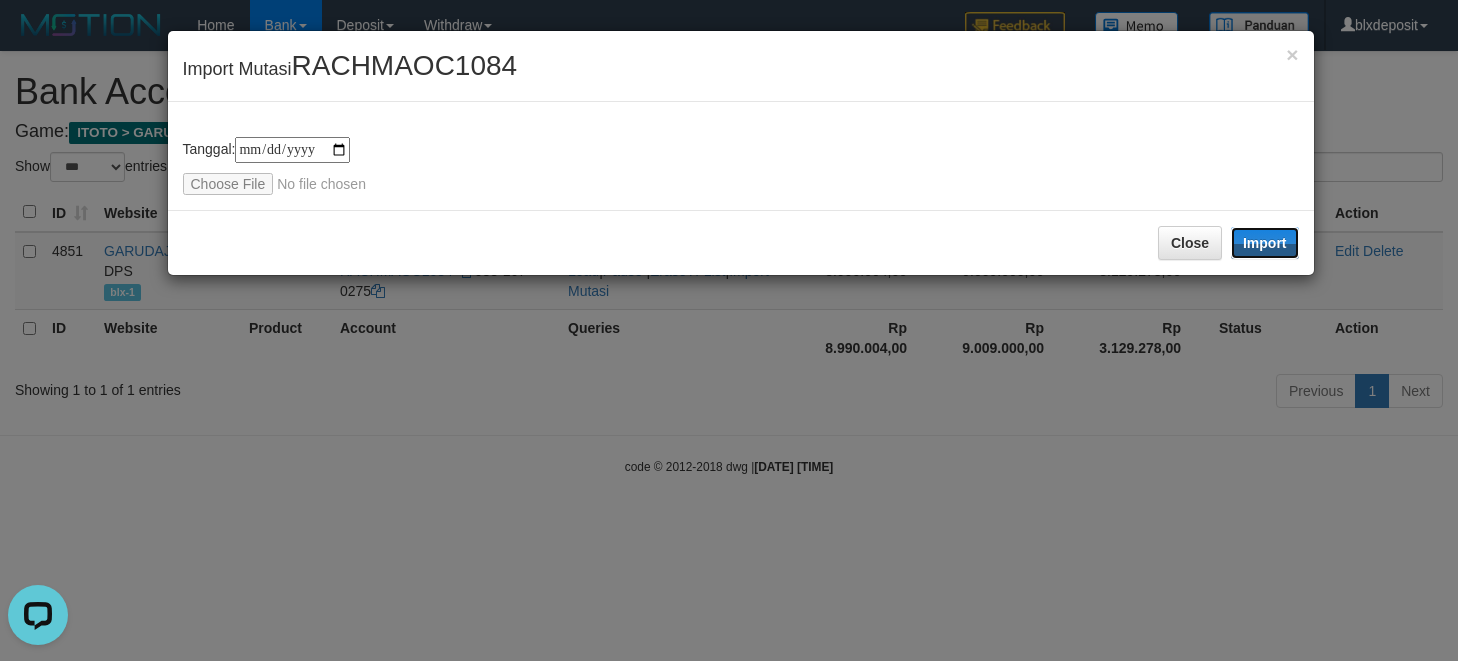click on "Import" at bounding box center [1265, 243] 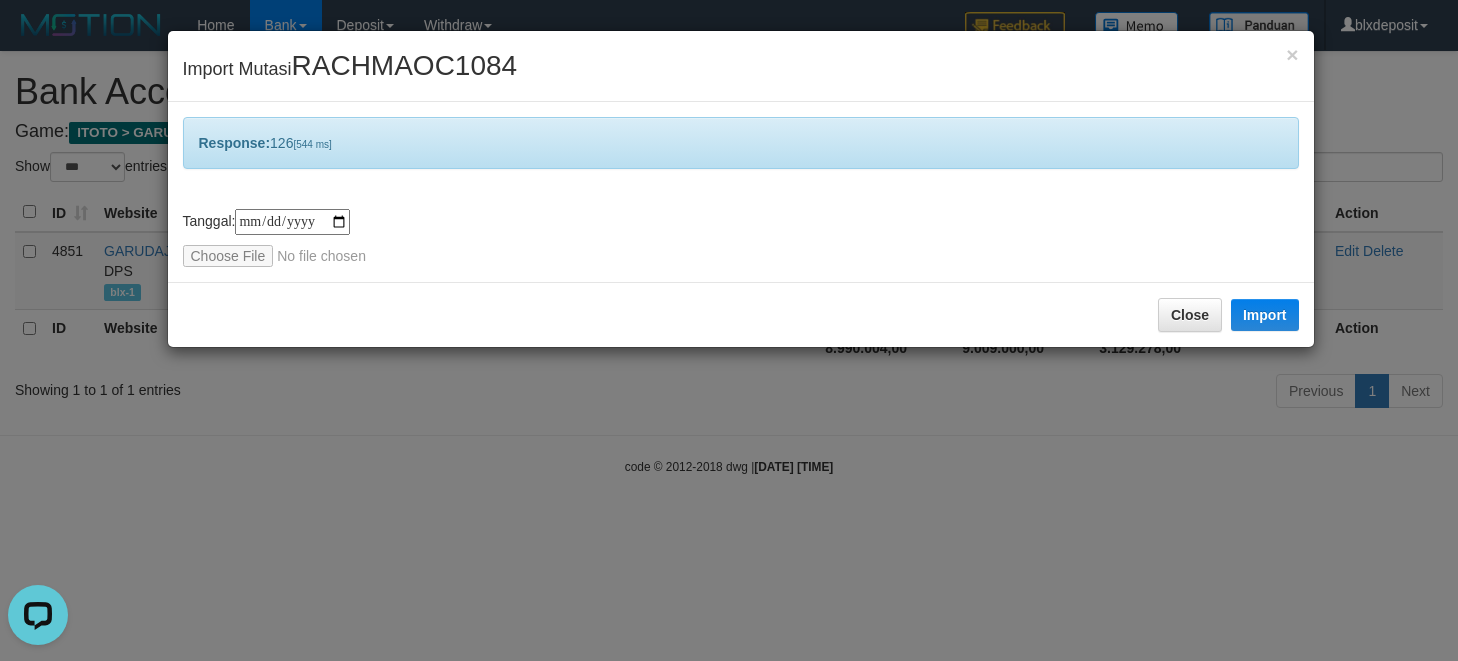 click on "Close
Import" at bounding box center [741, 314] 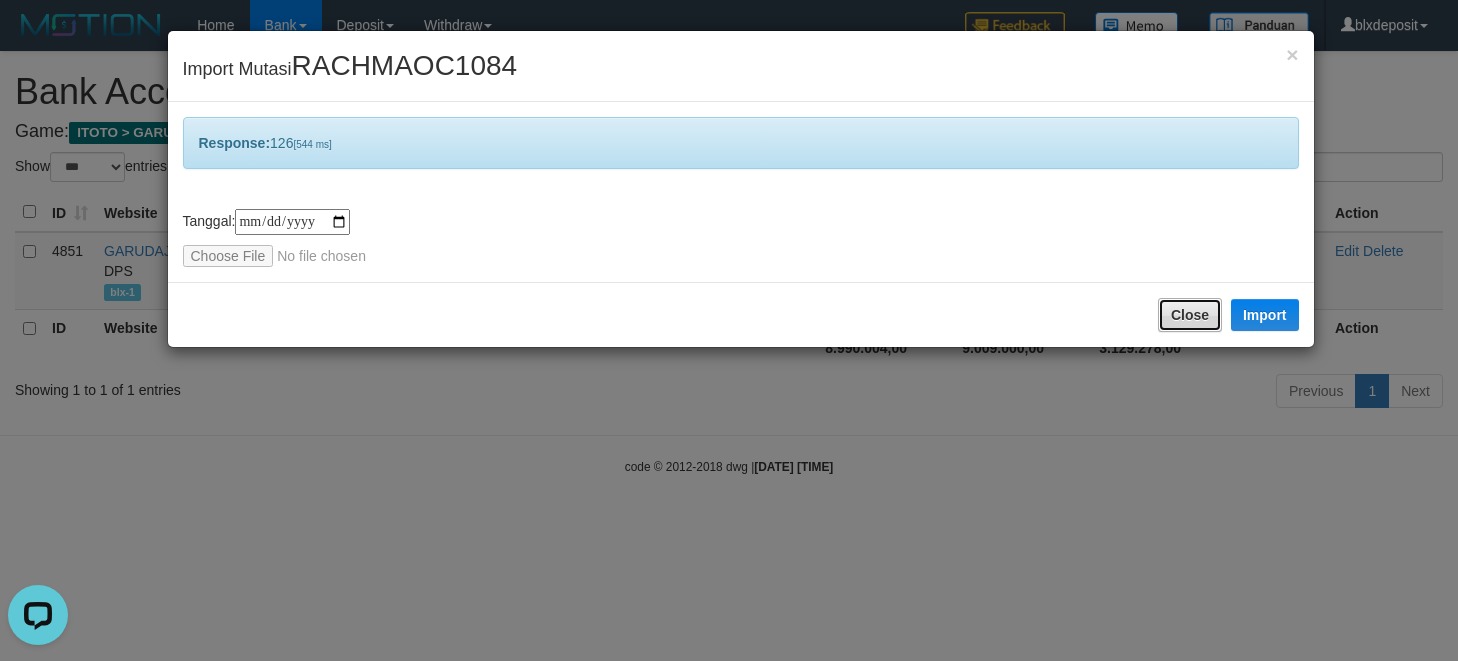 click on "Close" at bounding box center (1190, 315) 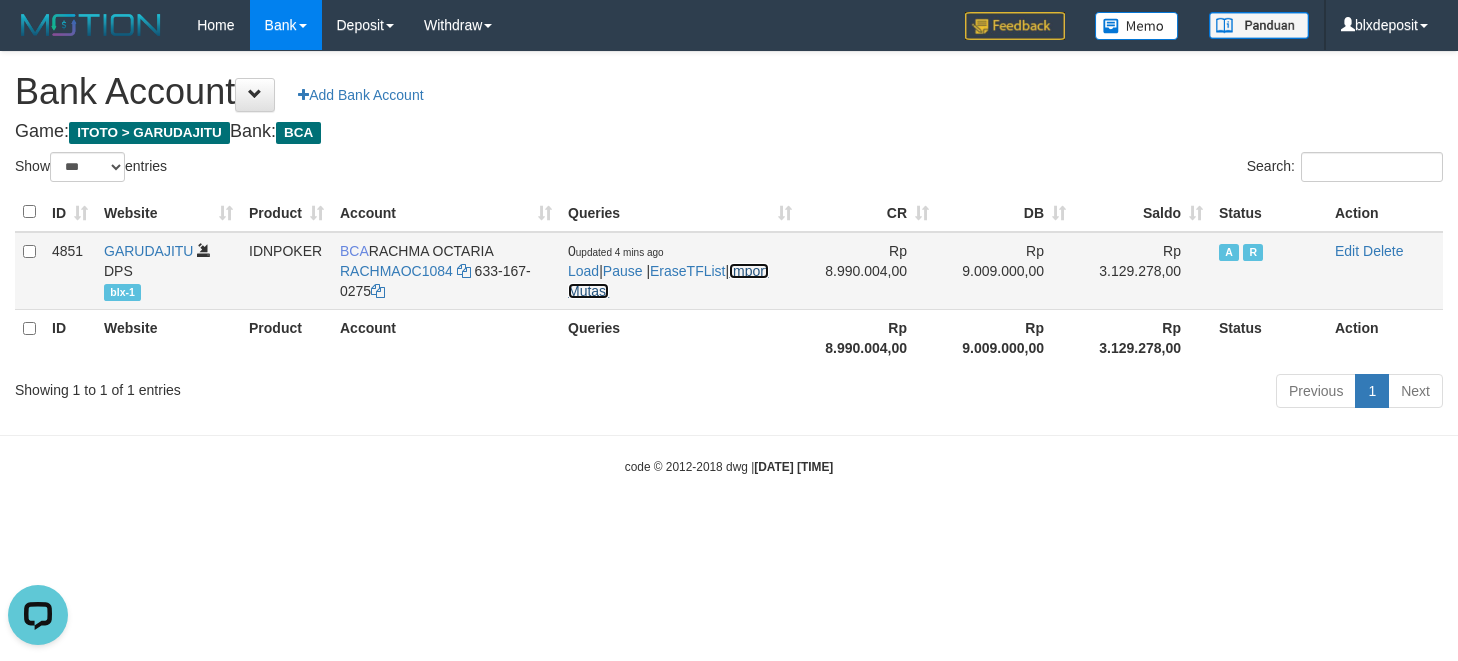 click on "Import Mutasi" at bounding box center (668, 281) 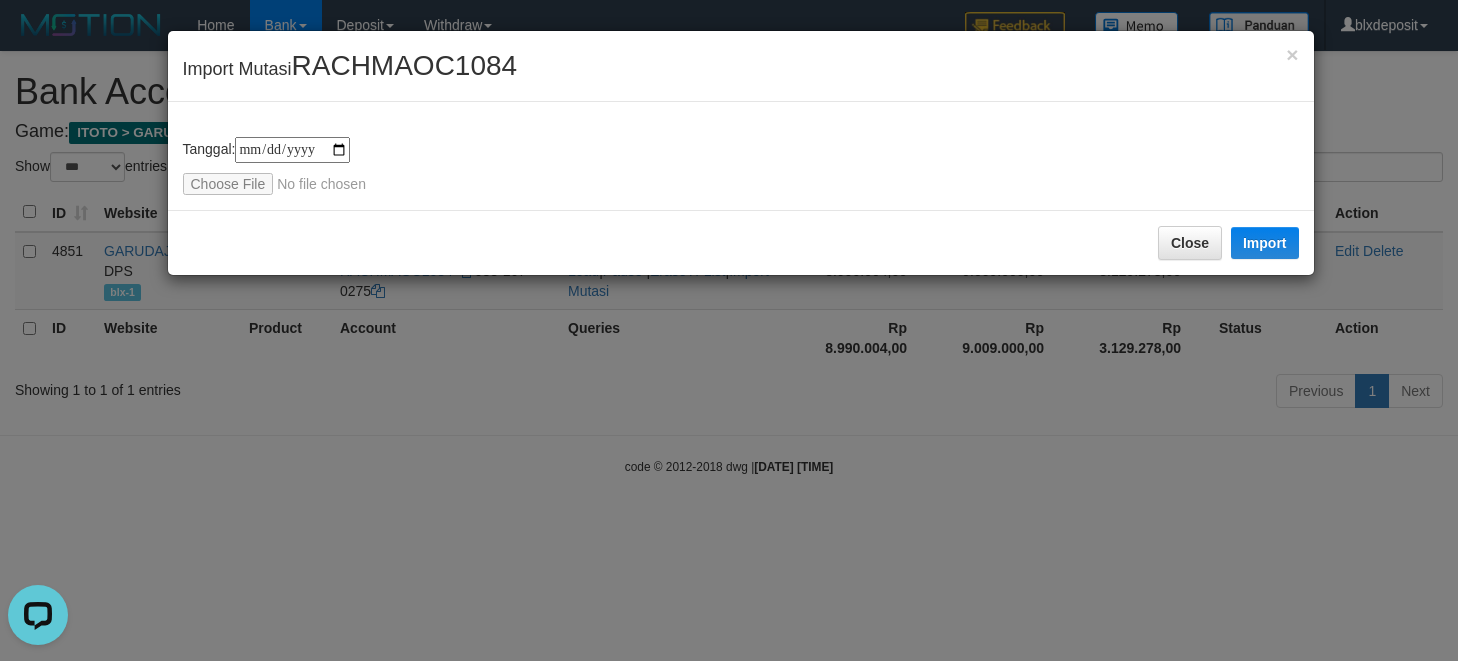 click on "**********" at bounding box center (741, 166) 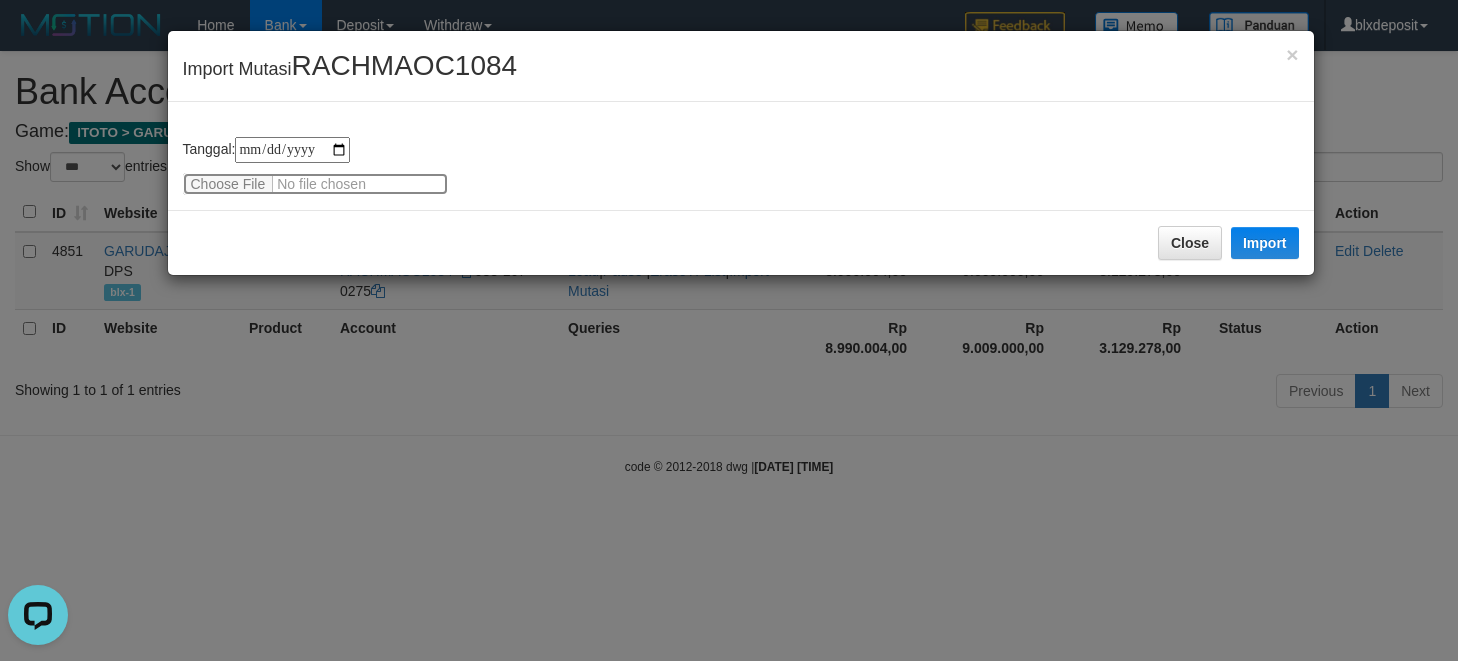 click at bounding box center (315, 184) 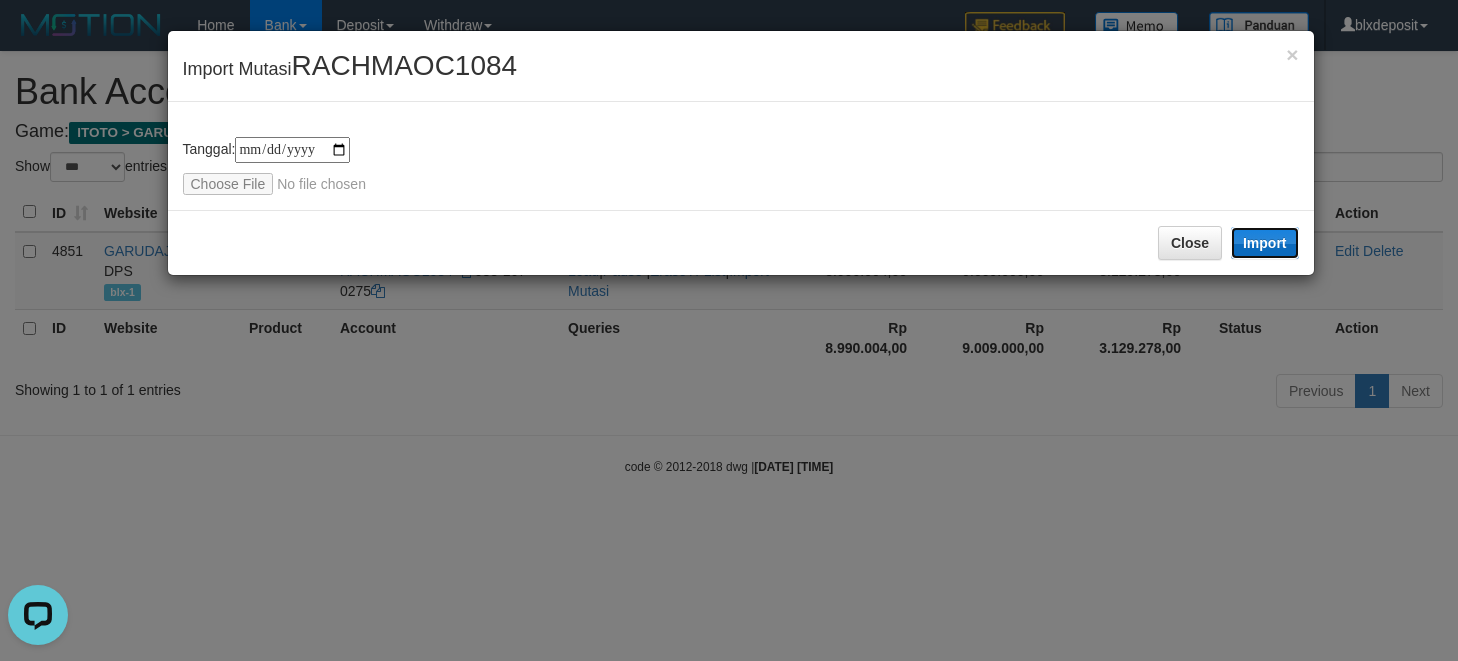 click on "Import" at bounding box center [1265, 243] 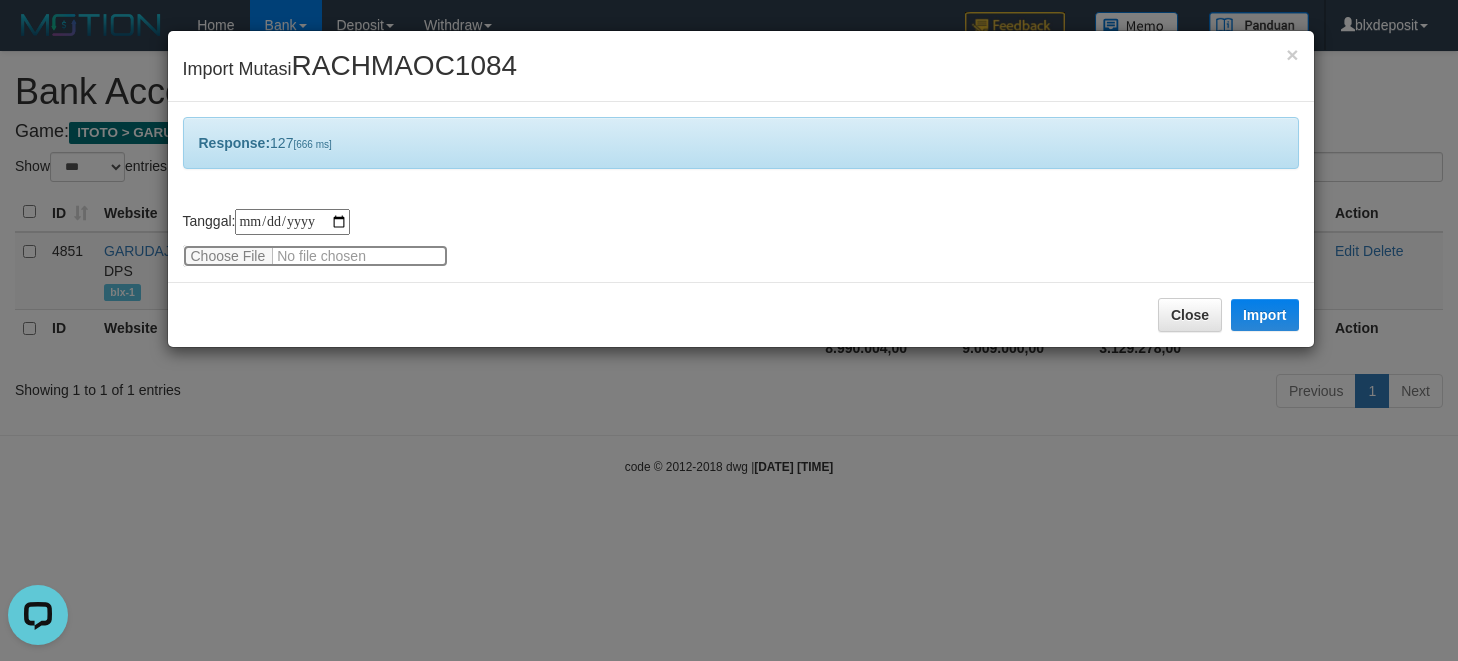 click at bounding box center [315, 256] 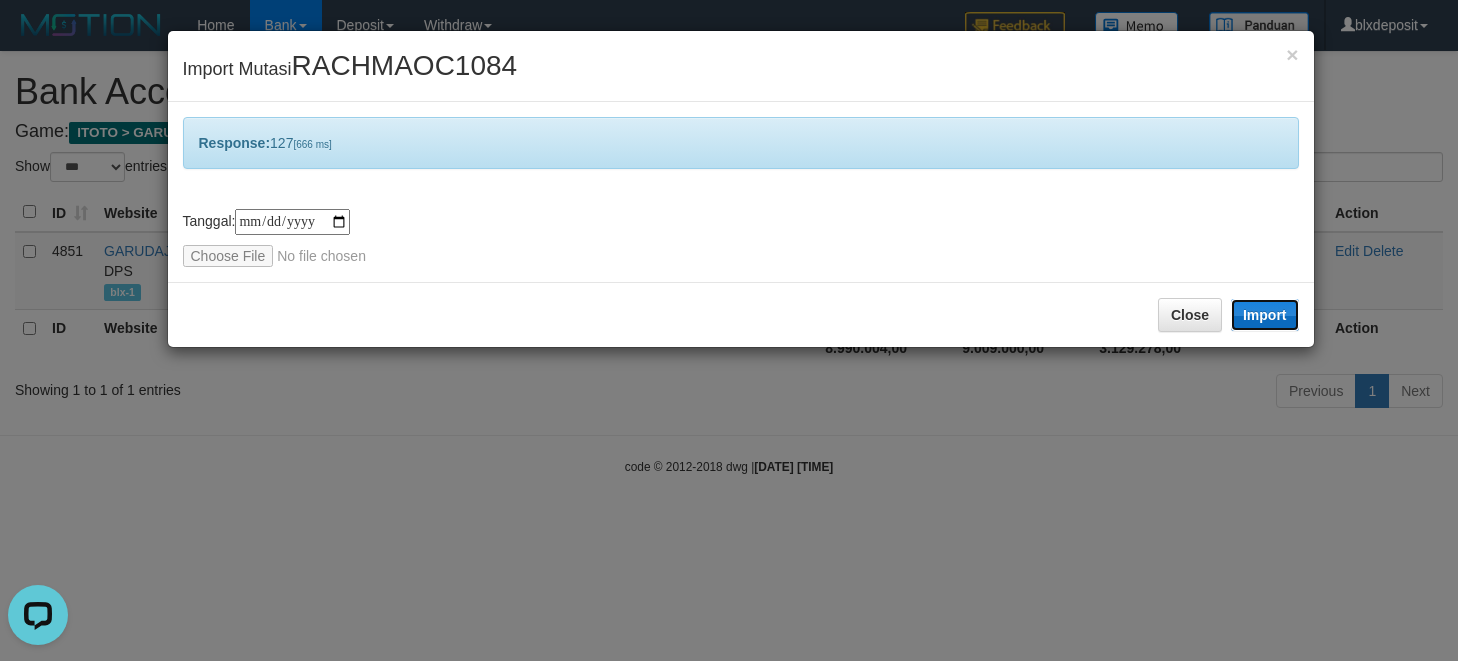click on "Import" at bounding box center (1265, 315) 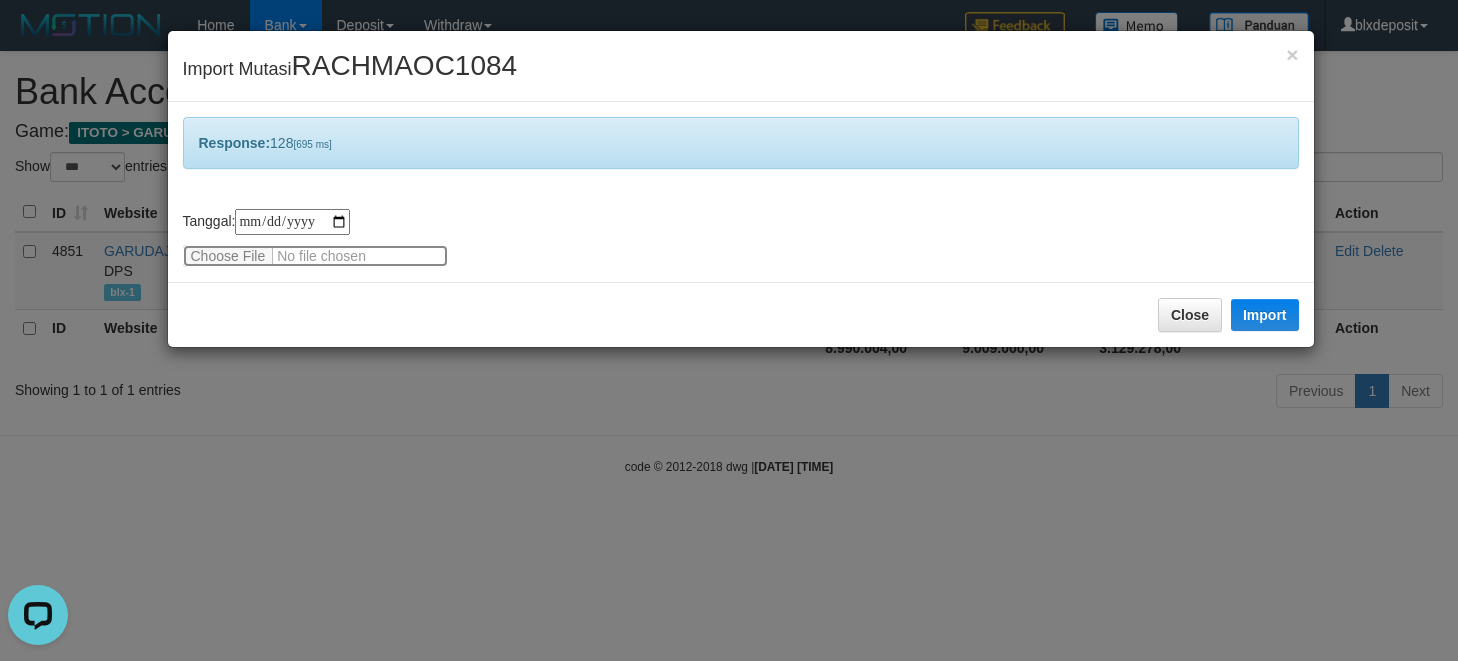 click at bounding box center [315, 256] 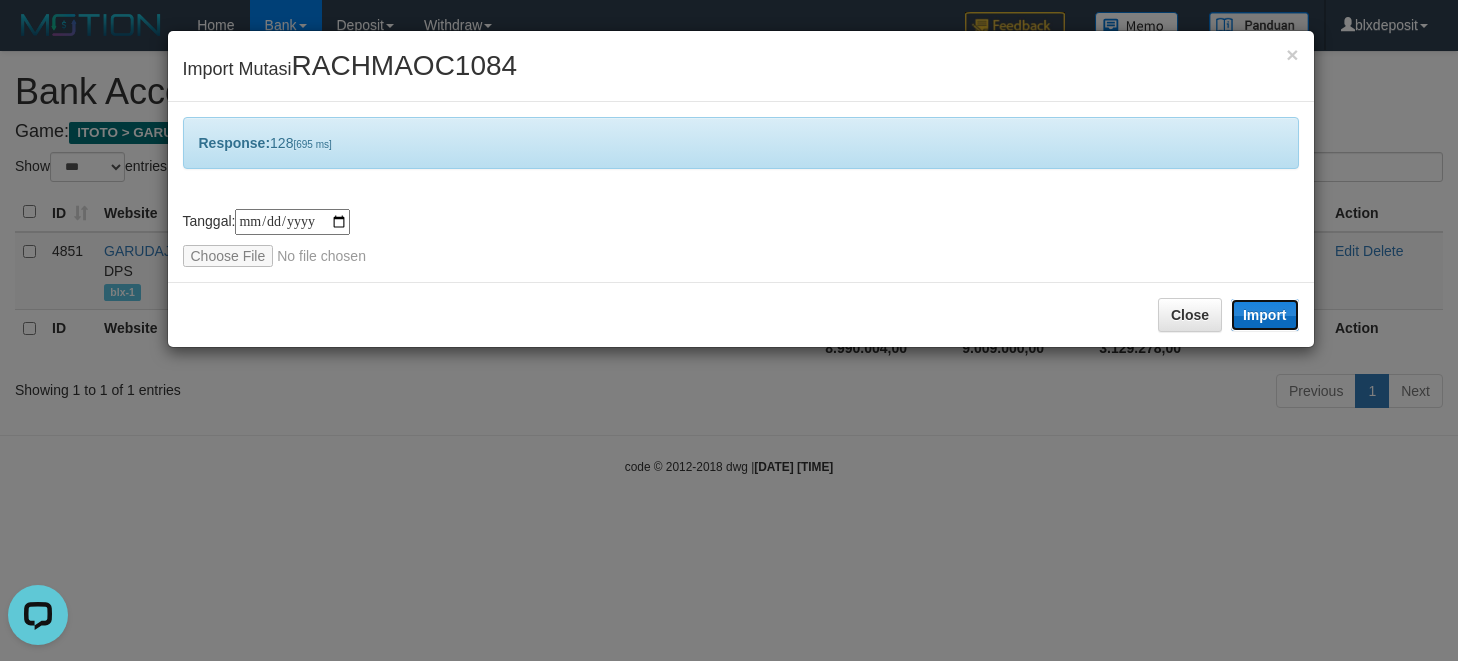 click on "Import" at bounding box center [1265, 315] 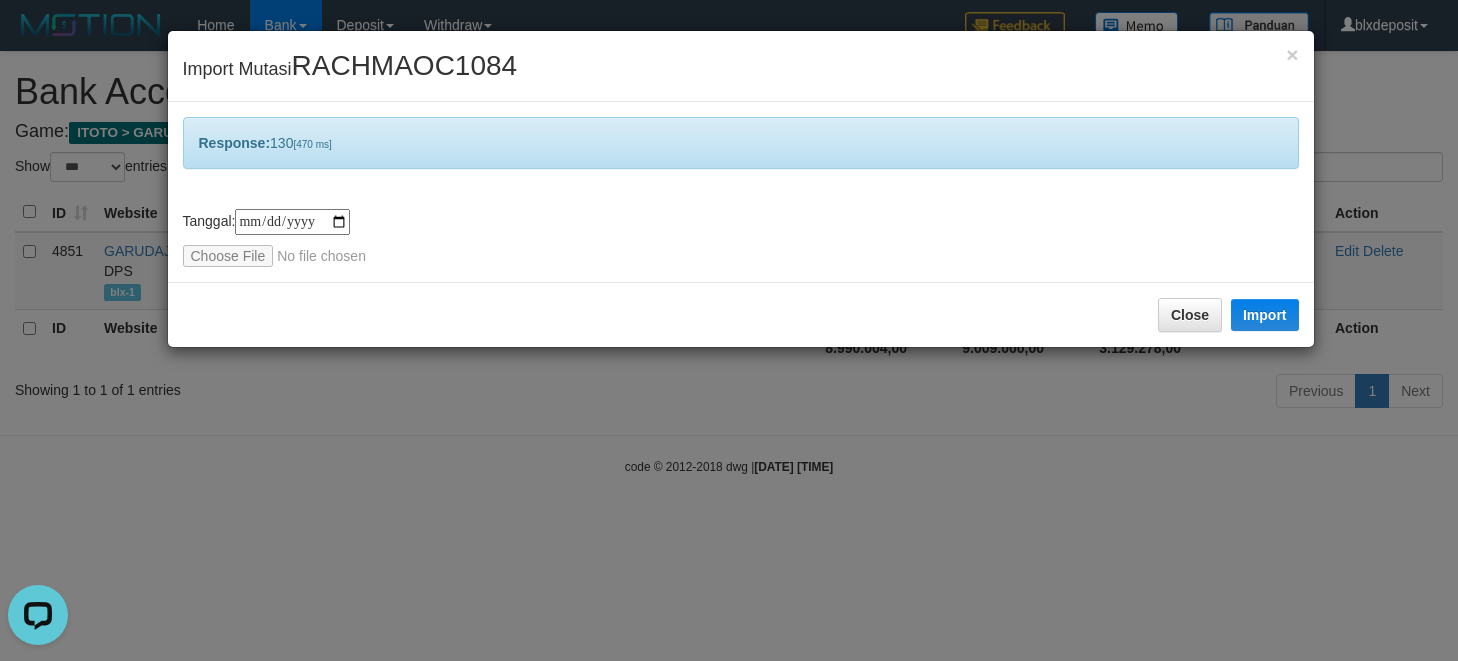 click on "**********" at bounding box center [741, 192] 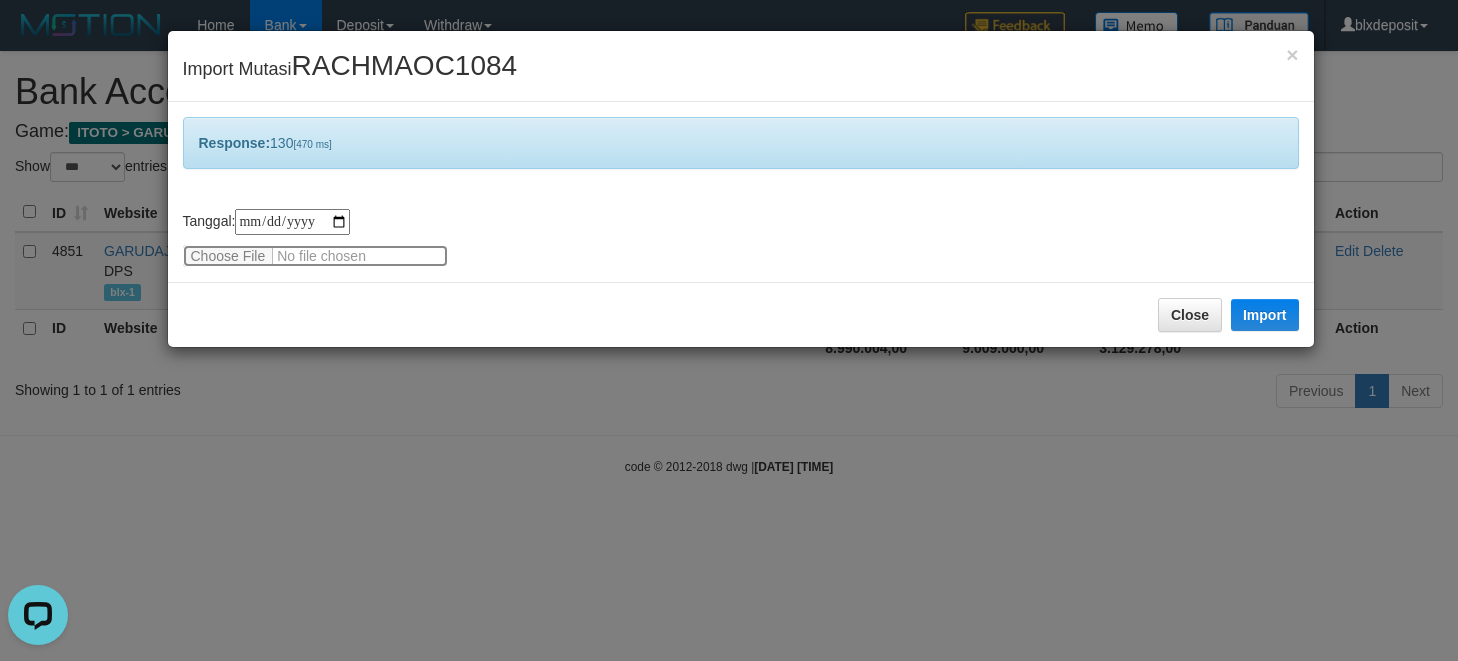 click at bounding box center [315, 256] 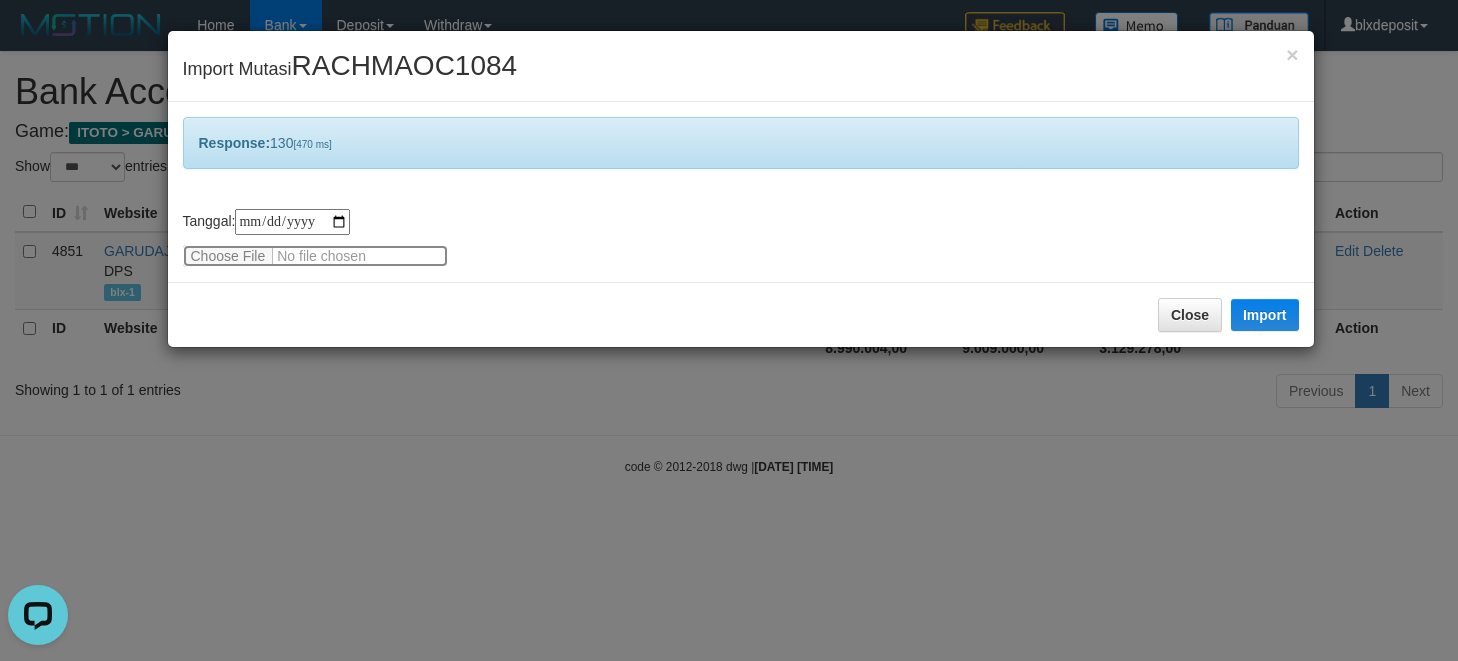 type on "**********" 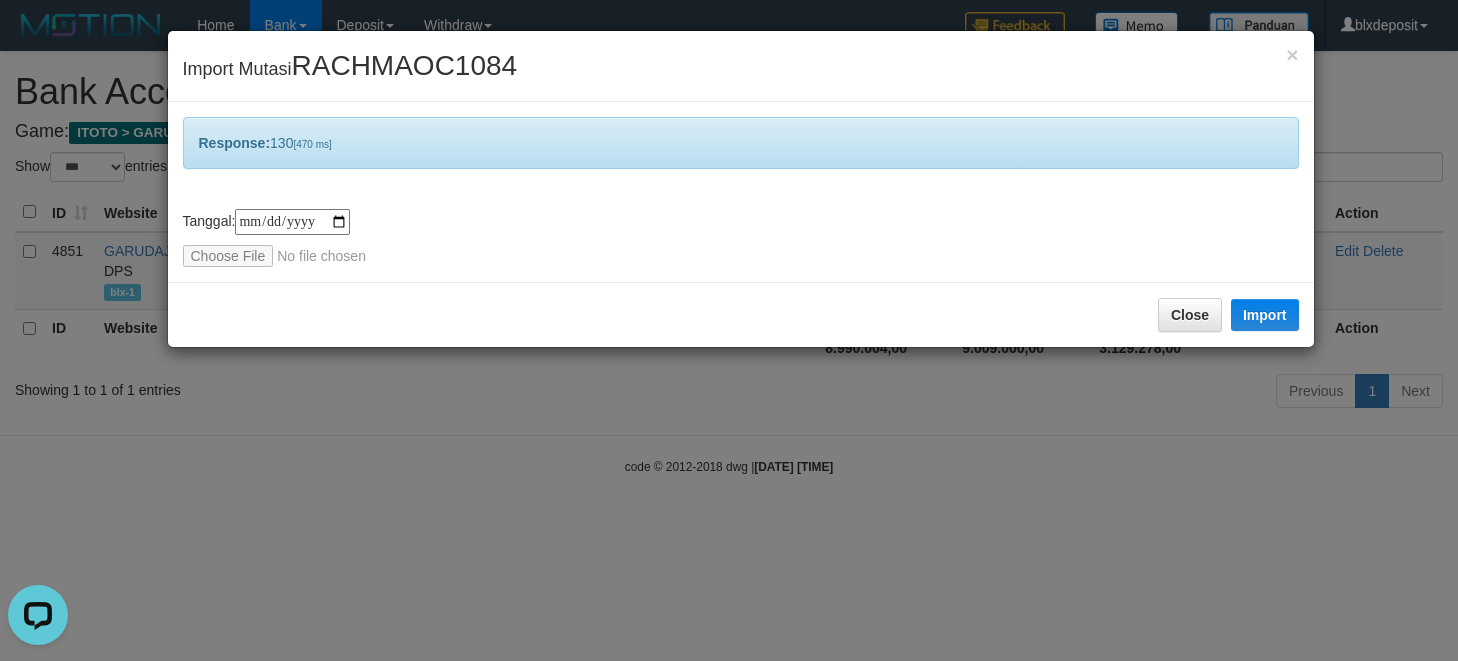 click on "Close
Import" at bounding box center [741, 314] 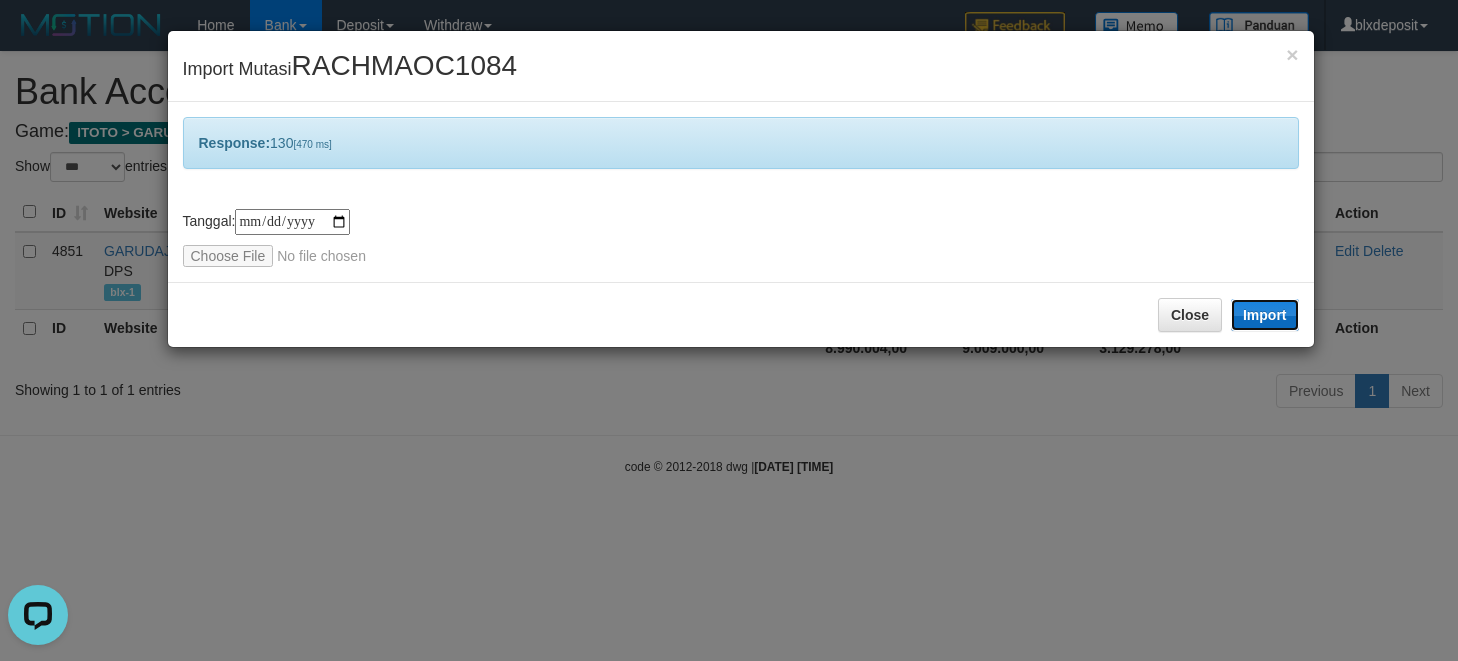 click on "Import" at bounding box center (1265, 315) 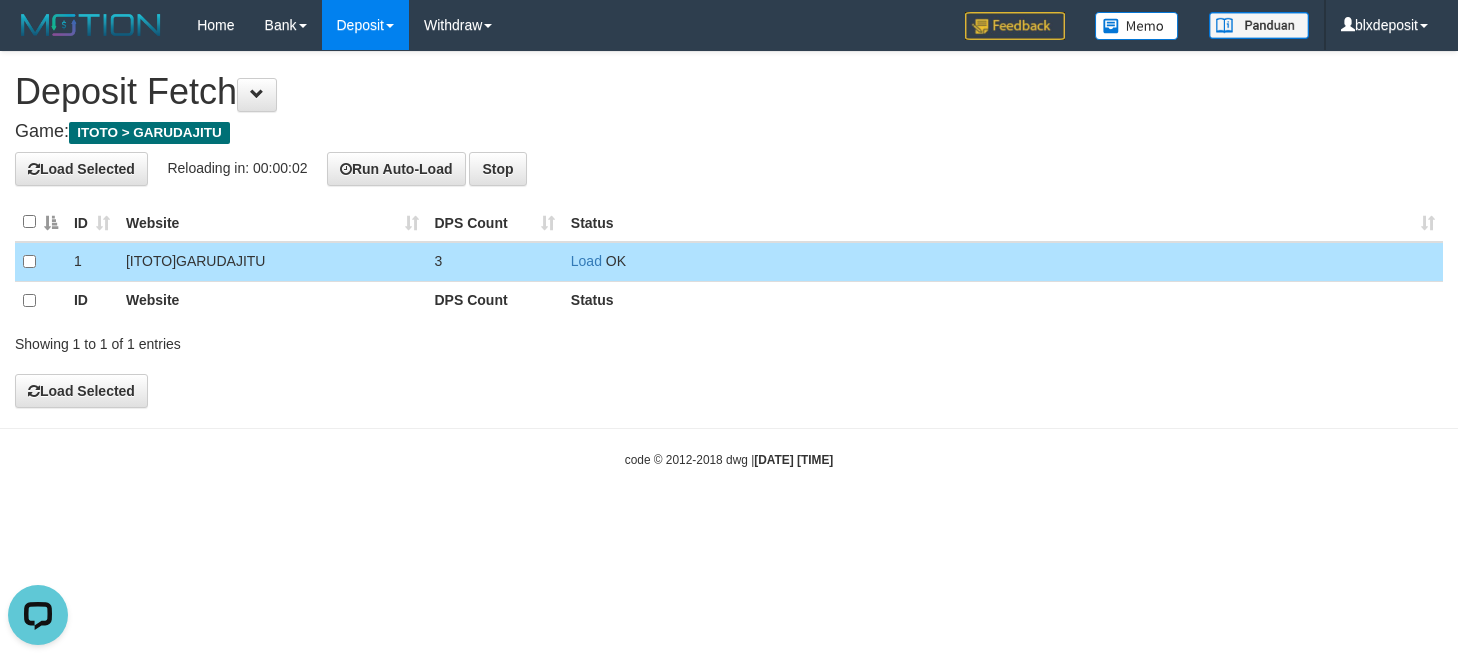 scroll, scrollTop: 0, scrollLeft: 0, axis: both 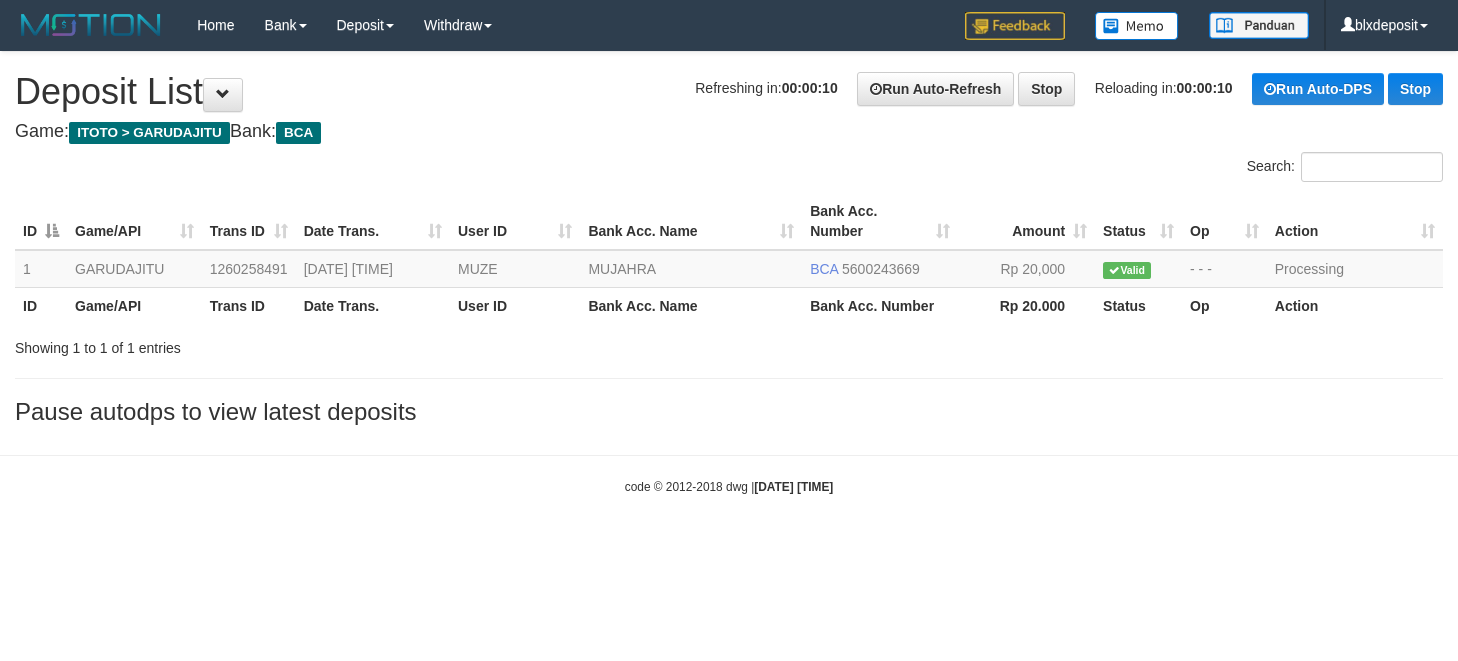 click on "Toggle navigation
Home
Bank
Account List
Load
By Website
Group
[ITOTO]													GARUDAJITU
By Load Group (DPS)
Group blx-1
Mutasi Bank
Search
Sync
Note Mutasi
Deposit
DPS Fetch" at bounding box center [729, 273] 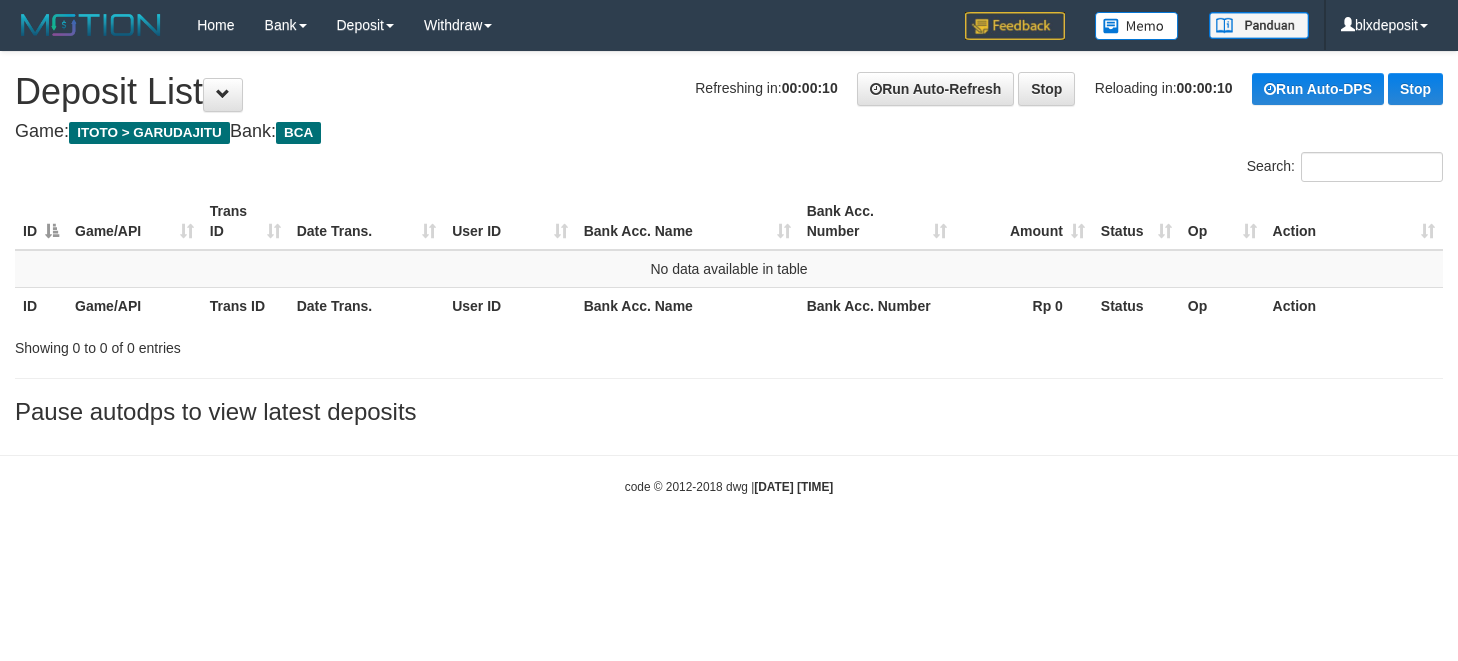 scroll, scrollTop: 0, scrollLeft: 0, axis: both 